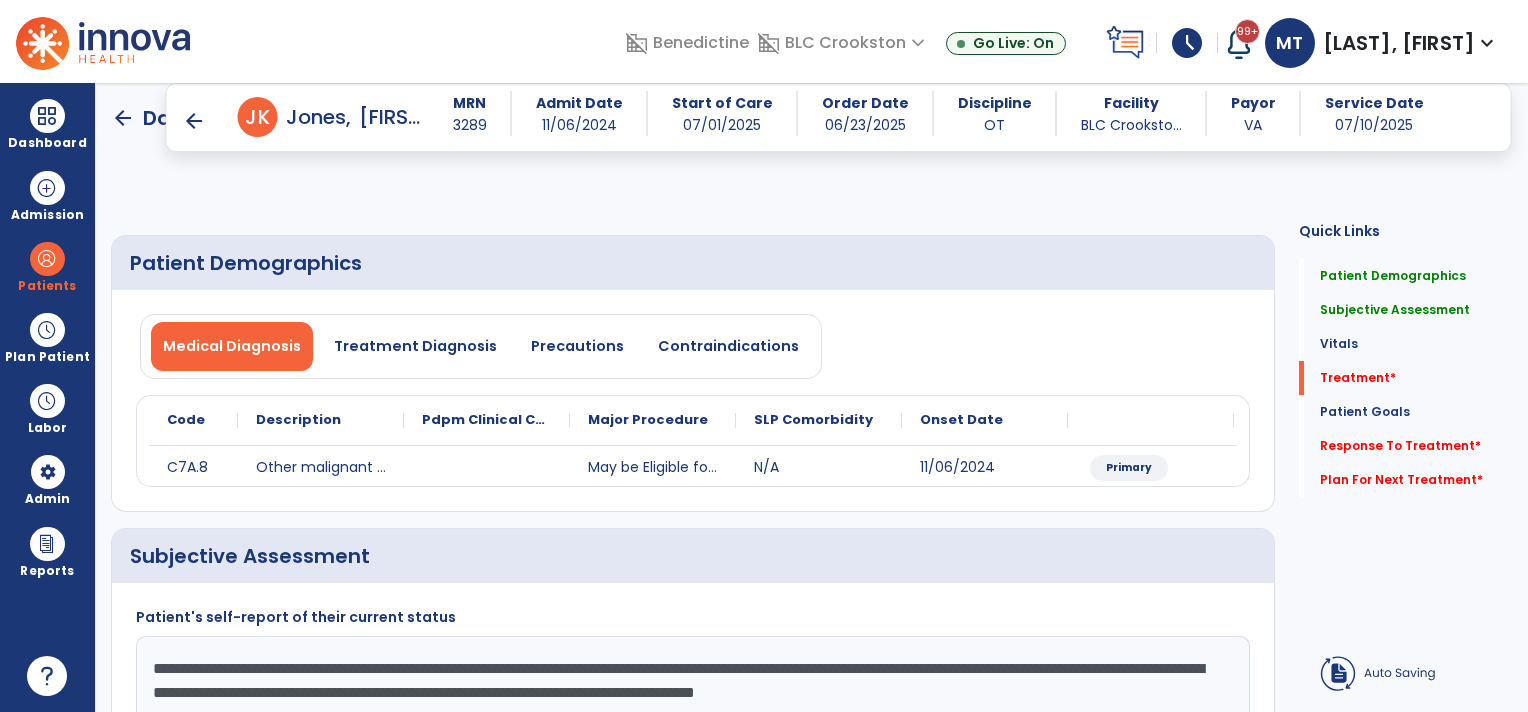 select on "*" 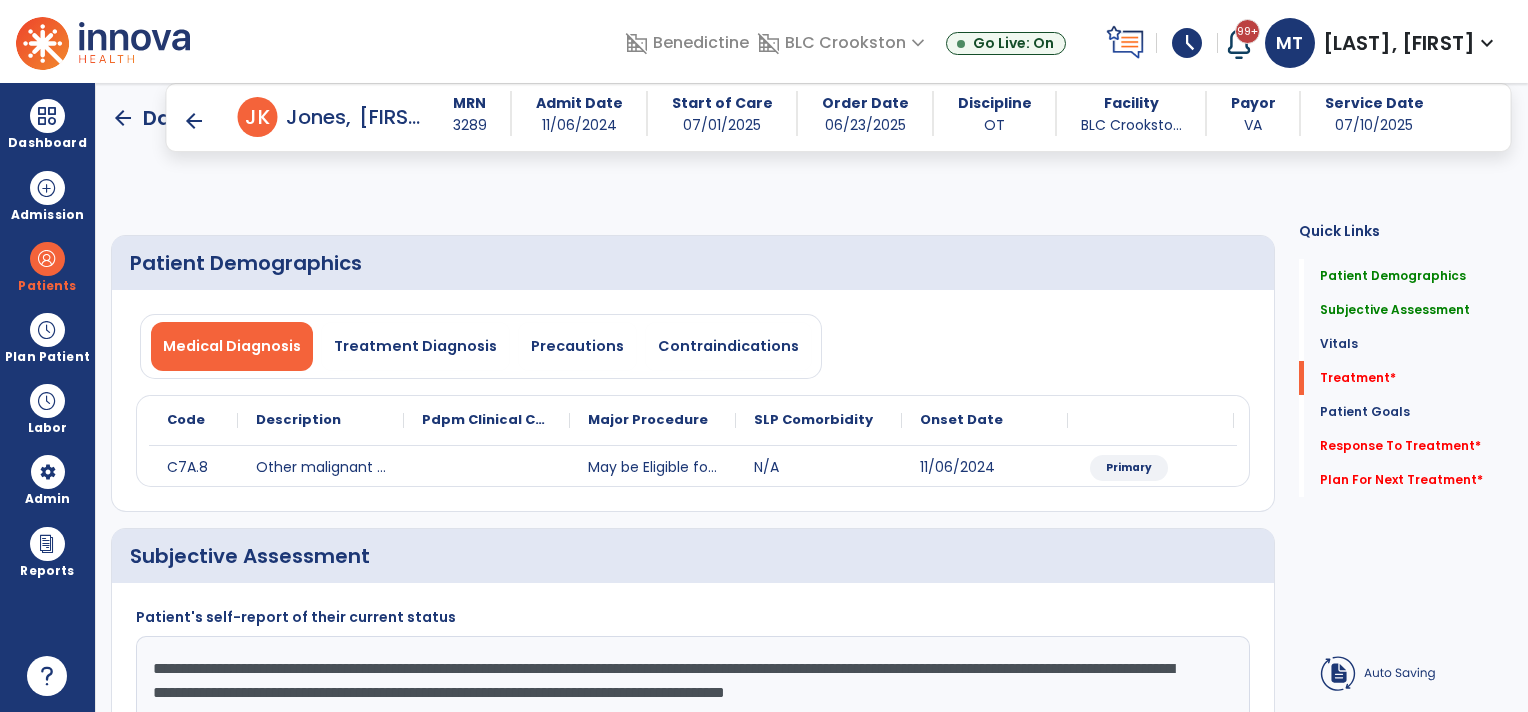 scroll, scrollTop: 0, scrollLeft: 0, axis: both 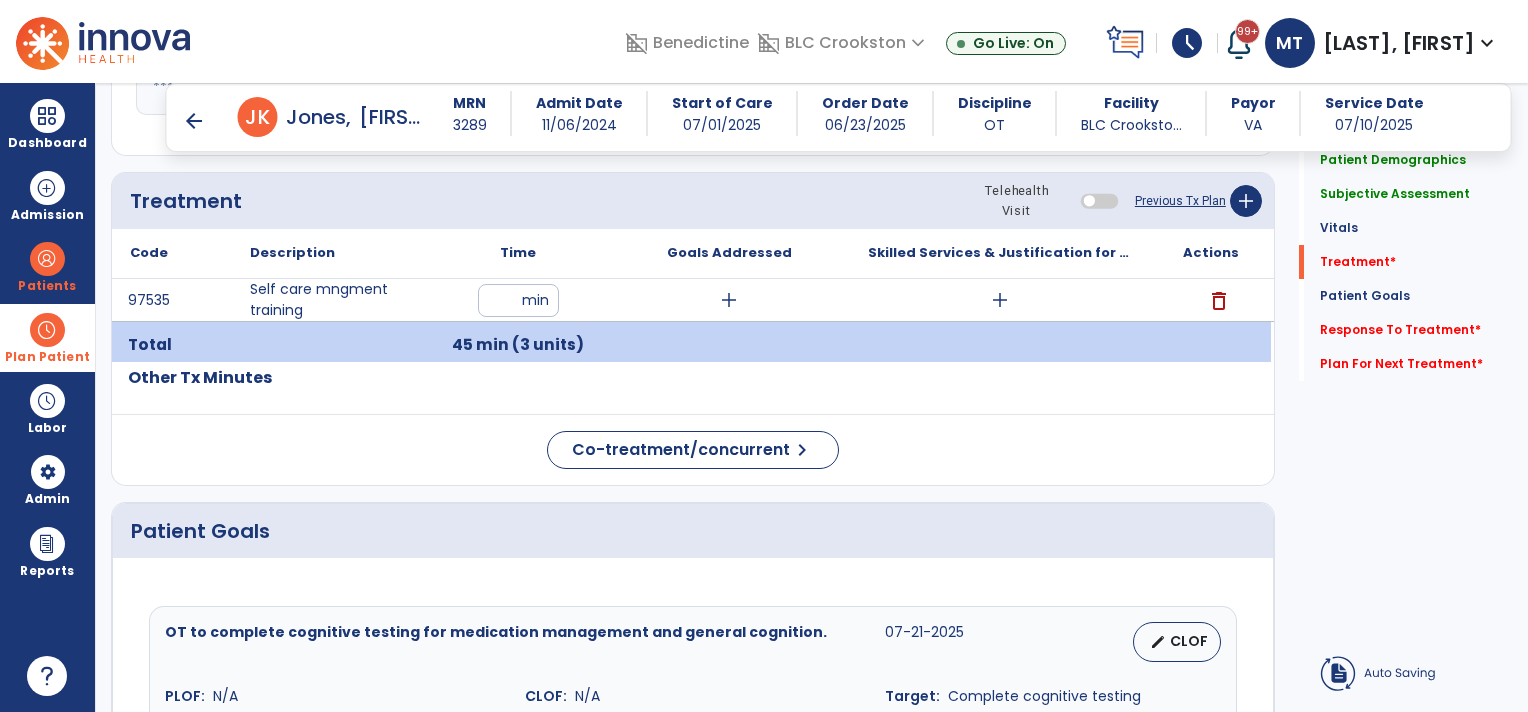 click on "Plan Patient" at bounding box center [47, 286] 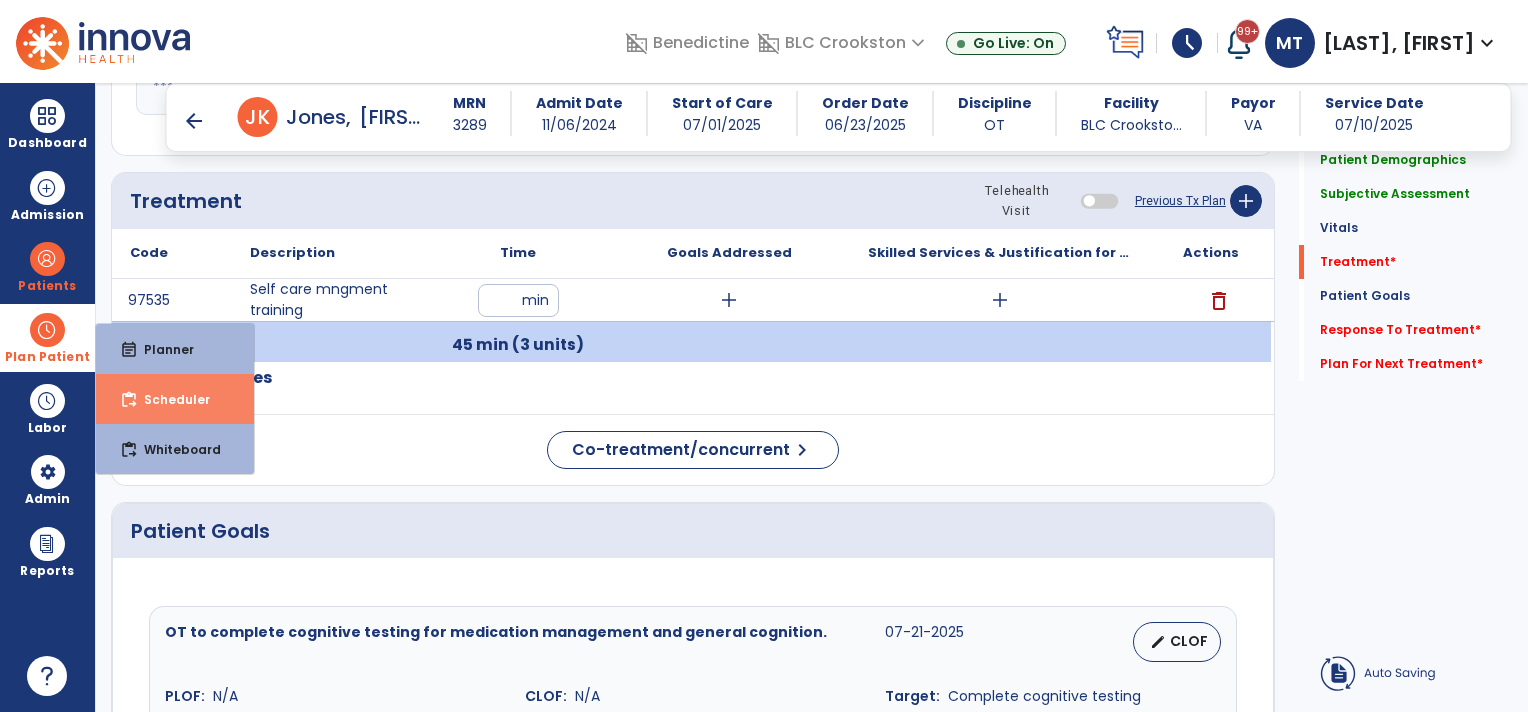 click on "content_paste_go  Scheduler" at bounding box center [175, 399] 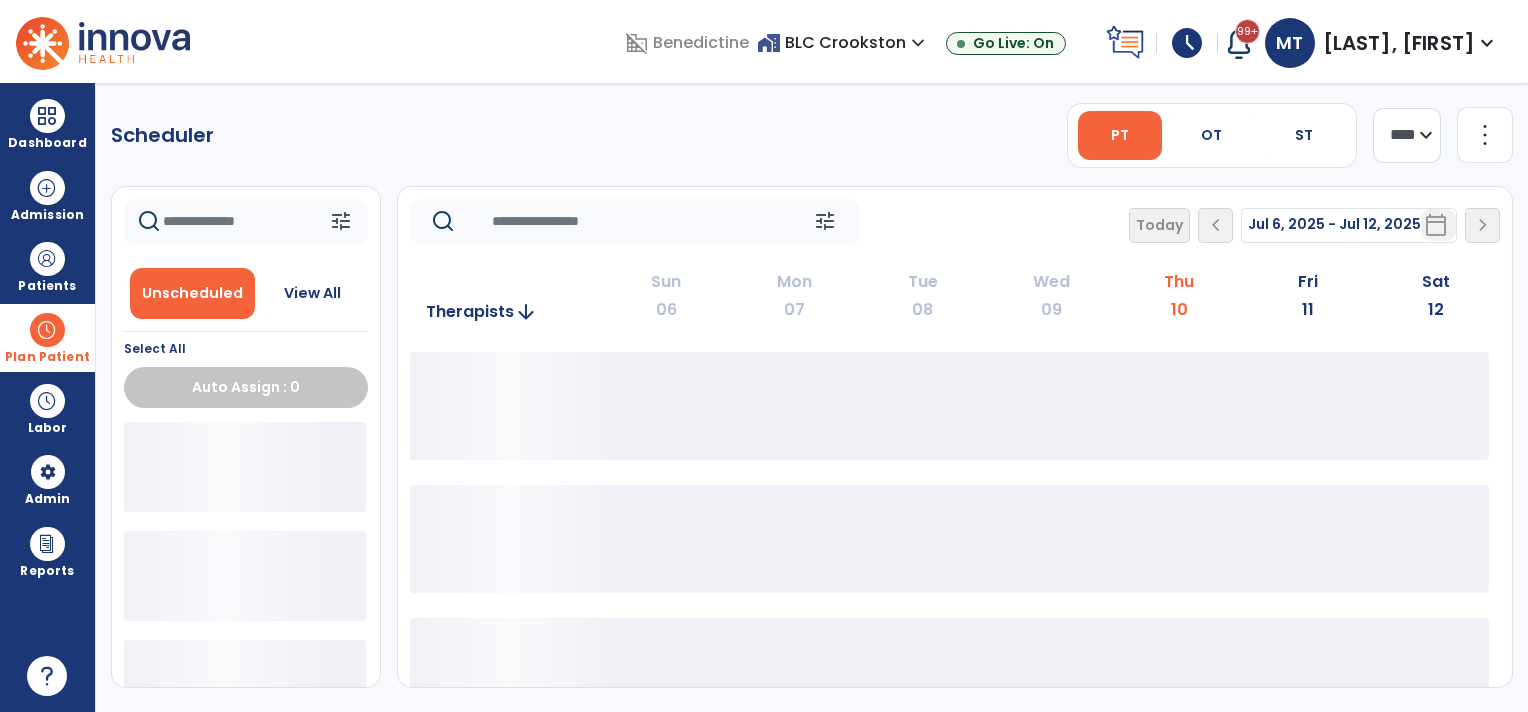 scroll, scrollTop: 0, scrollLeft: 0, axis: both 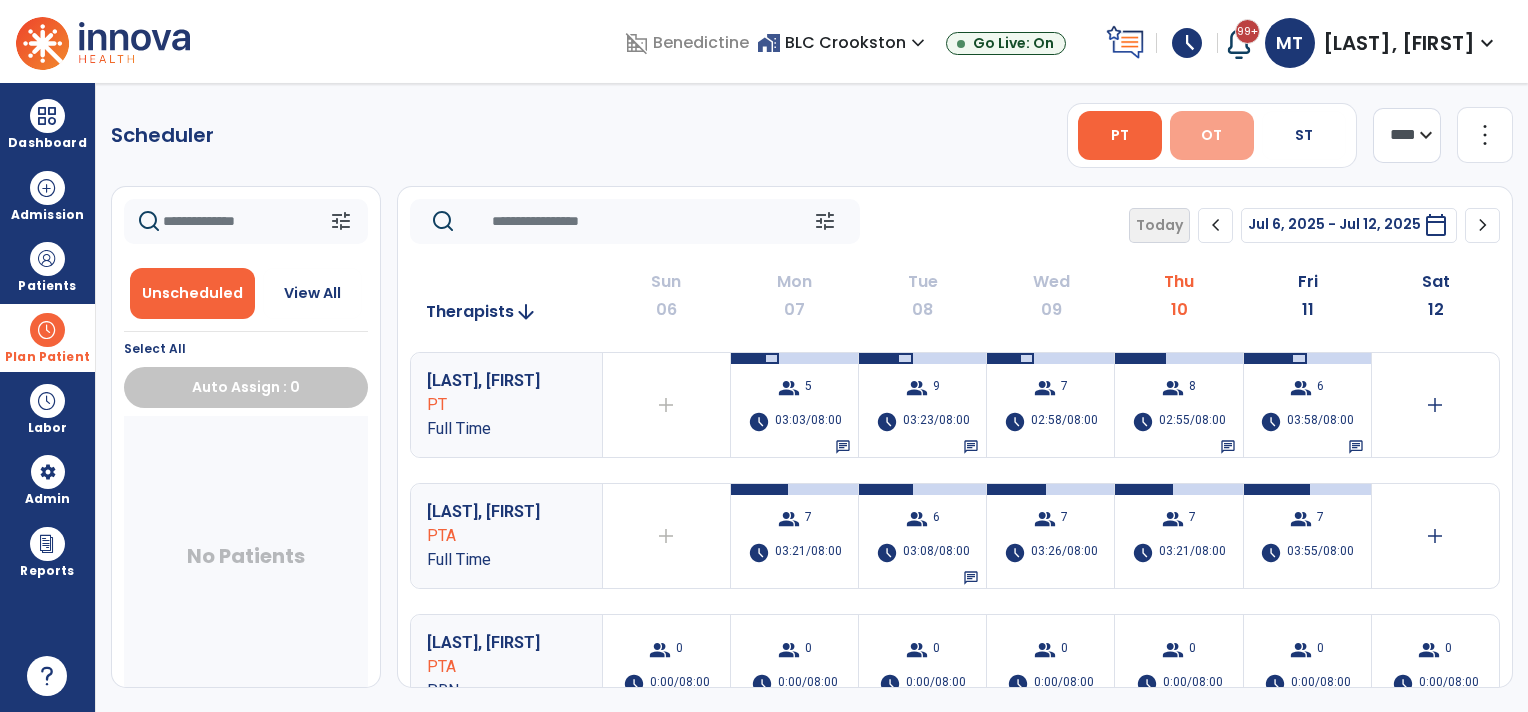 click on "OT" at bounding box center [1212, 135] 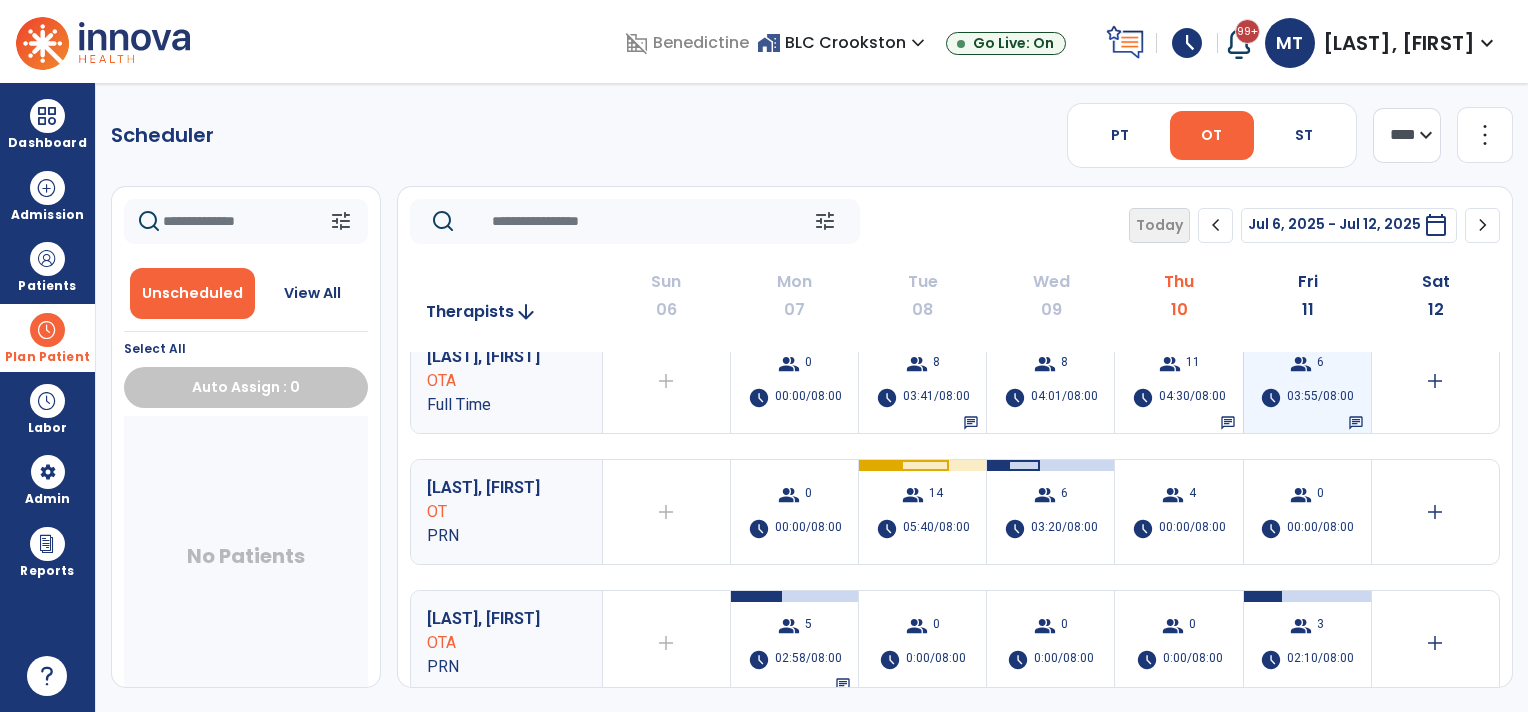 scroll, scrollTop: 0, scrollLeft: 0, axis: both 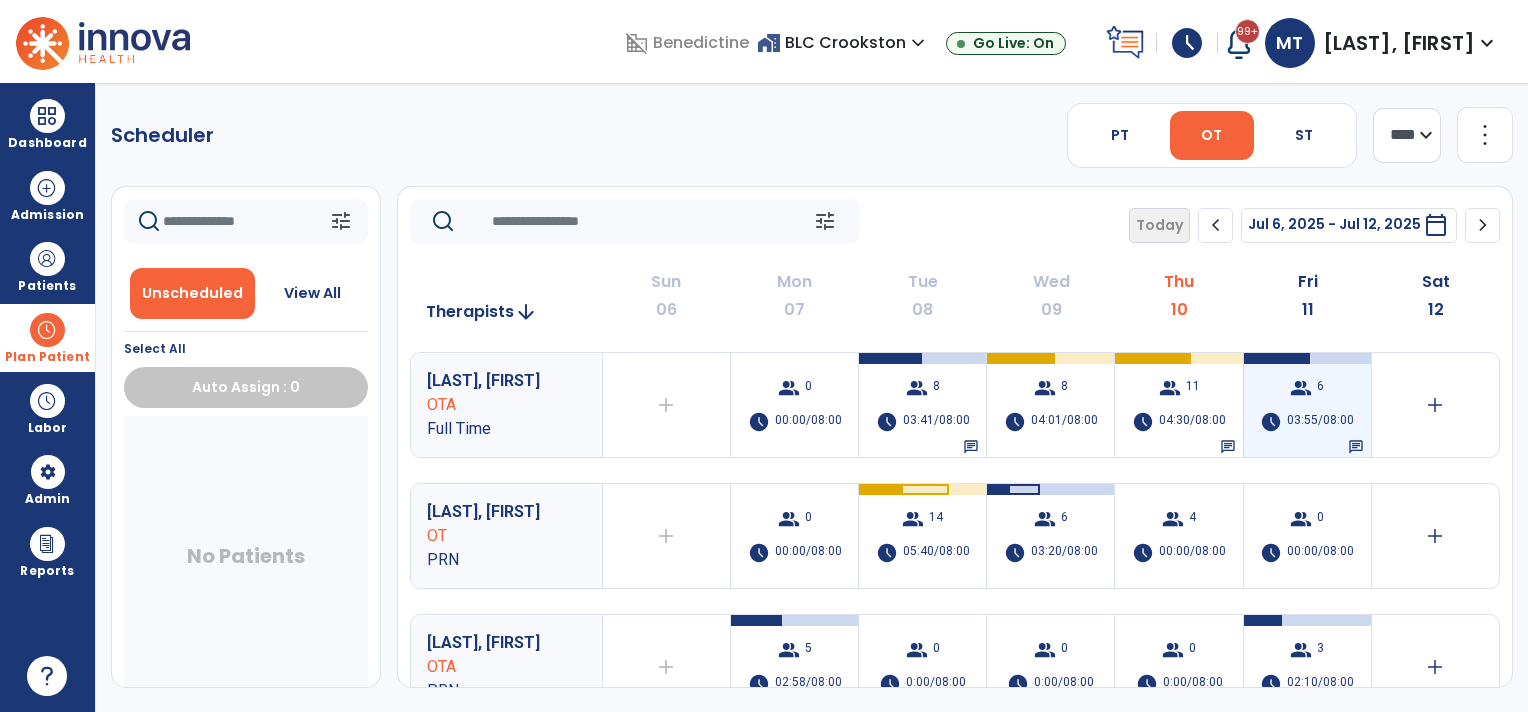 drag, startPoint x: 1278, startPoint y: 393, endPoint x: 1292, endPoint y: 441, distance: 50 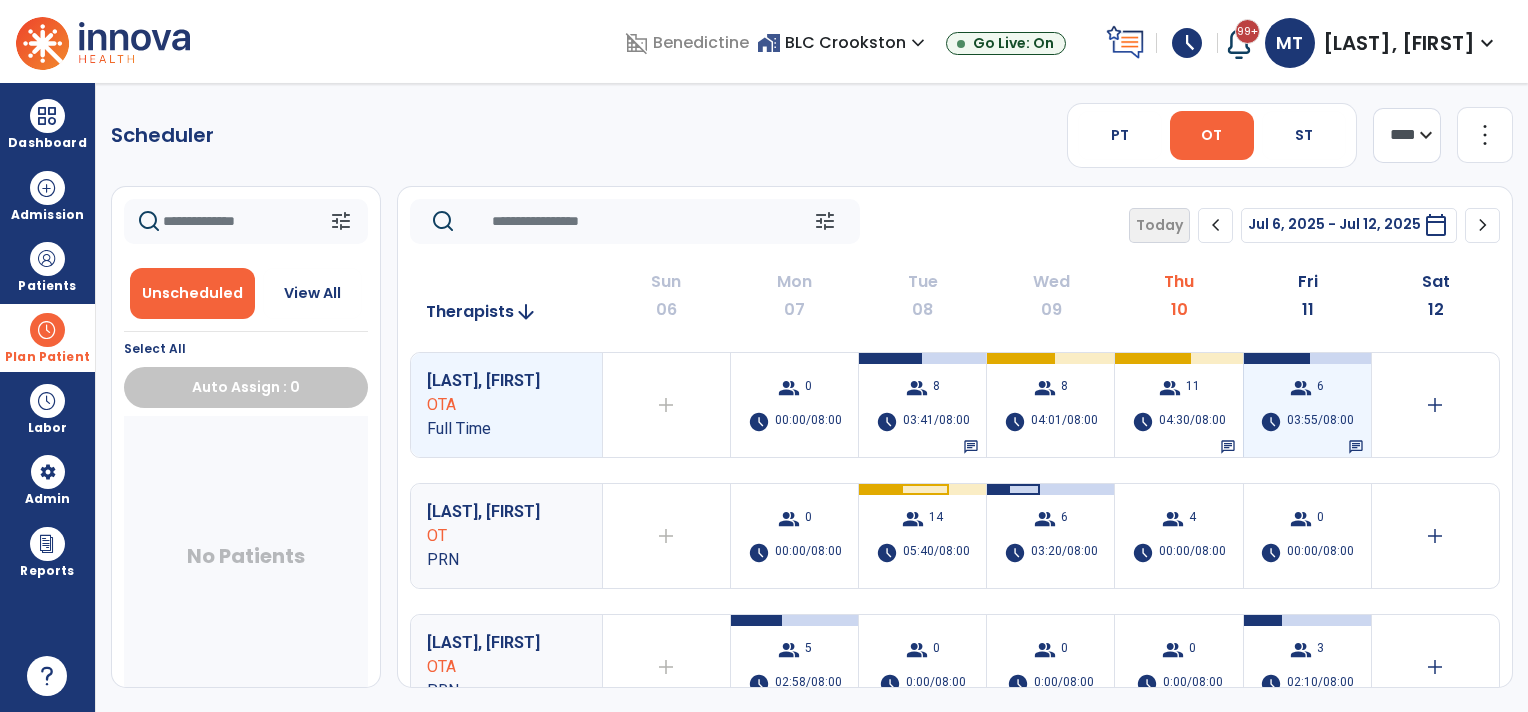 click on "chat" at bounding box center [1356, 447] 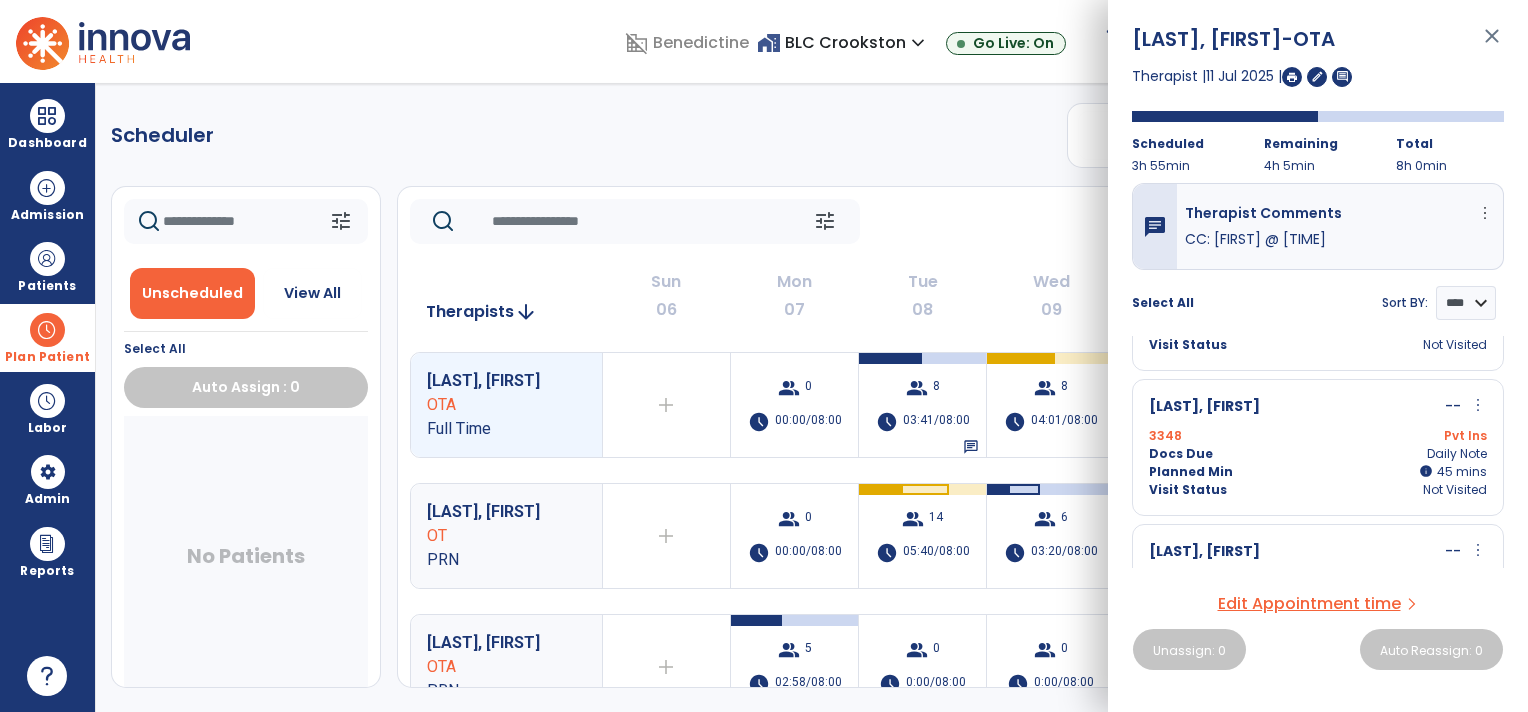 scroll, scrollTop: 0, scrollLeft: 0, axis: both 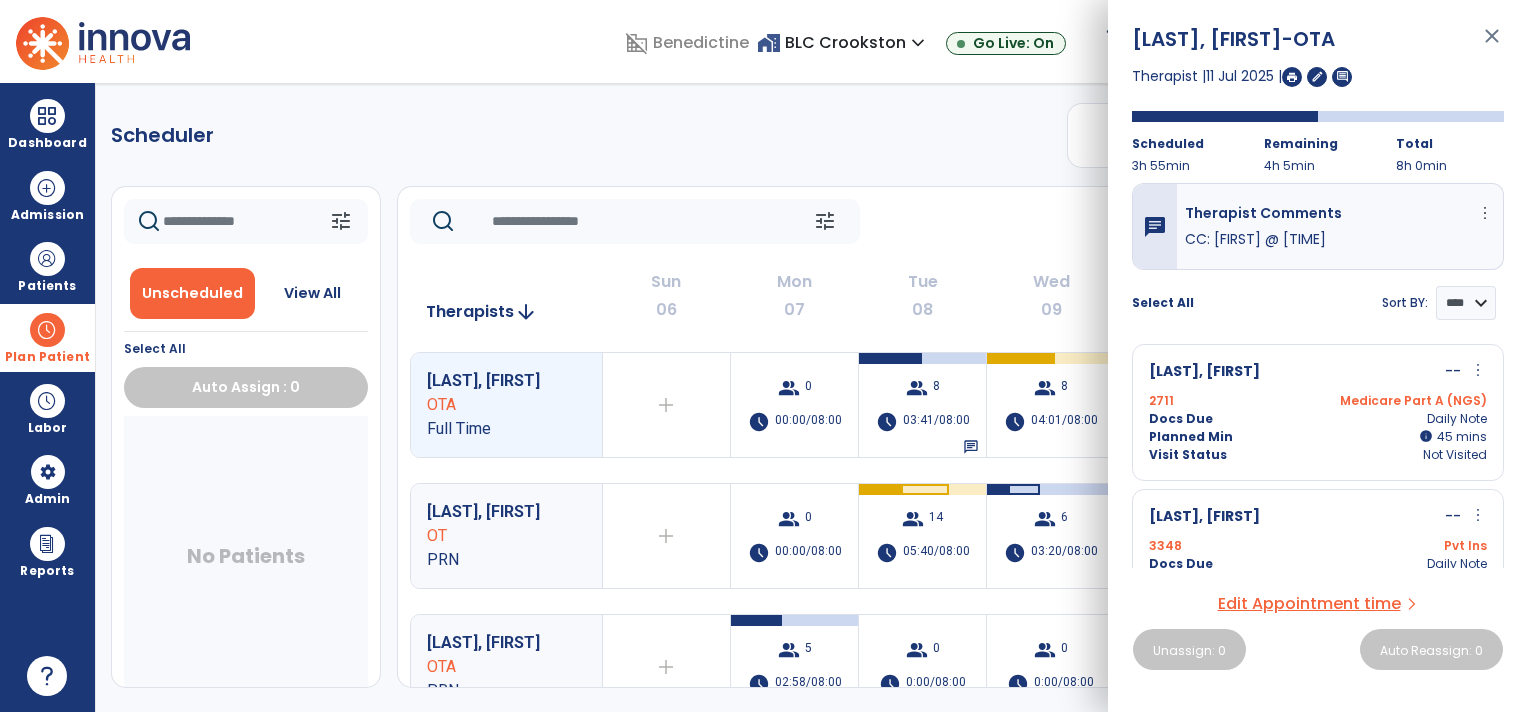 click on "Scheduler   PT   OT   ST  **** *** more_vert  Manage Labor   View All Therapists   Print" 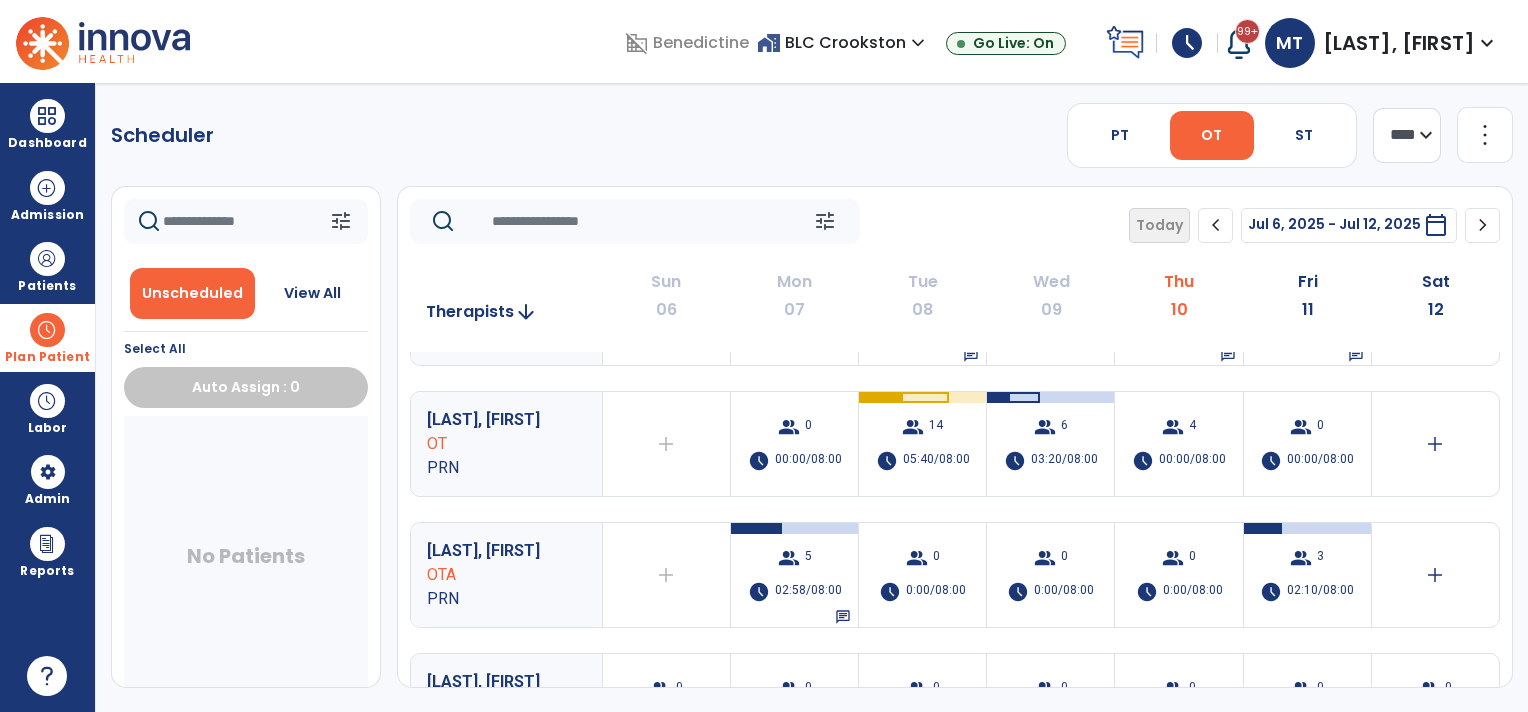 scroll, scrollTop: 118, scrollLeft: 0, axis: vertical 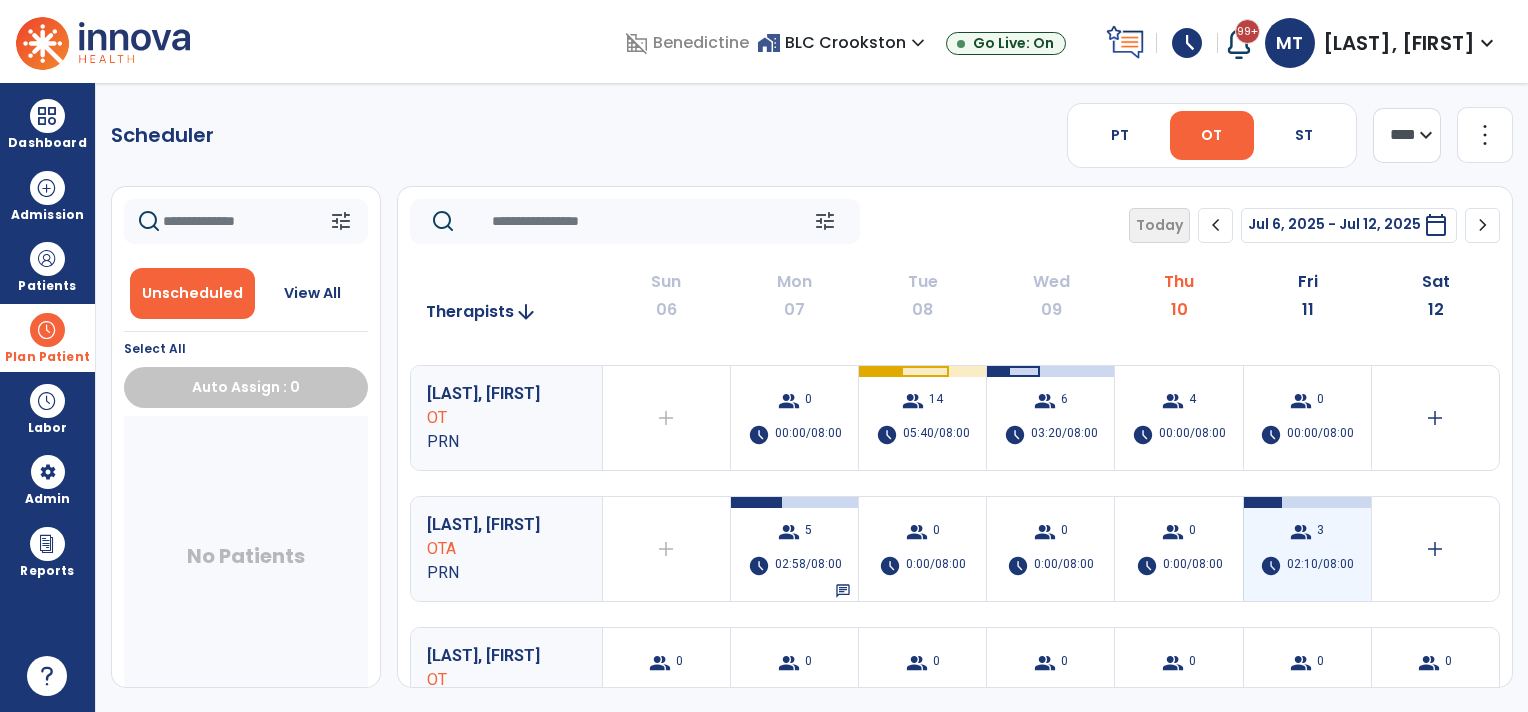 click on "group  3  schedule  02:10/08:00" at bounding box center [1307, 549] 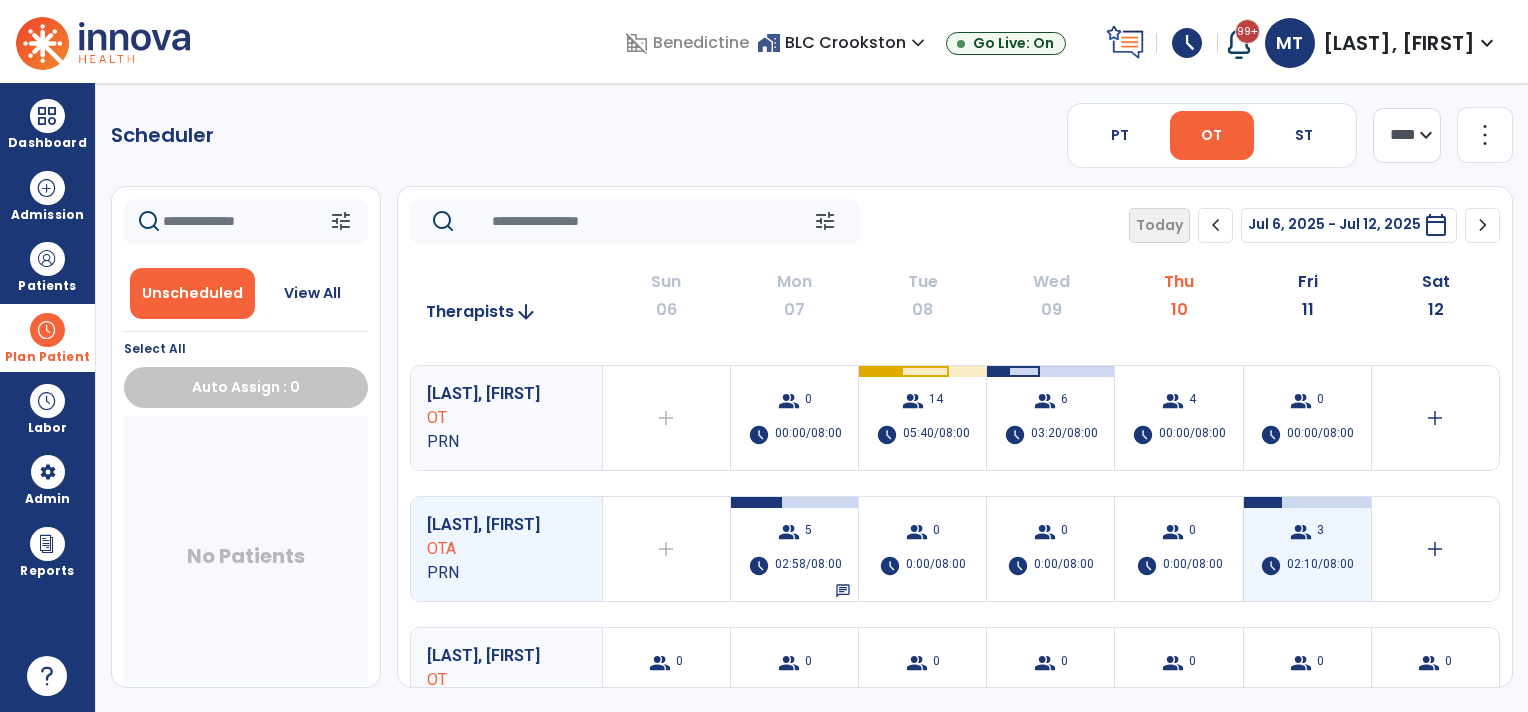 click on "group  3  schedule  02:10/08:00" at bounding box center [1307, 549] 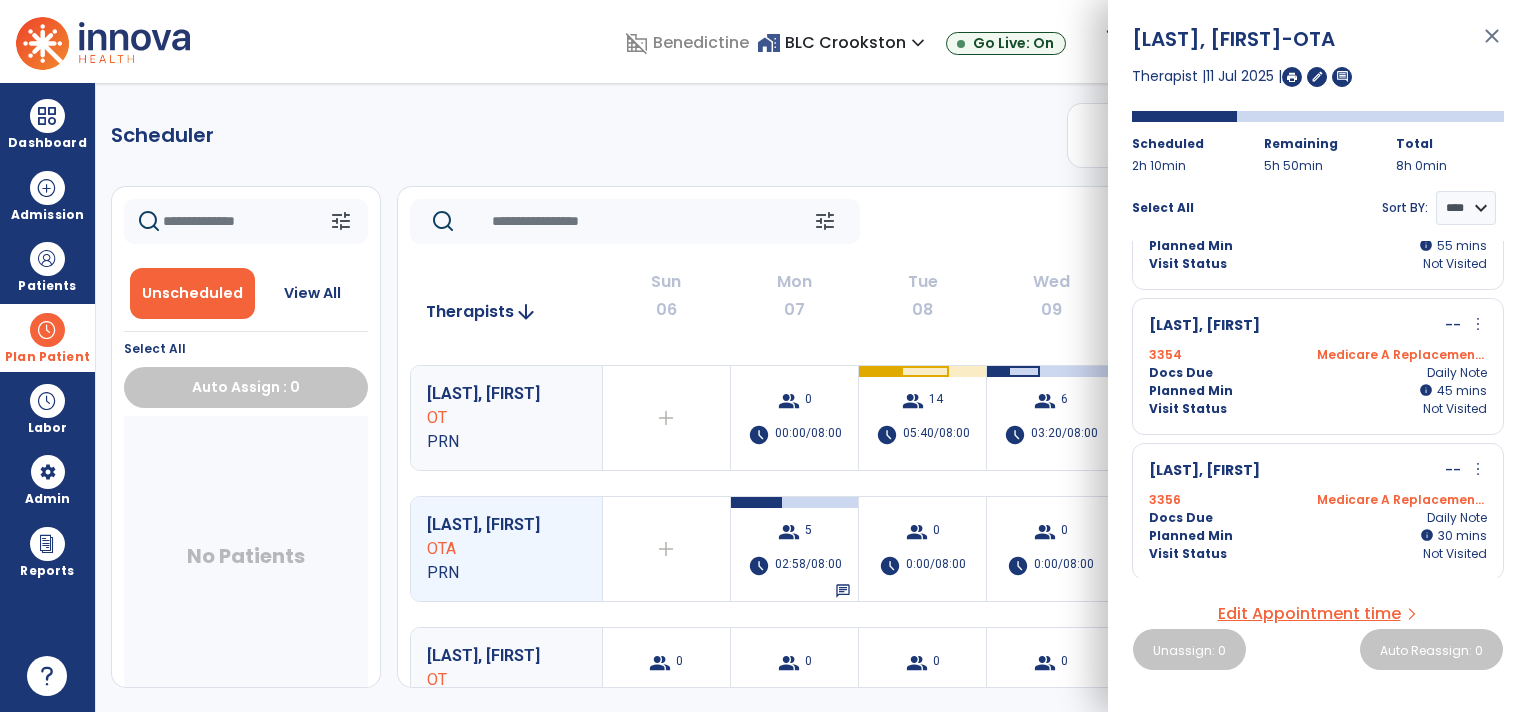 scroll, scrollTop: 95, scrollLeft: 0, axis: vertical 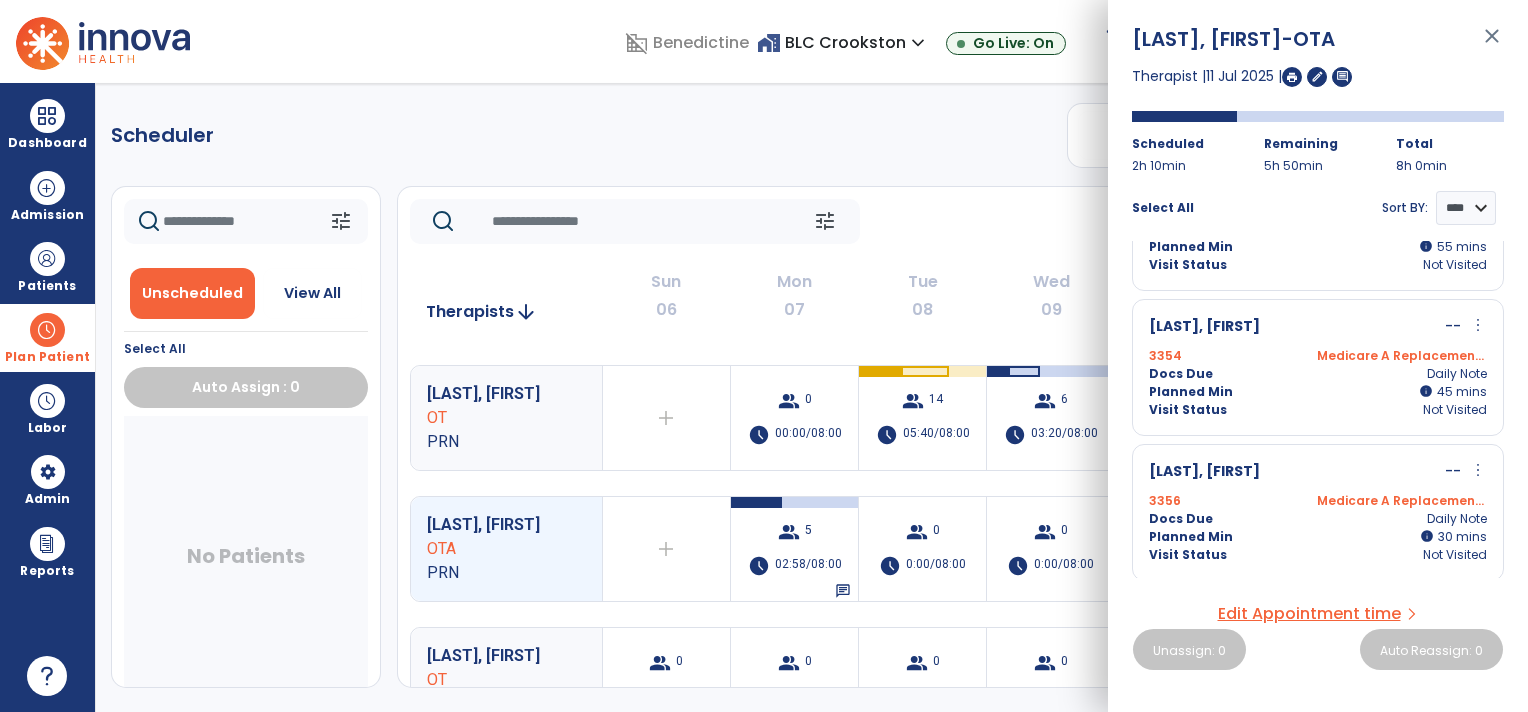 click on "Scheduler   PT   OT   ST  **** *** more_vert  Manage Labor   View All Therapists   Print" 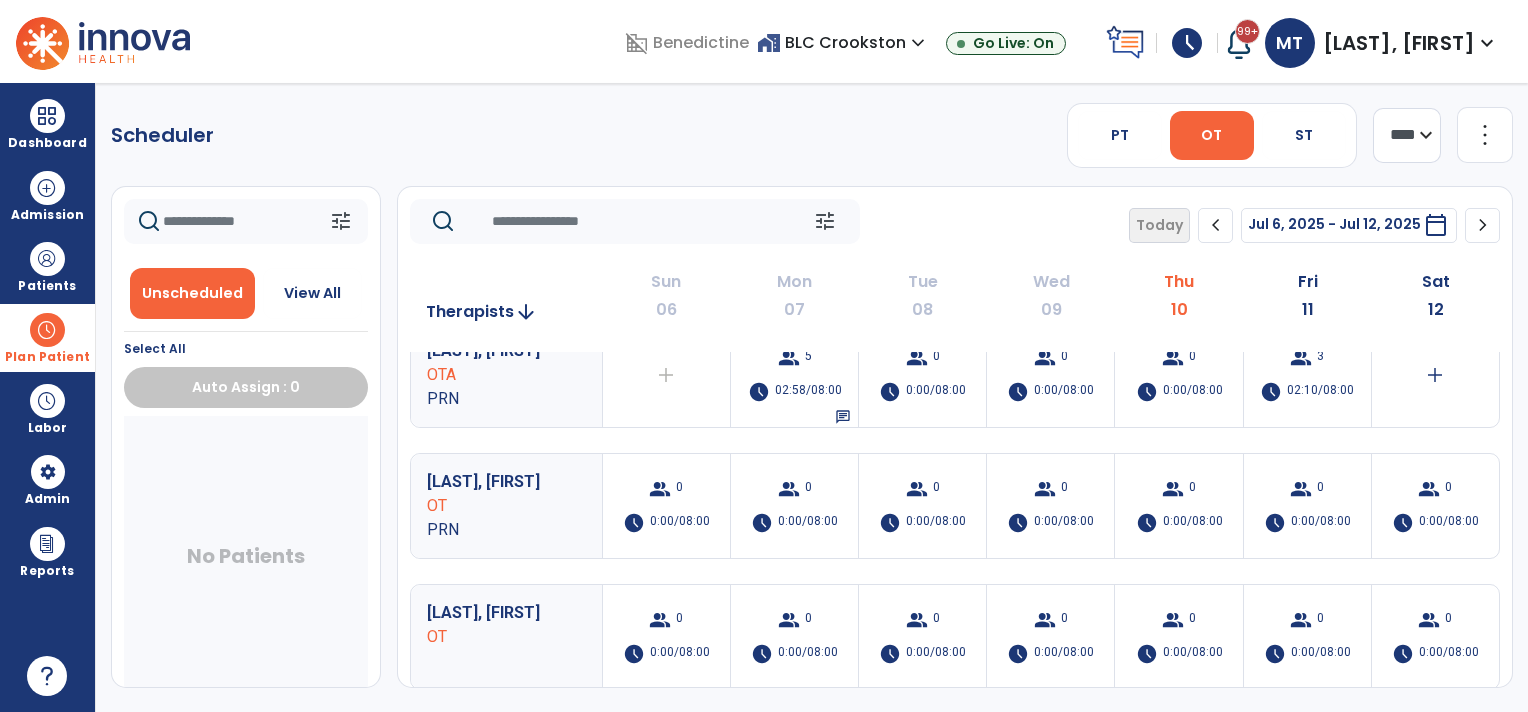 scroll, scrollTop: 0, scrollLeft: 0, axis: both 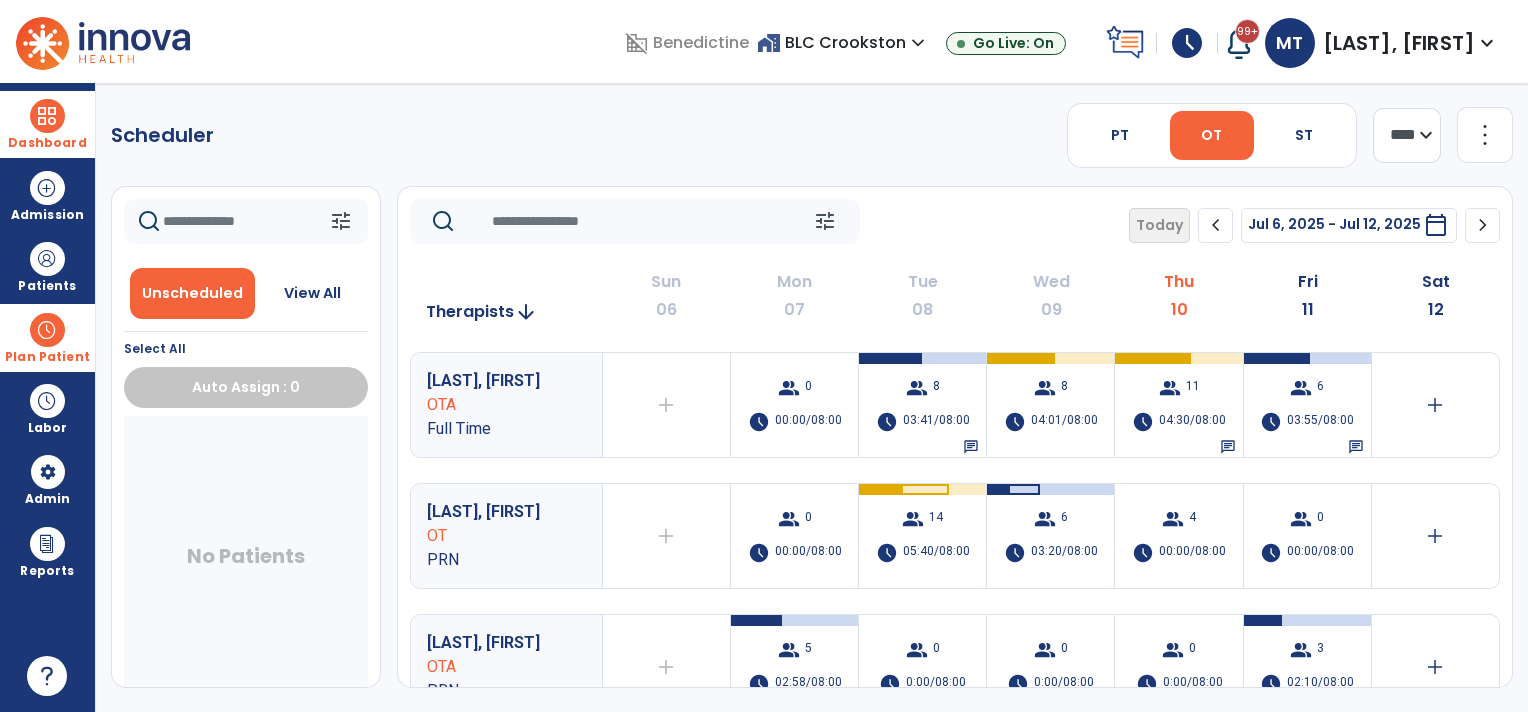click at bounding box center [47, 116] 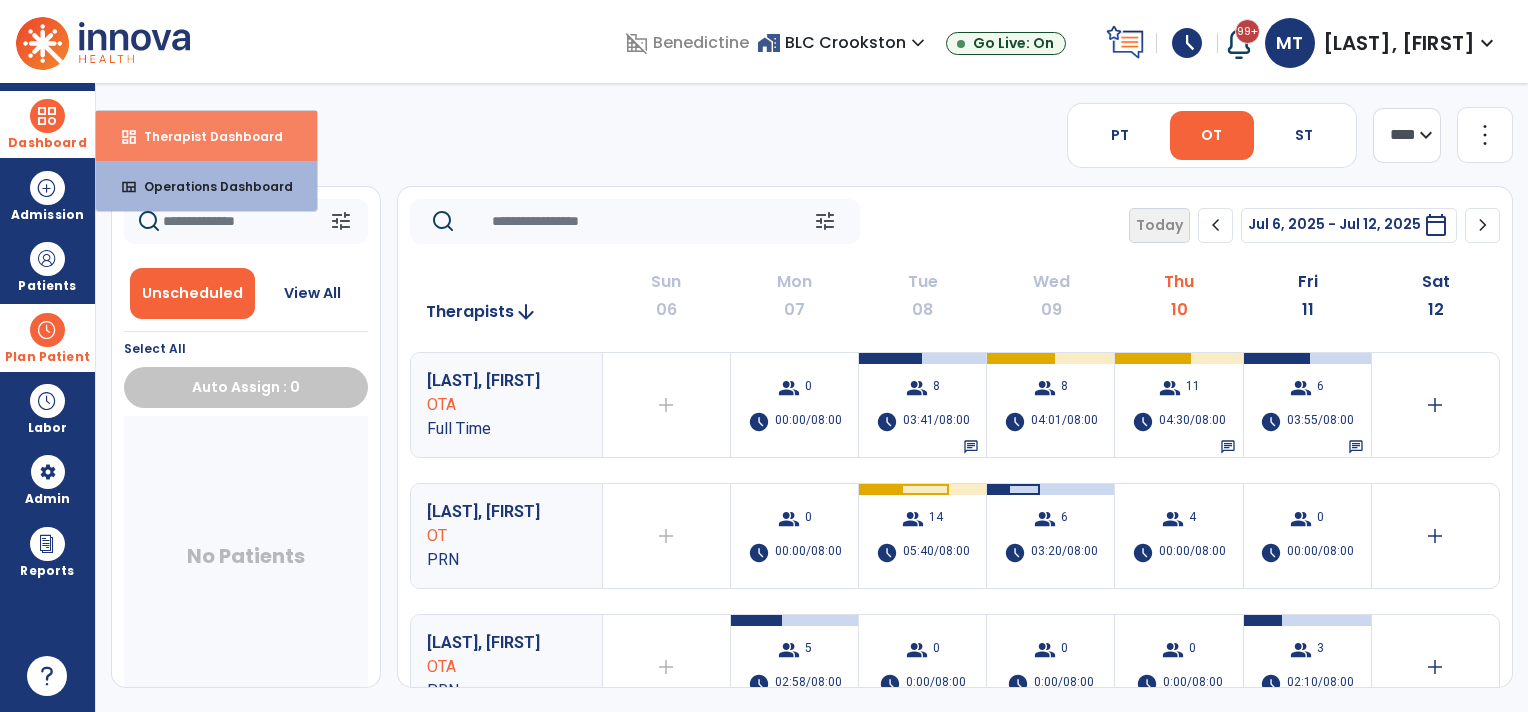 click on "dashboard  Therapist Dashboard" at bounding box center (206, 136) 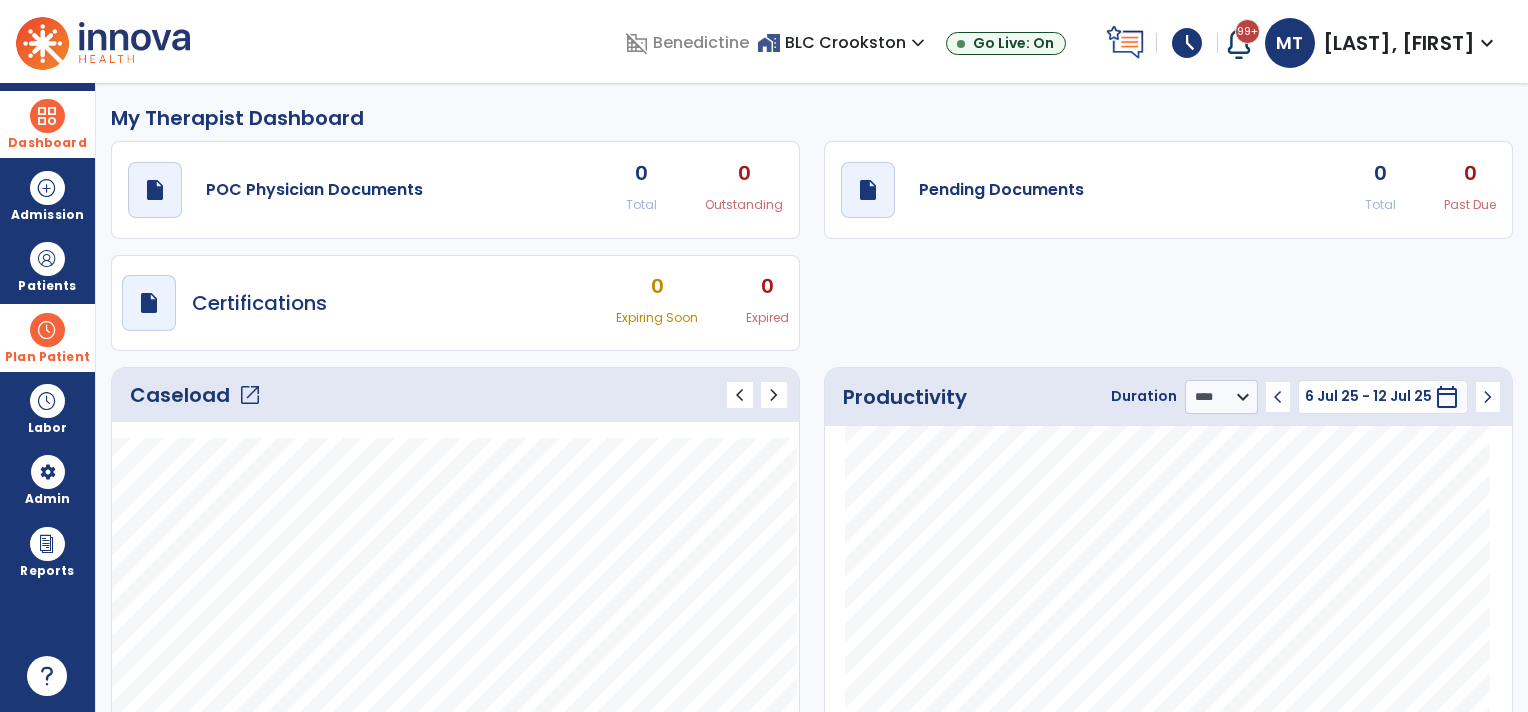 click on "open_in_new" 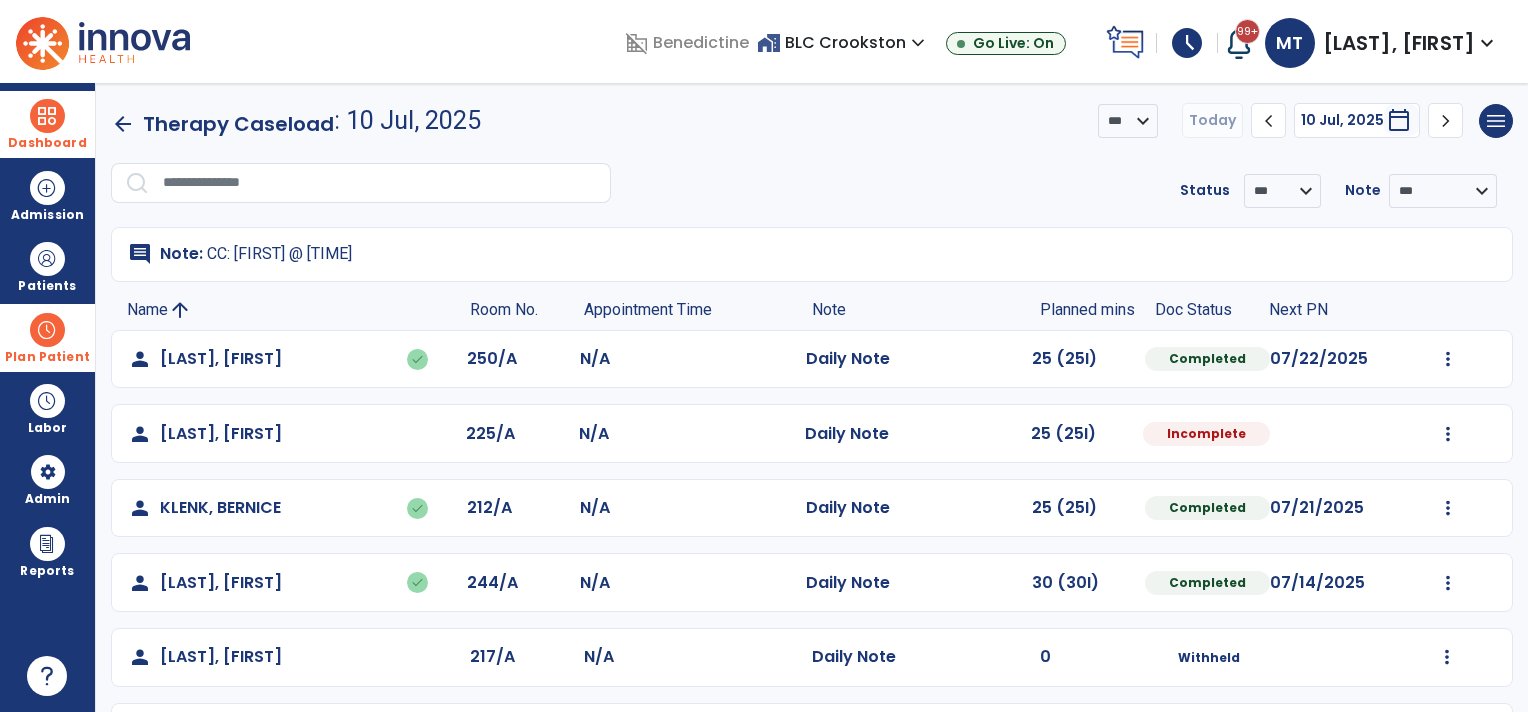 scroll, scrollTop: 0, scrollLeft: 0, axis: both 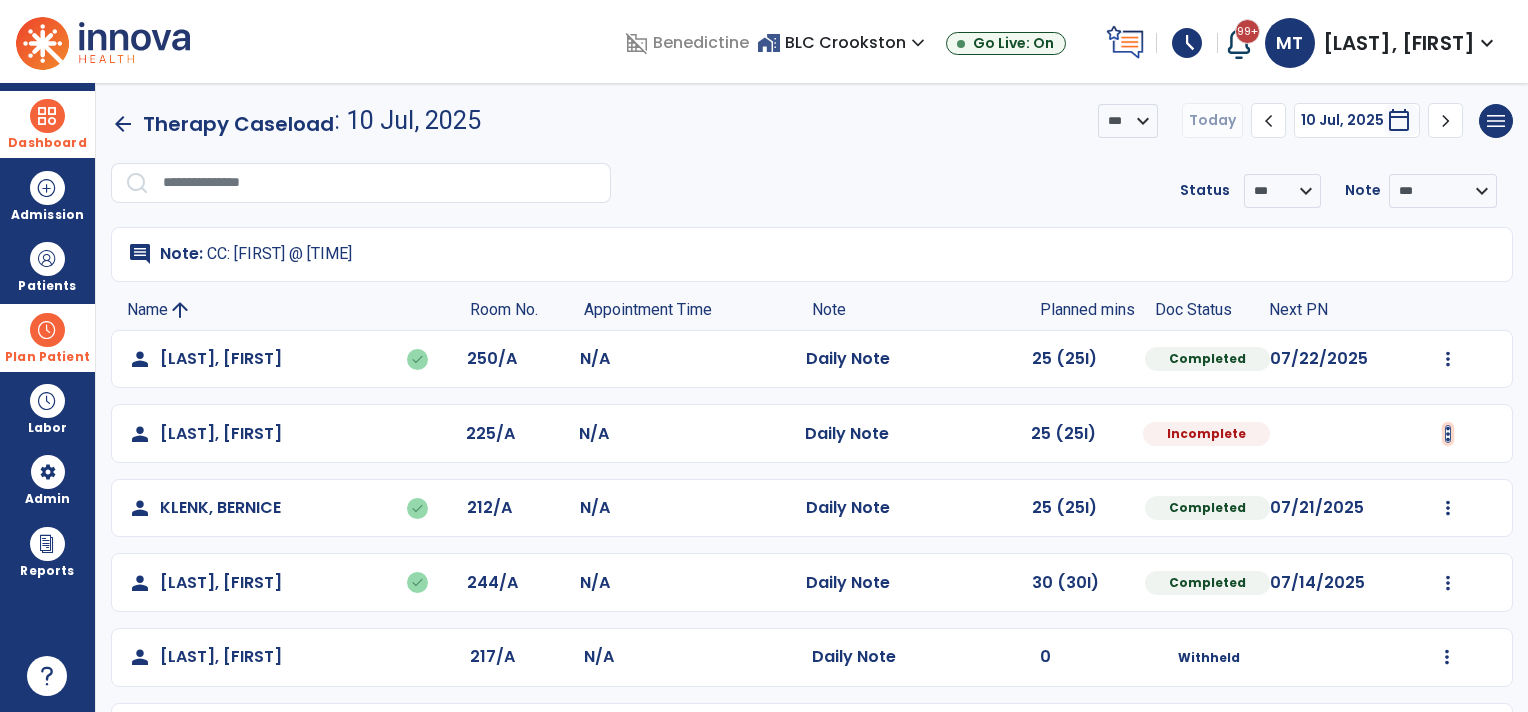 click at bounding box center [1448, 359] 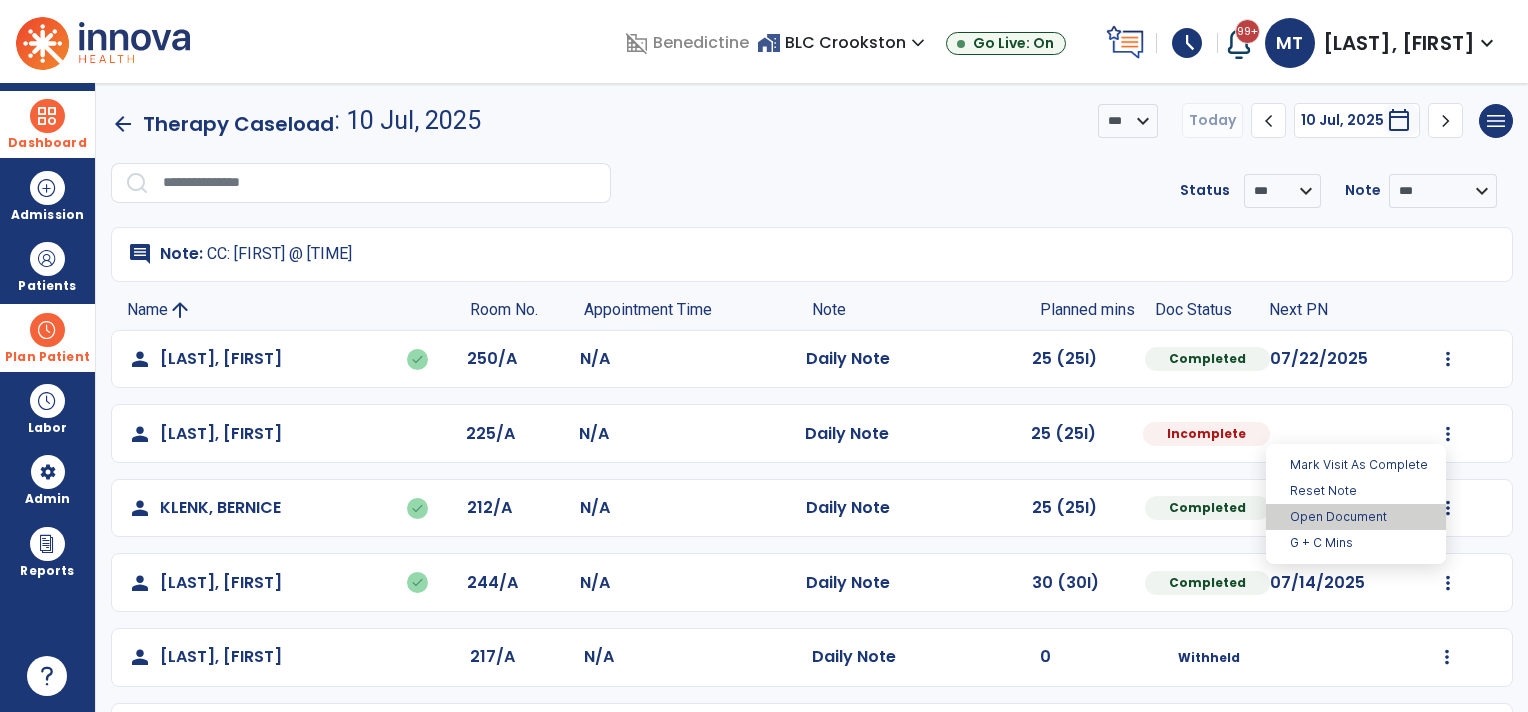 click on "Open Document" at bounding box center [1356, 517] 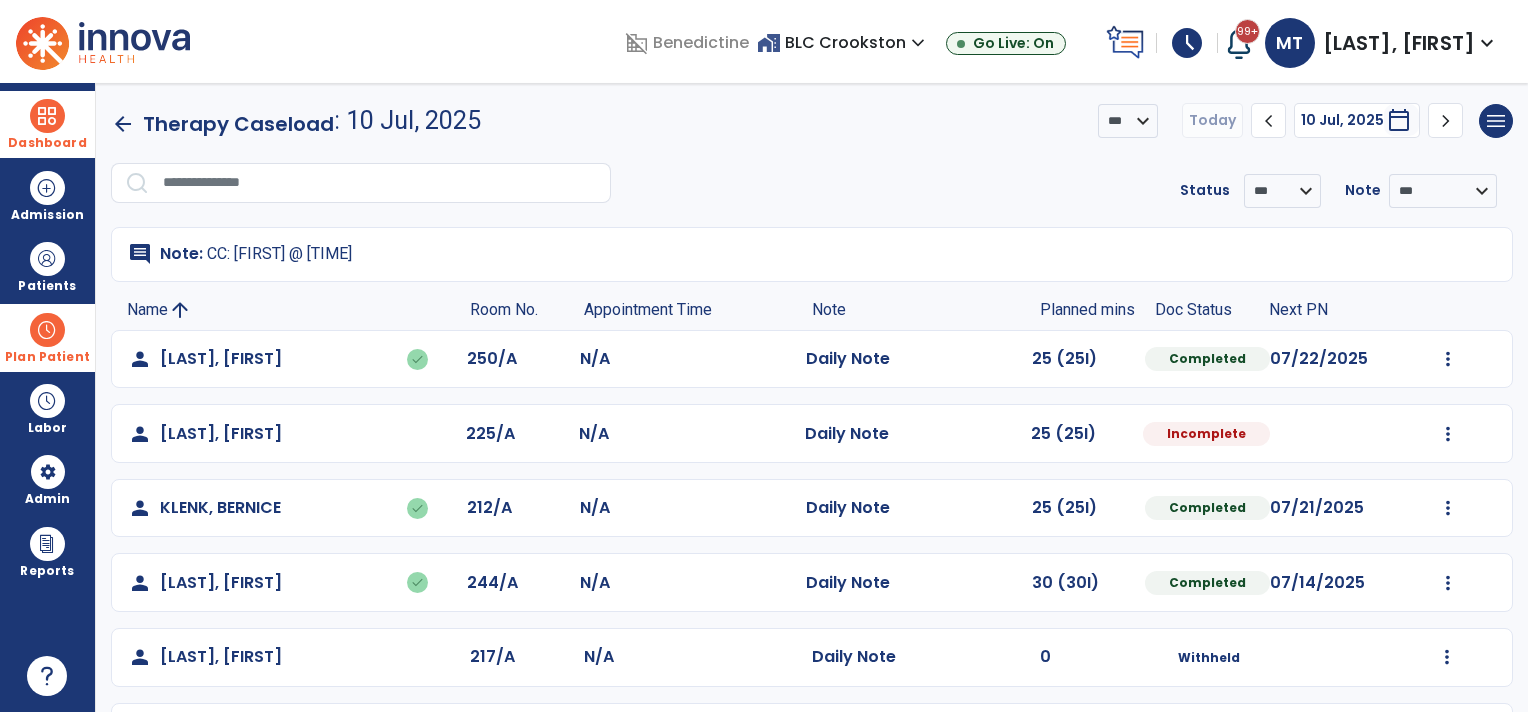 select on "*" 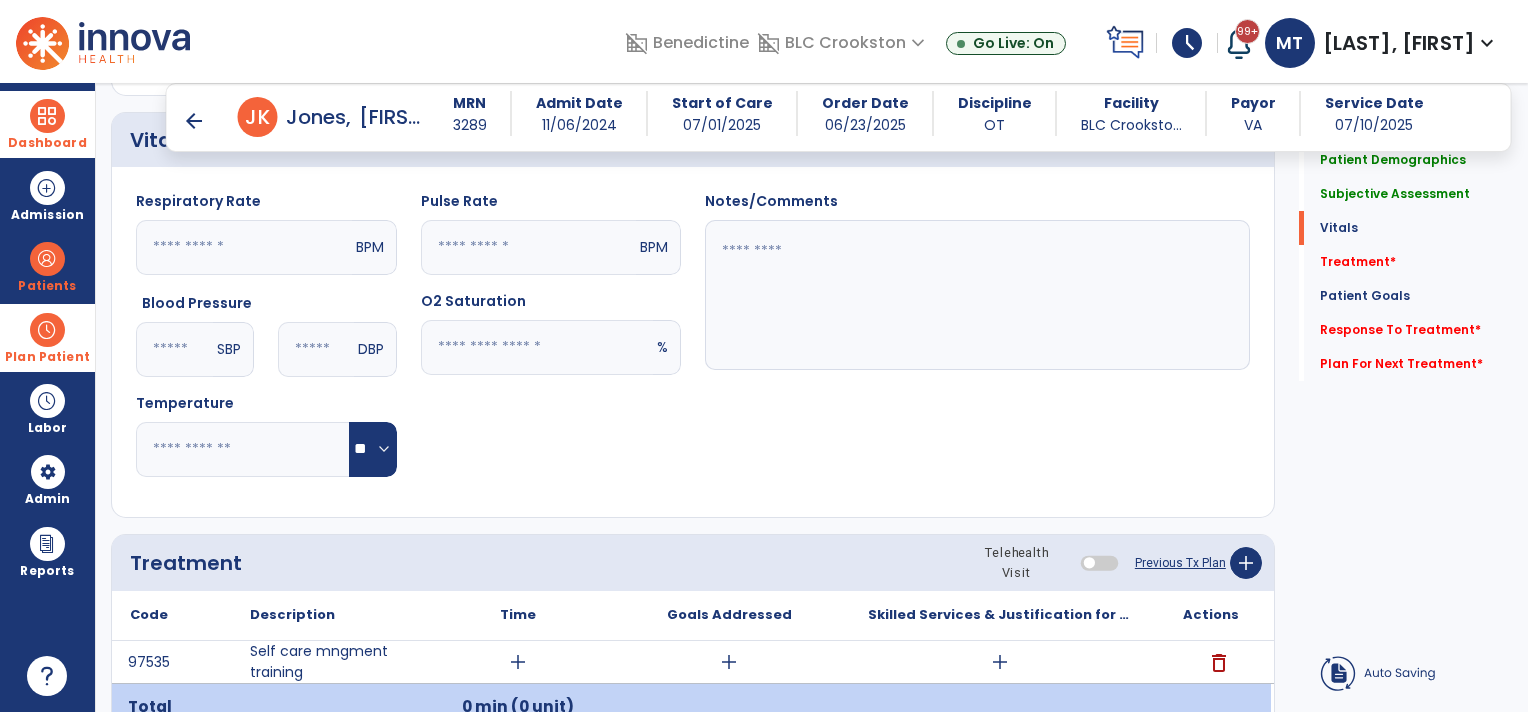 scroll, scrollTop: 716, scrollLeft: 0, axis: vertical 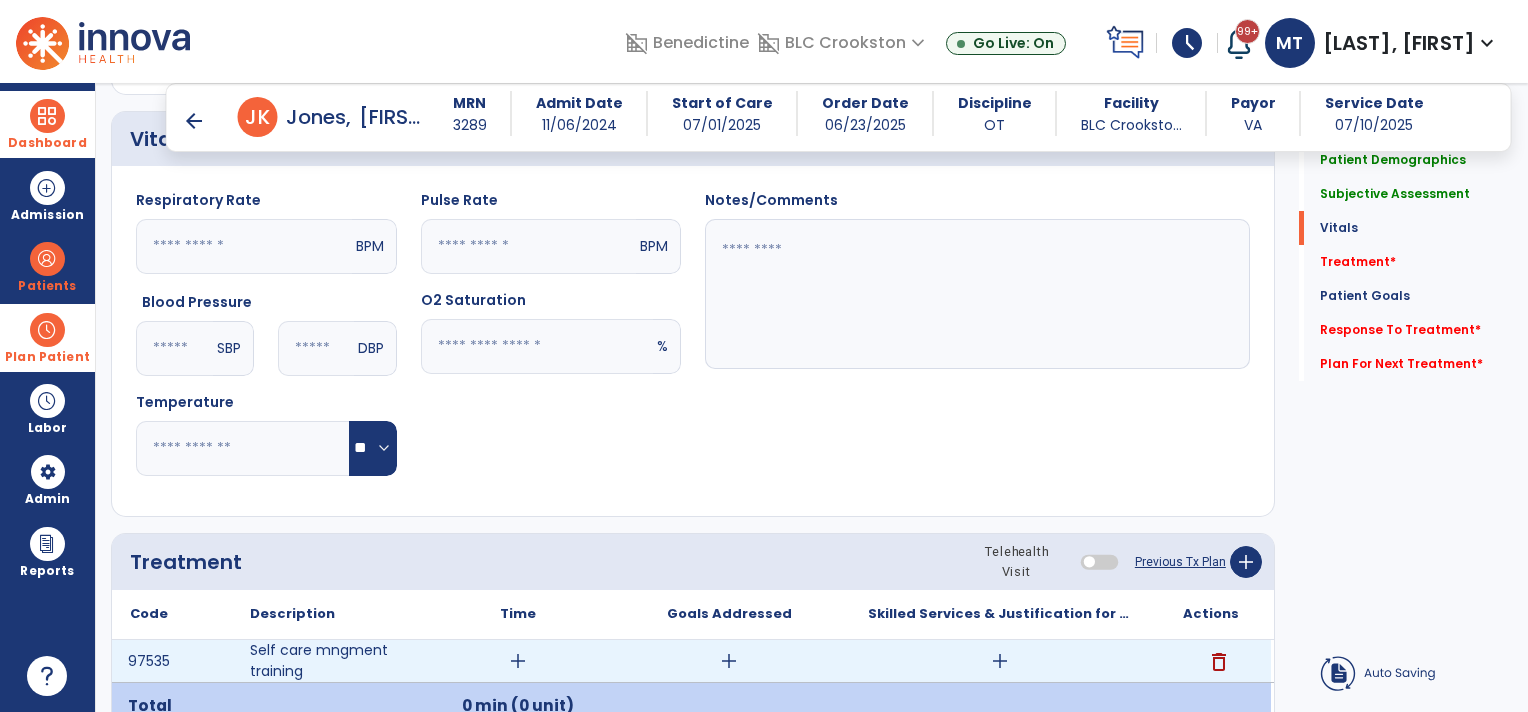 click on "add" at bounding box center [518, 661] 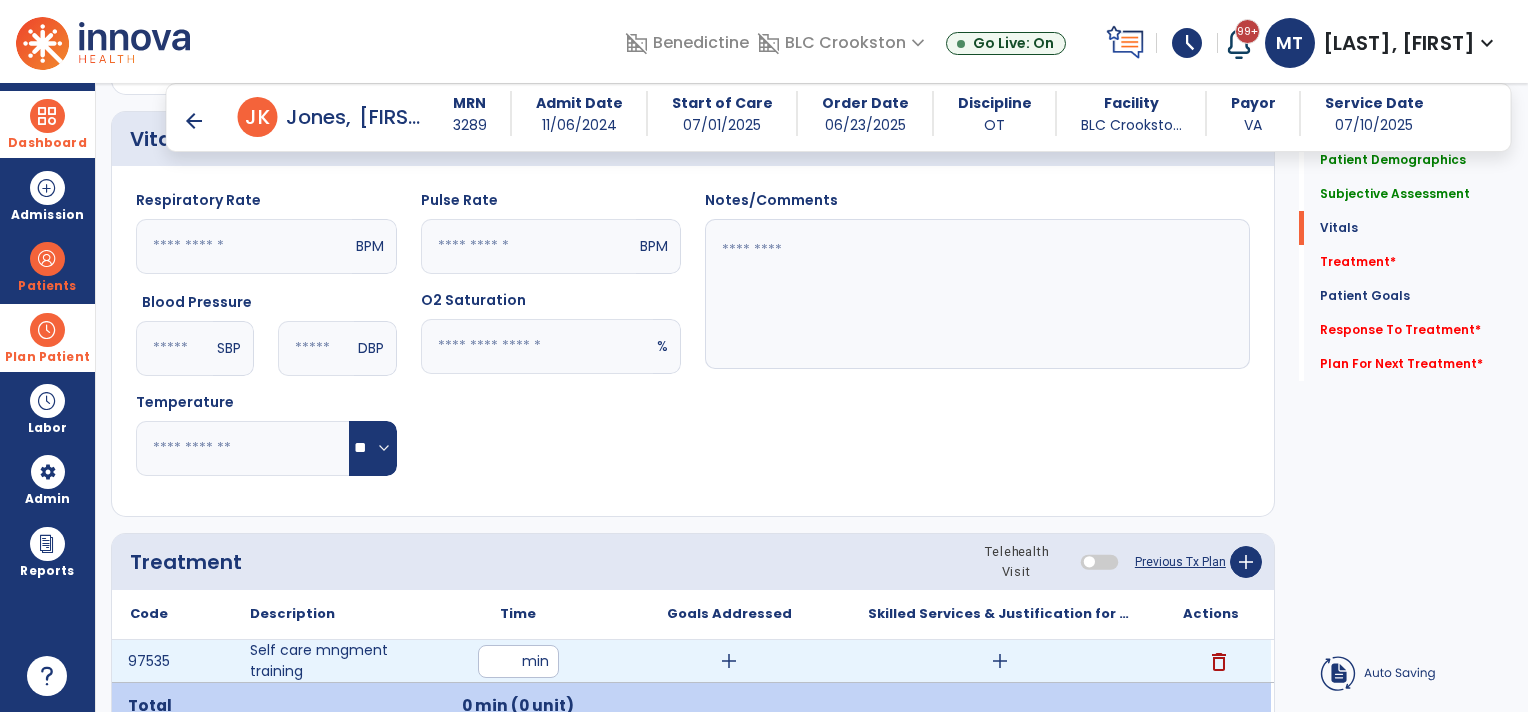 type on "**" 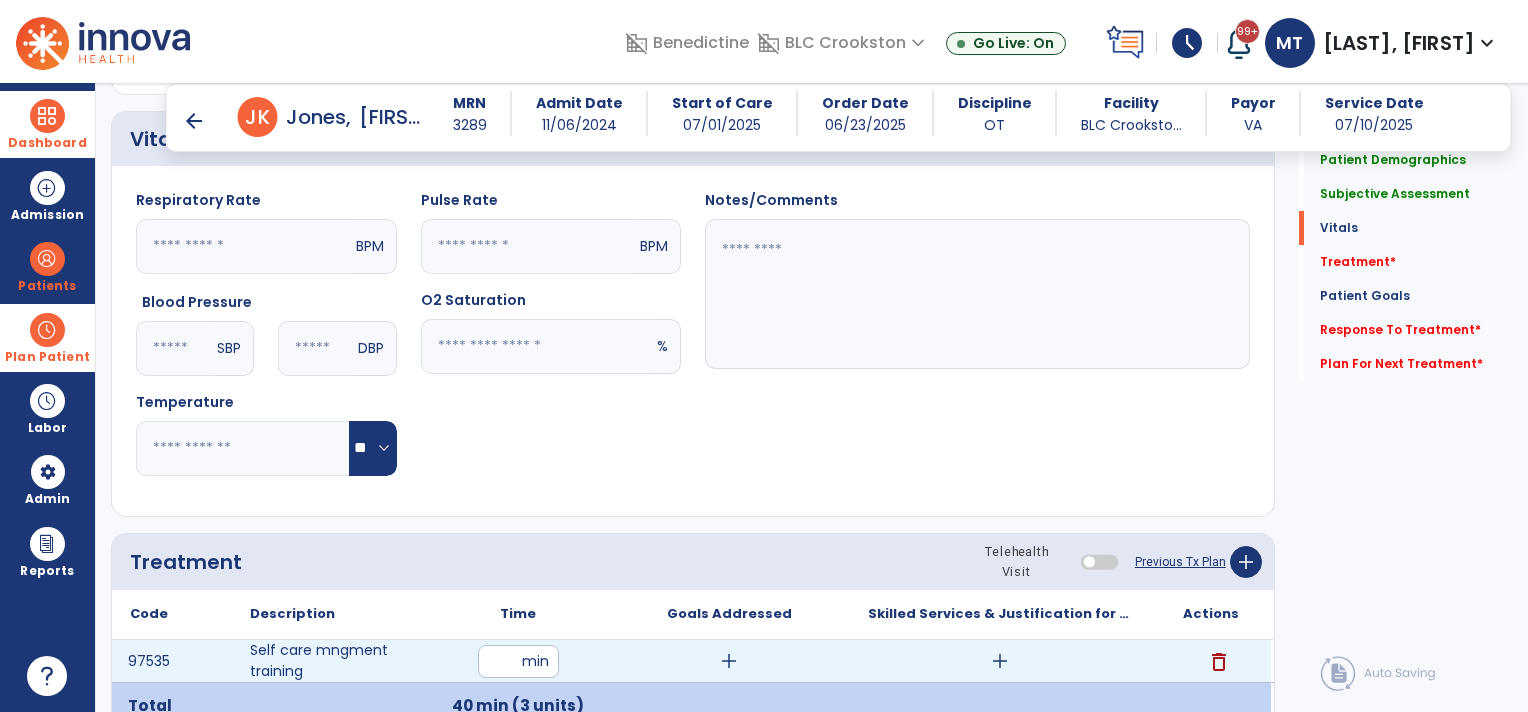 click on "add" at bounding box center (1000, 661) 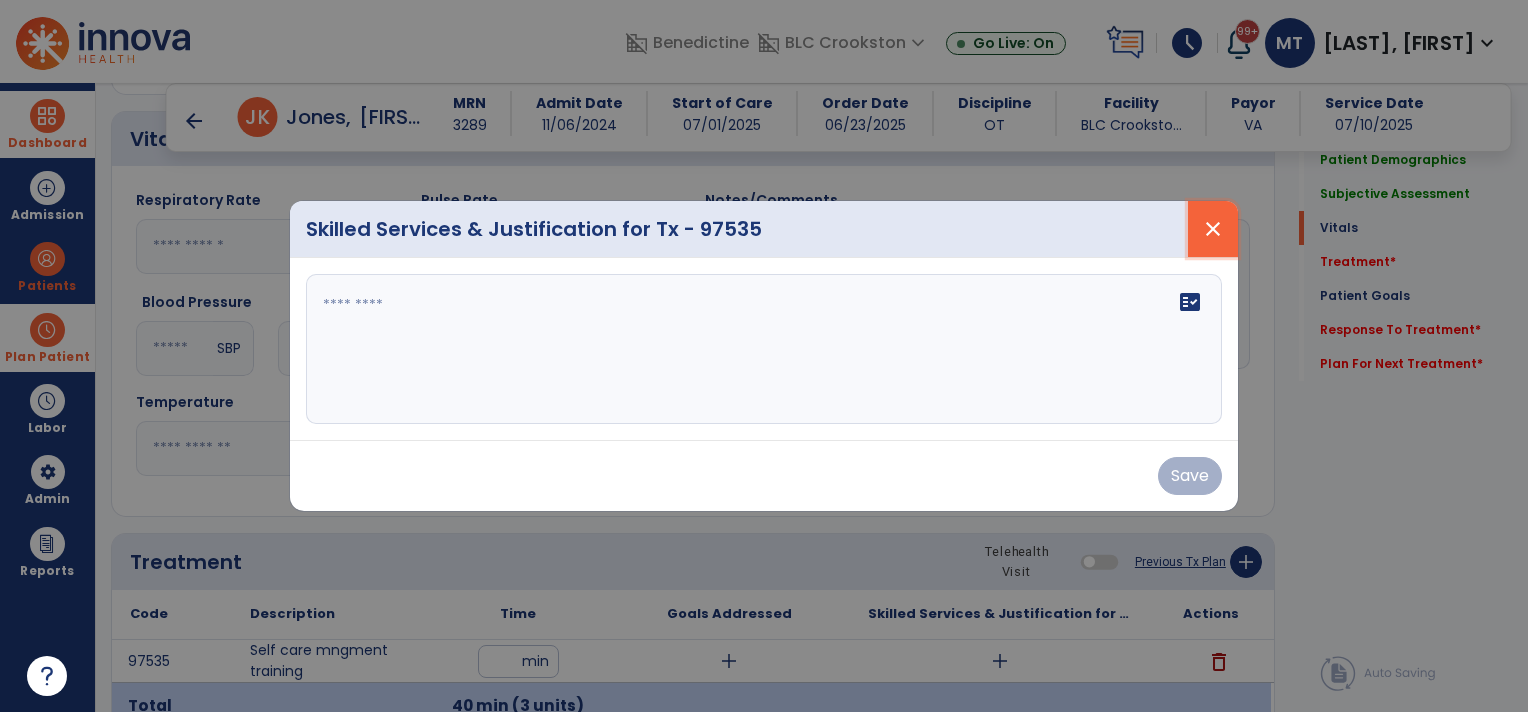 click on "close" at bounding box center (1213, 229) 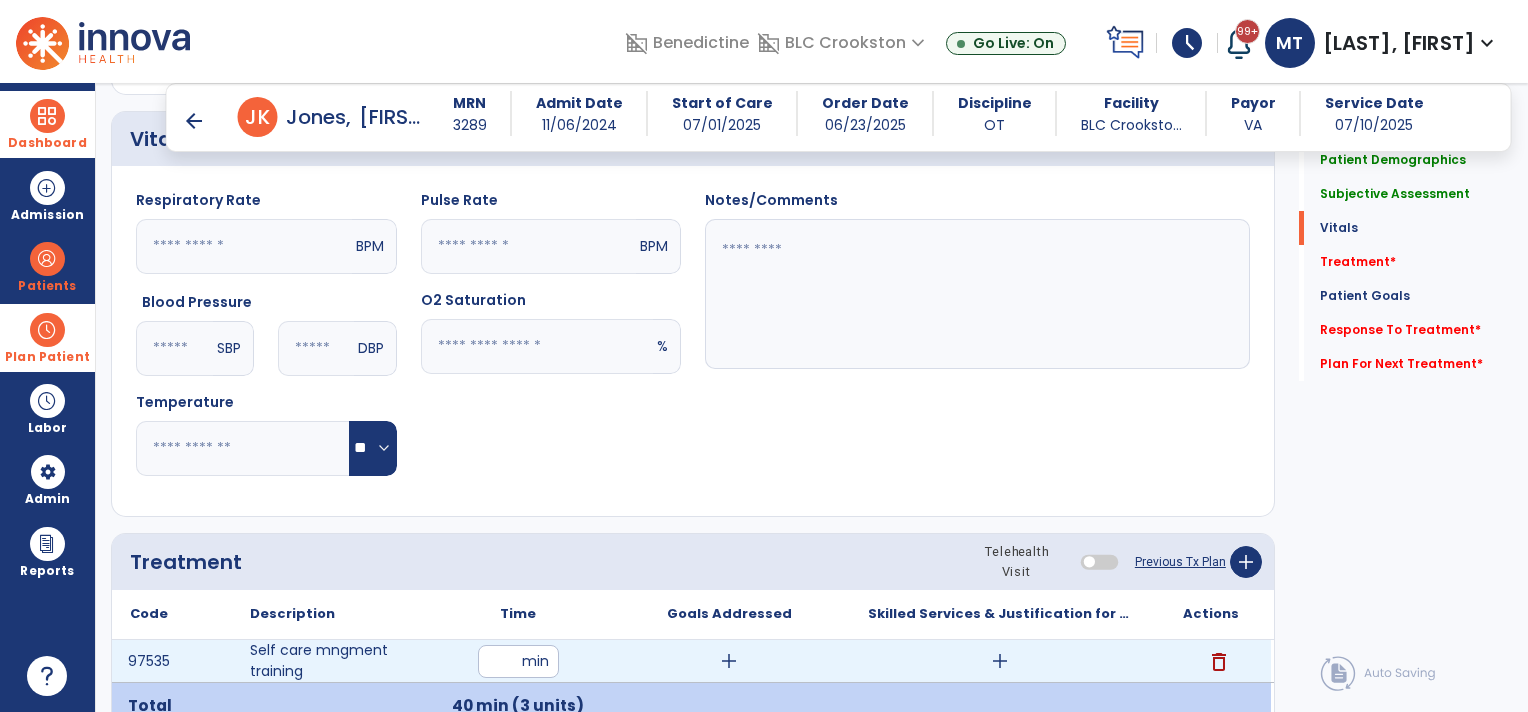 click on "add" at bounding box center (1000, 661) 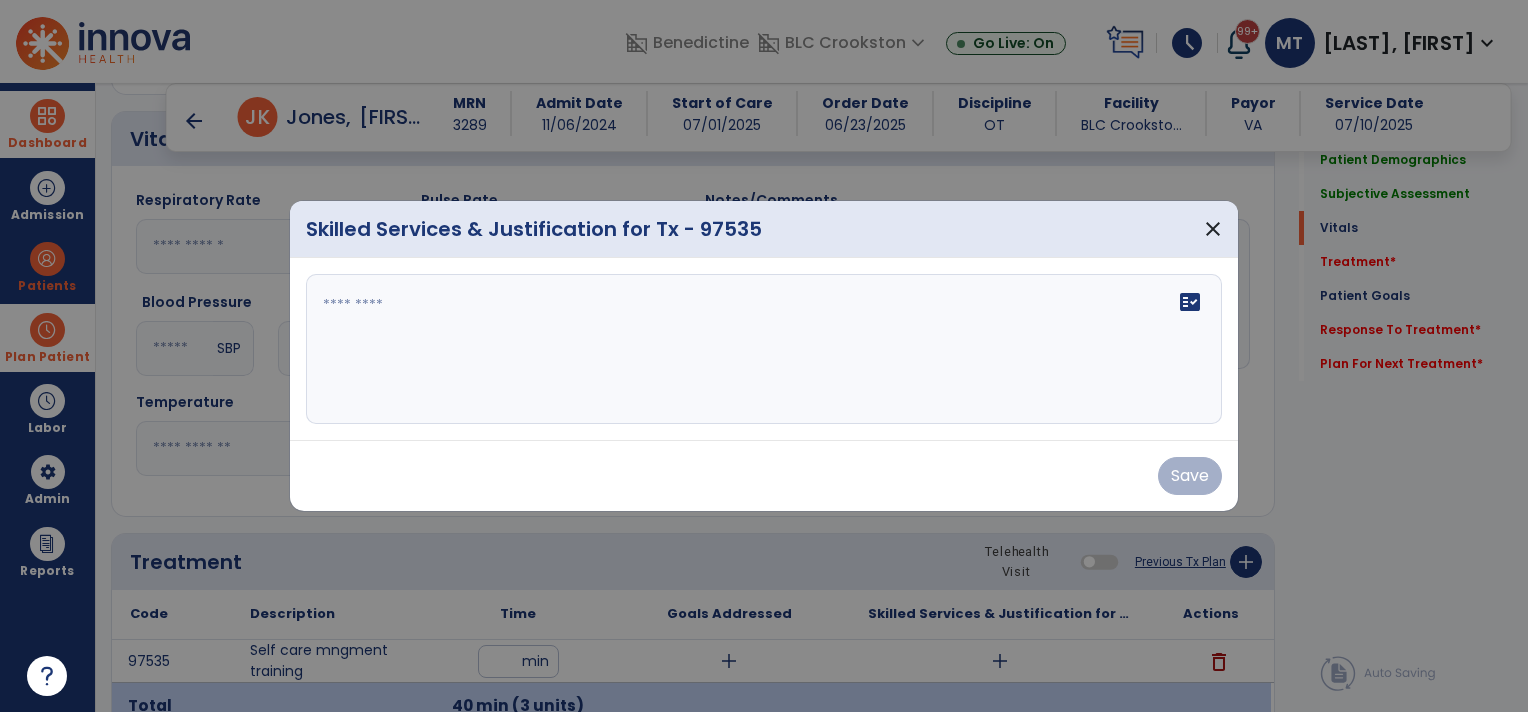 click on "fact_check" at bounding box center [764, 349] 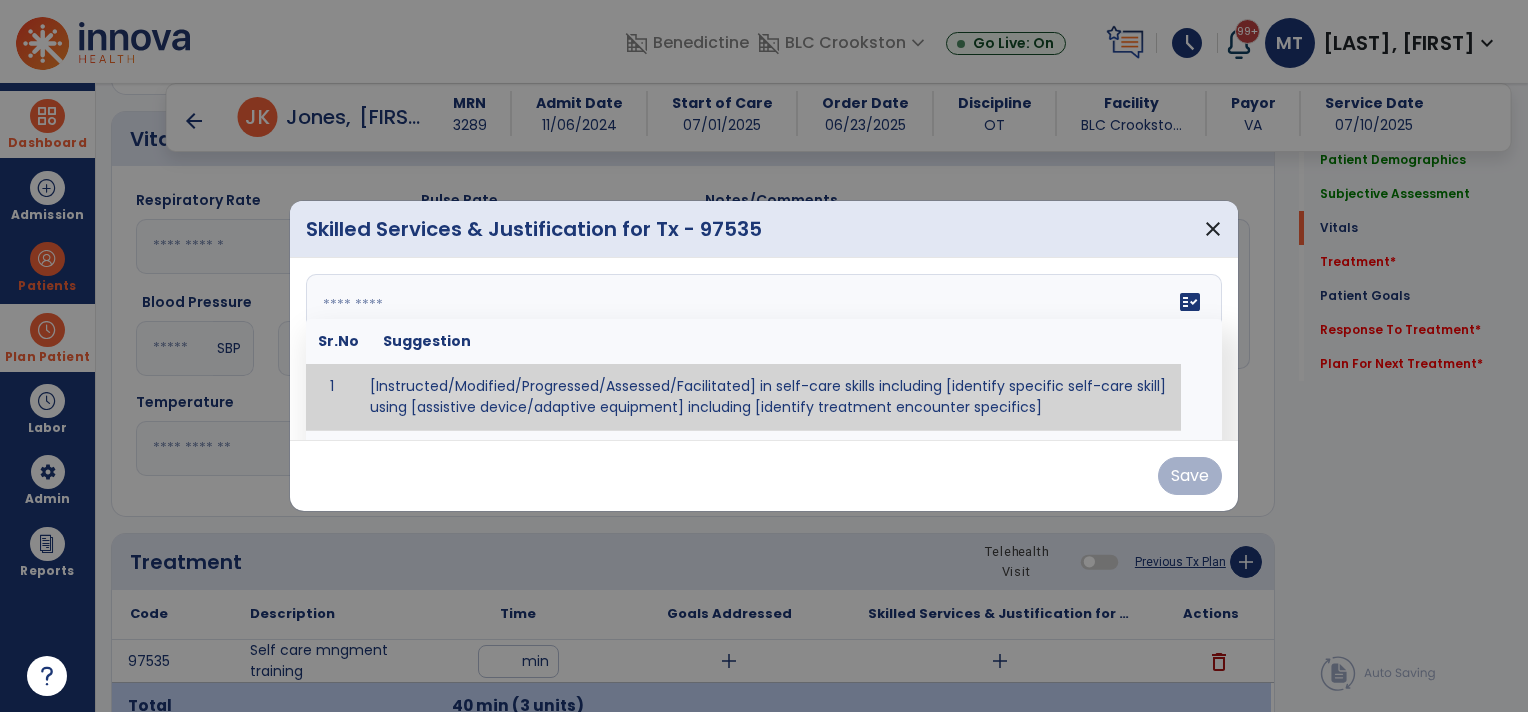type on "**********" 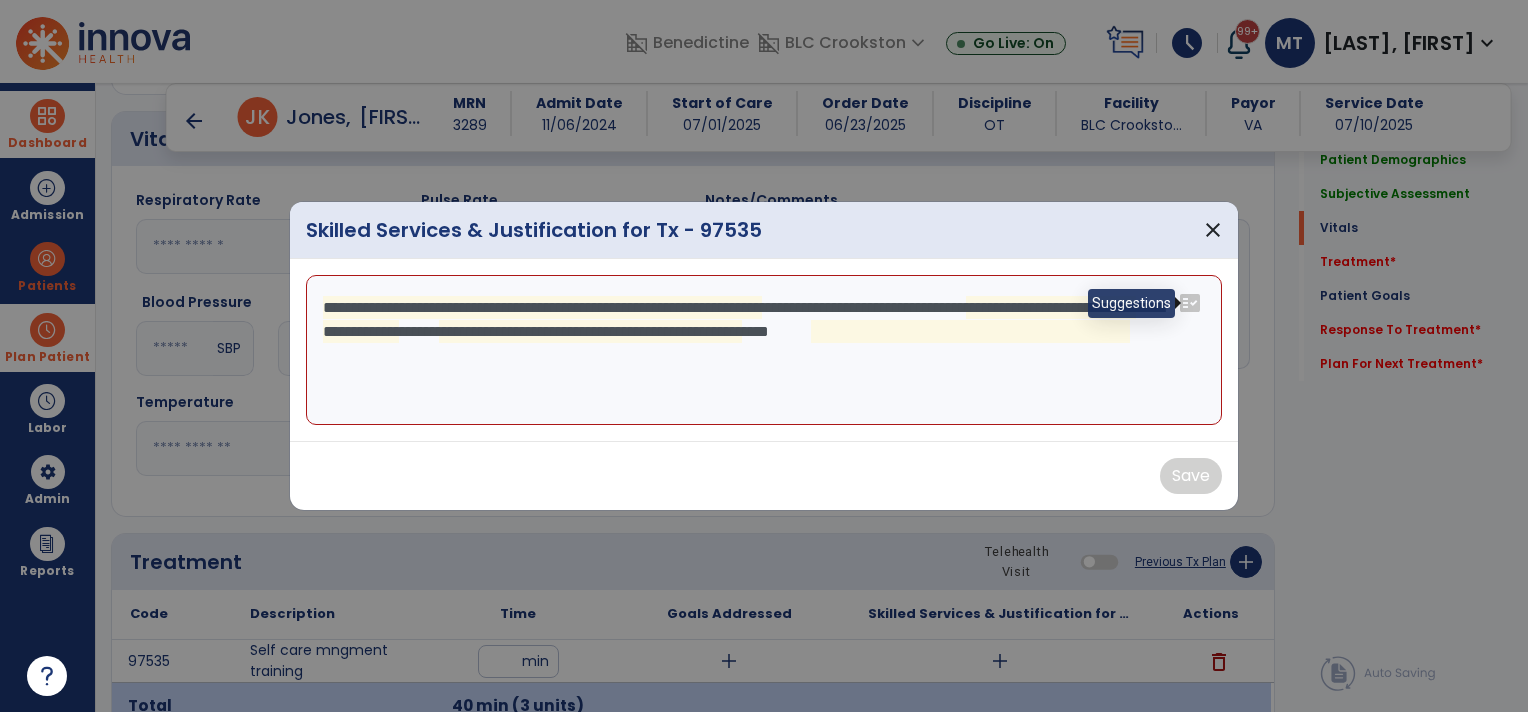 click on "fact_check" at bounding box center (1190, 303) 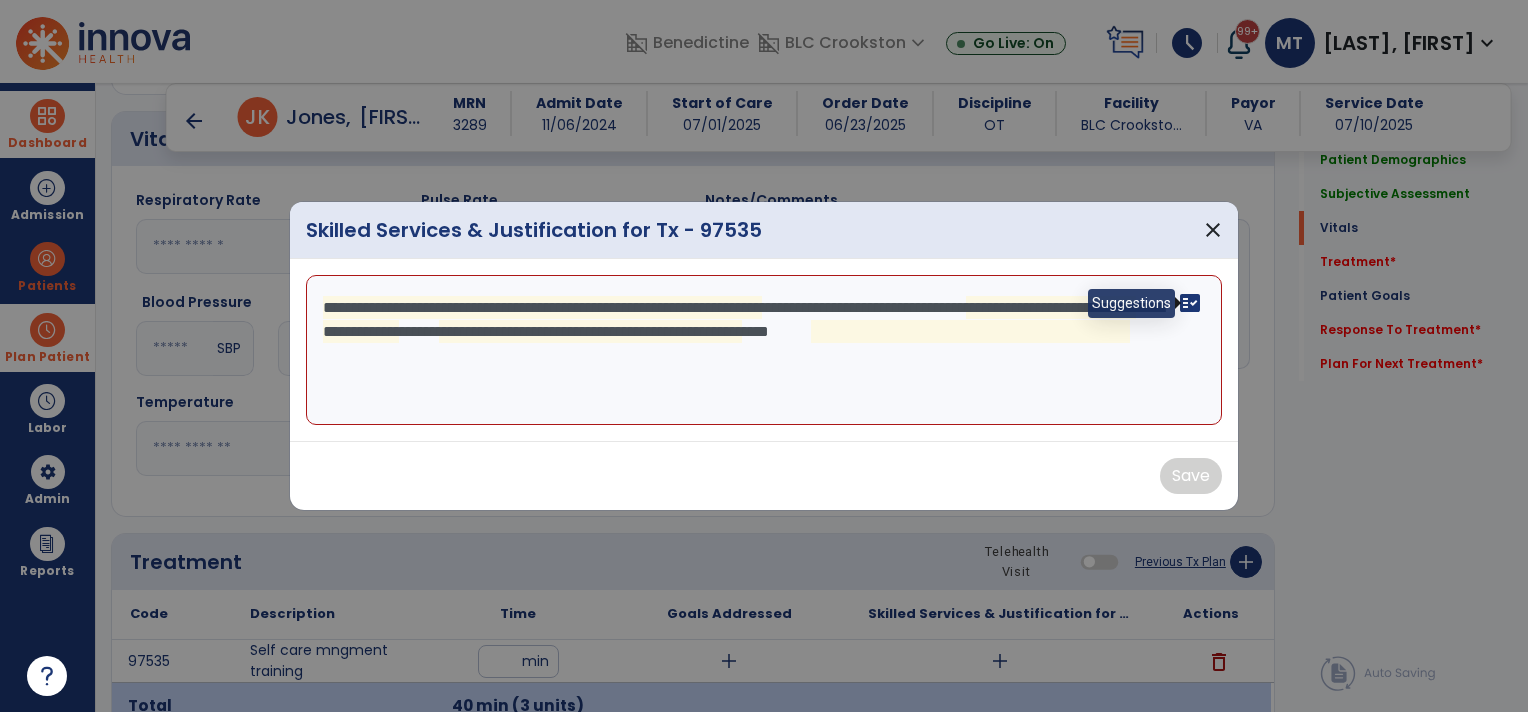 click on "fact_check" at bounding box center [1190, 303] 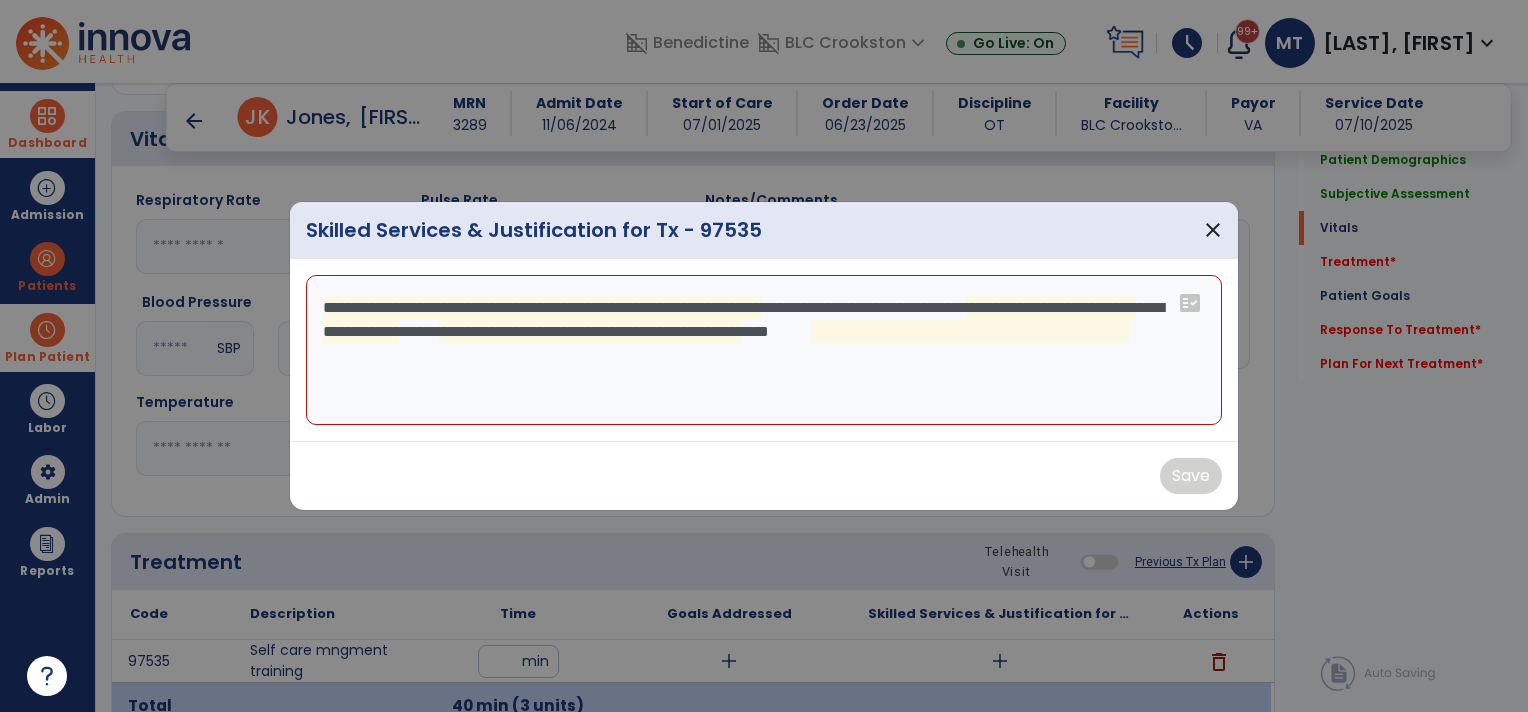 click on "**********" at bounding box center [764, 350] 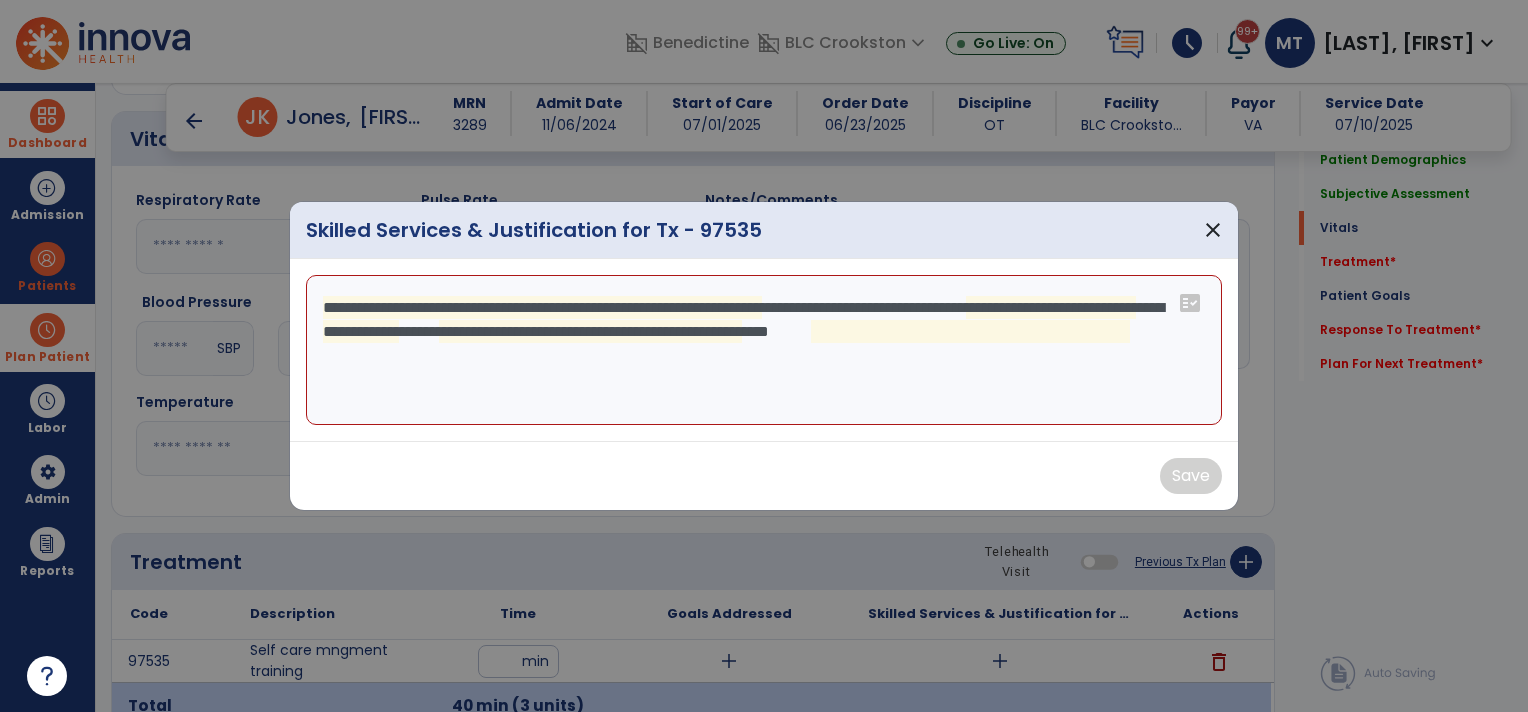 drag, startPoint x: 1189, startPoint y: 352, endPoint x: 1235, endPoint y: 368, distance: 48.703182 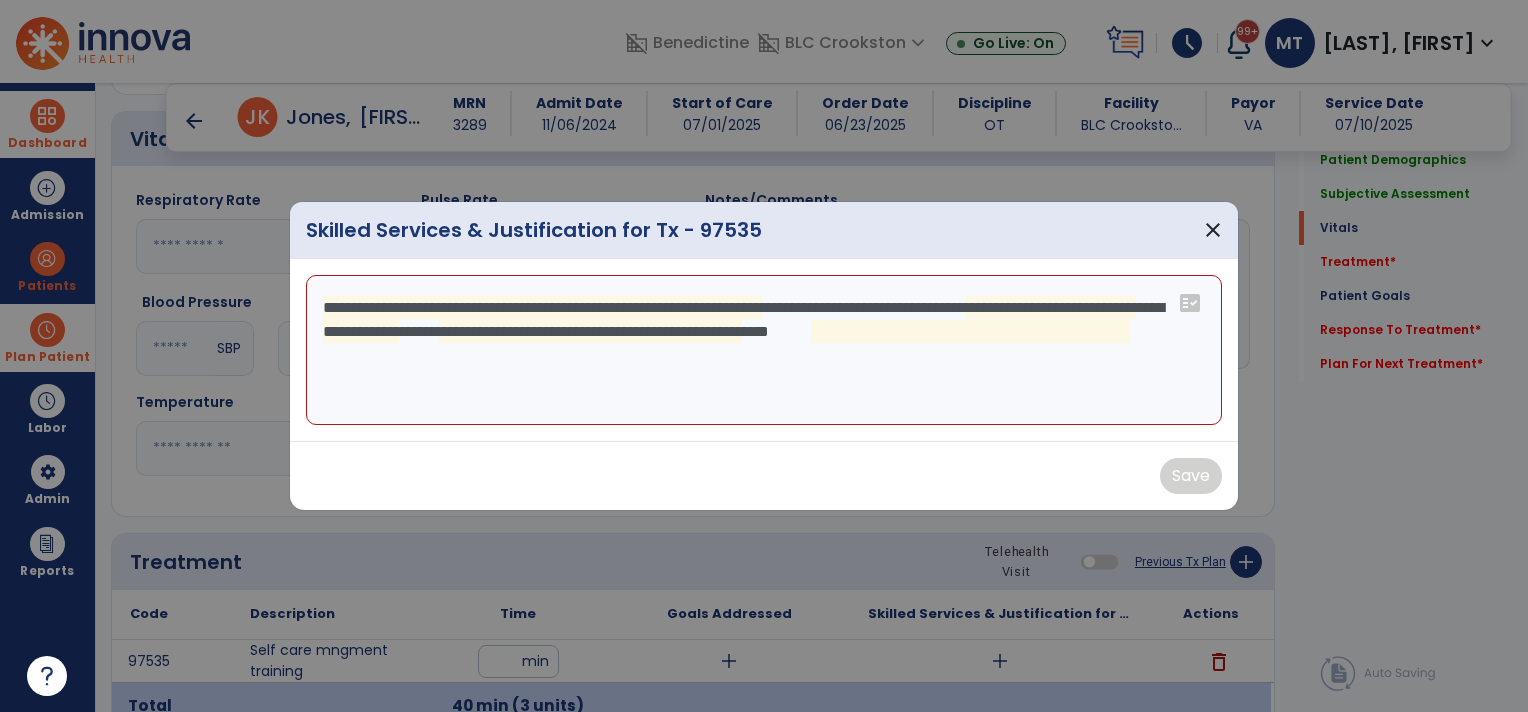 click on "**********" at bounding box center (764, 350) 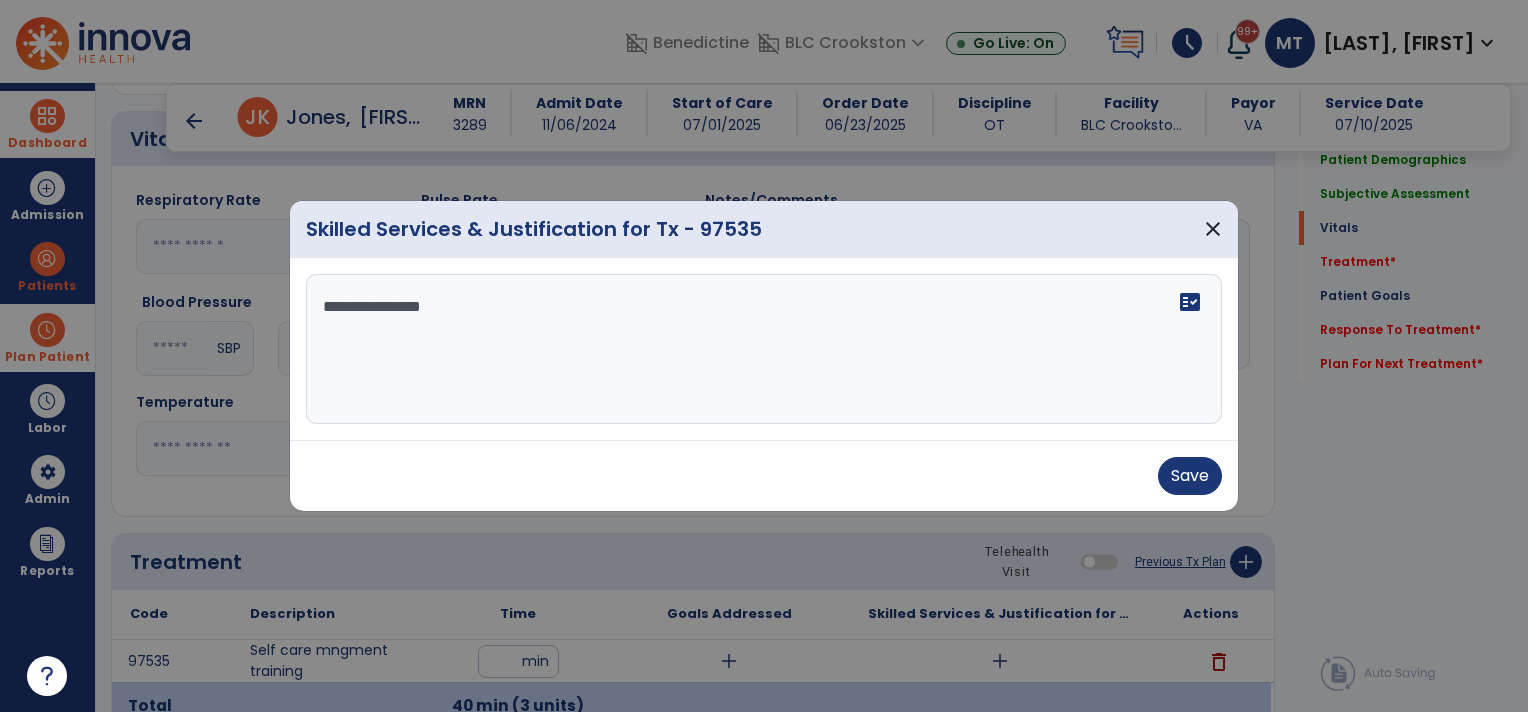type on "**********" 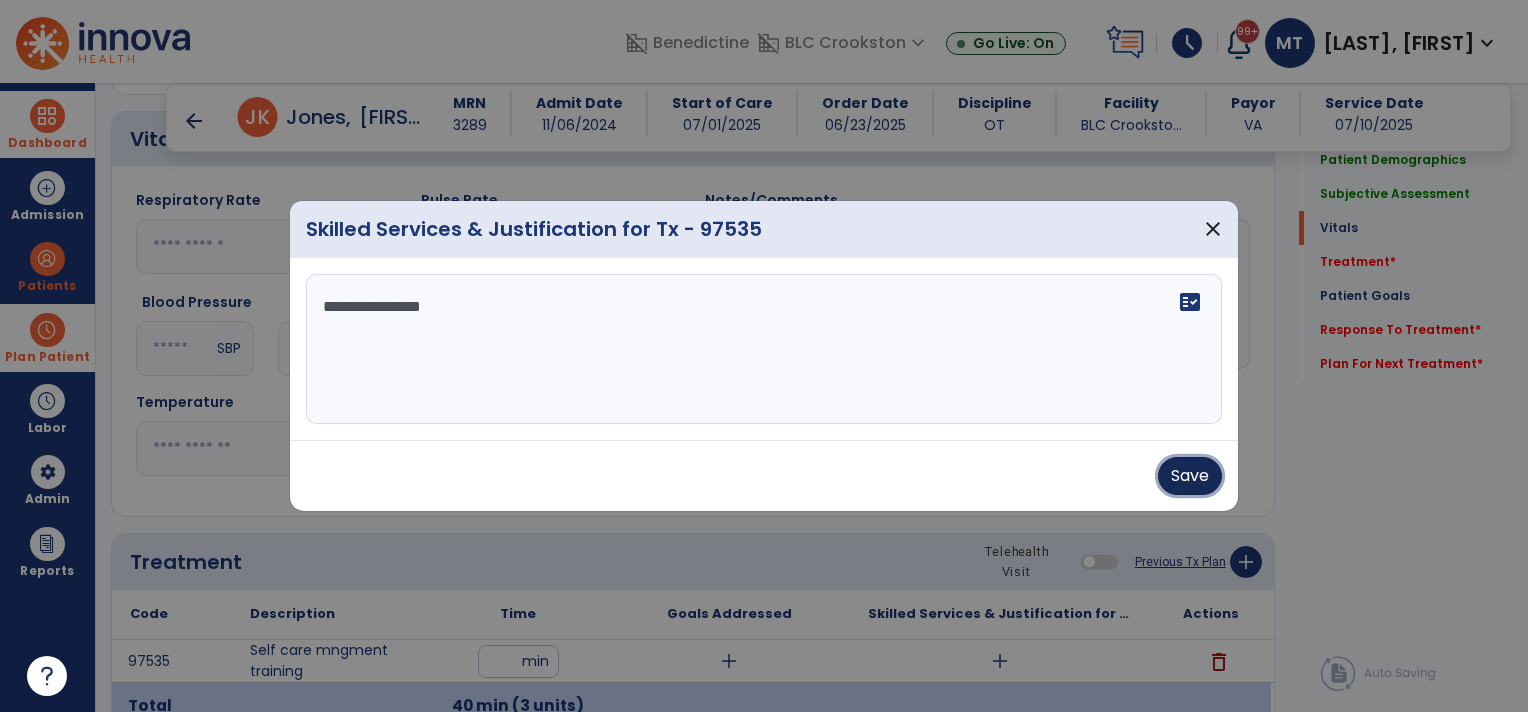 type 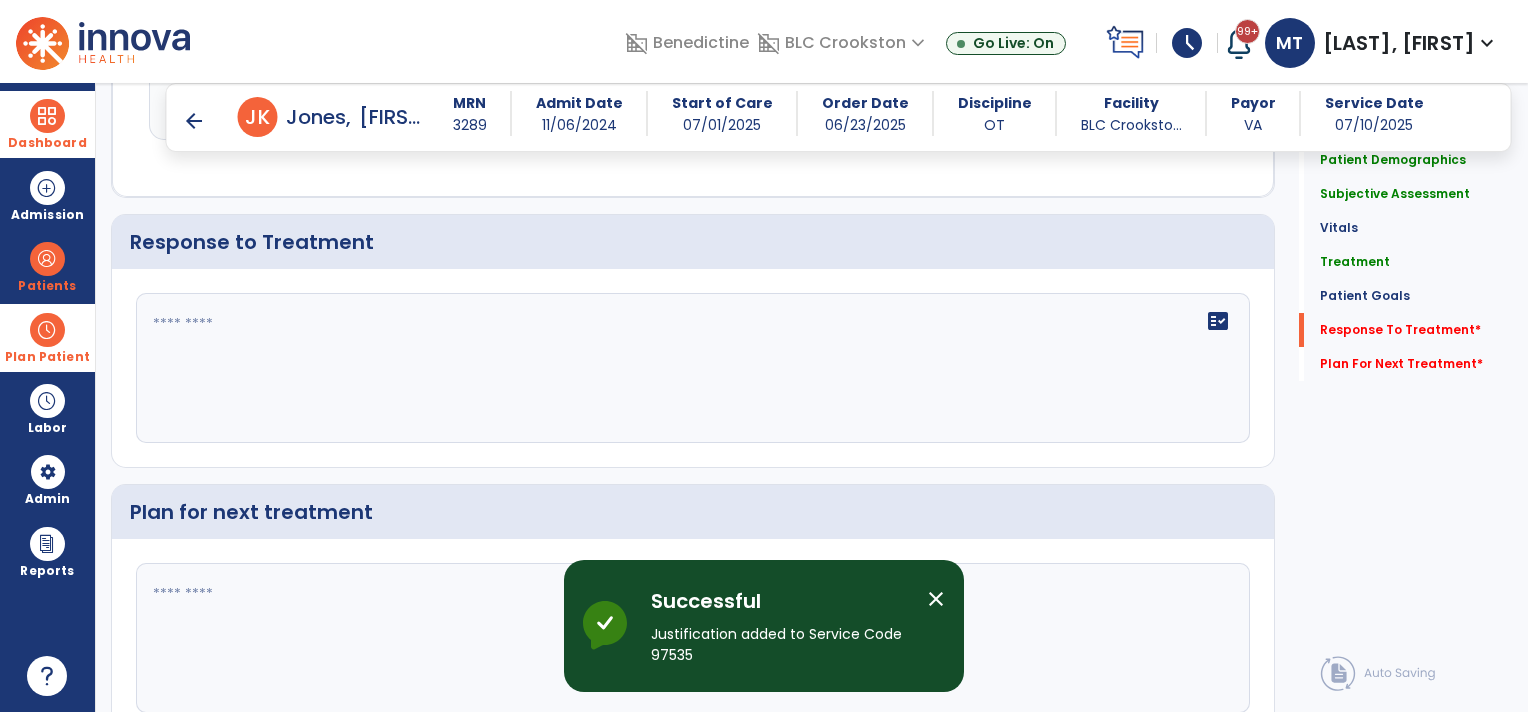scroll, scrollTop: 1984, scrollLeft: 0, axis: vertical 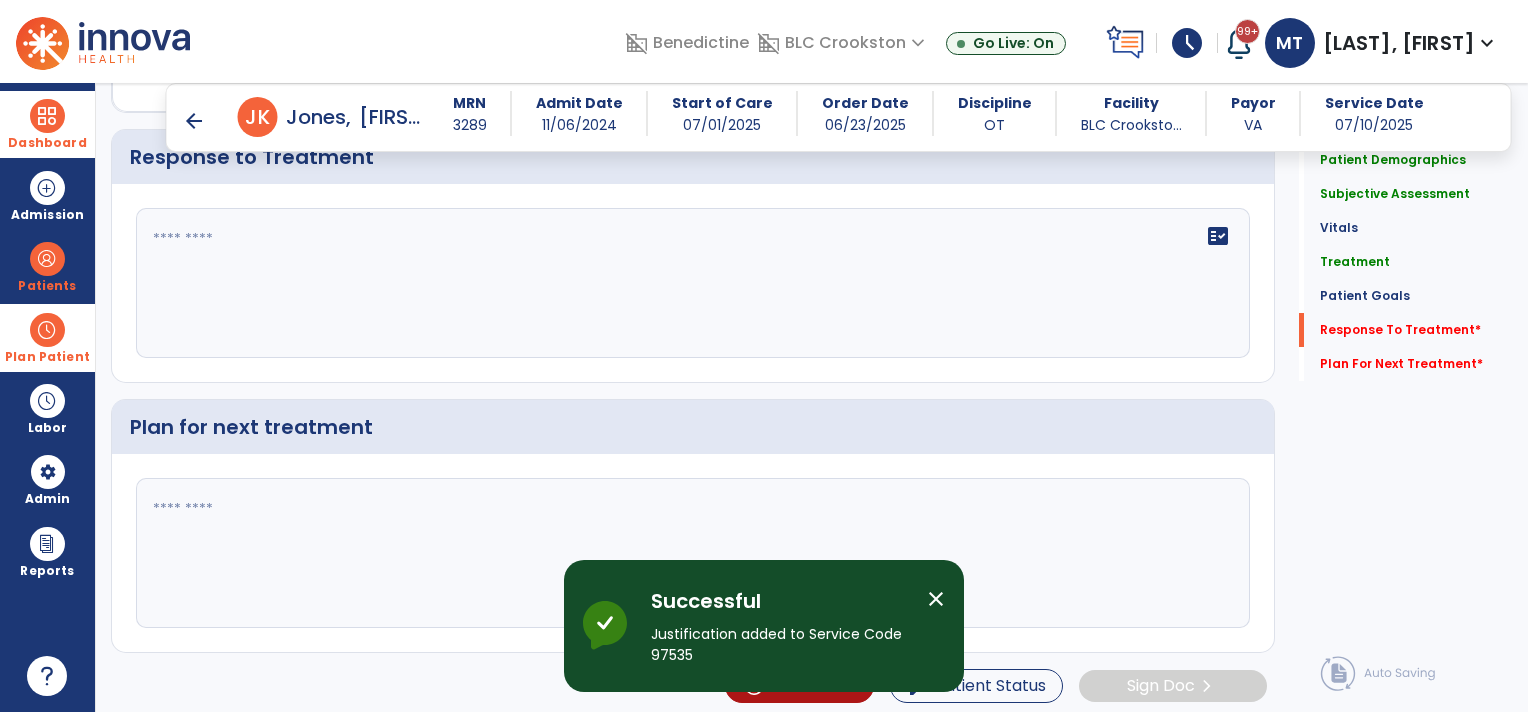 click on "fact_check" 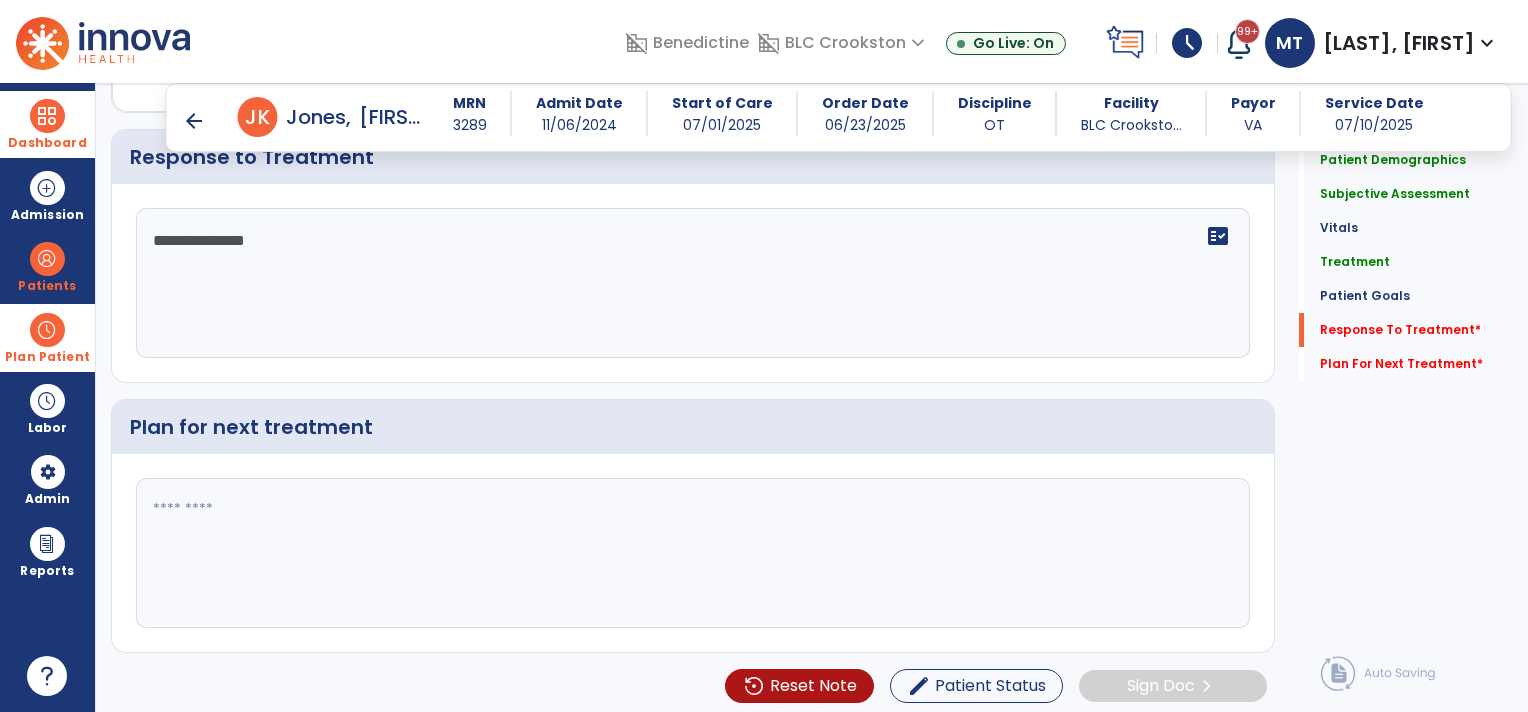 type on "**********" 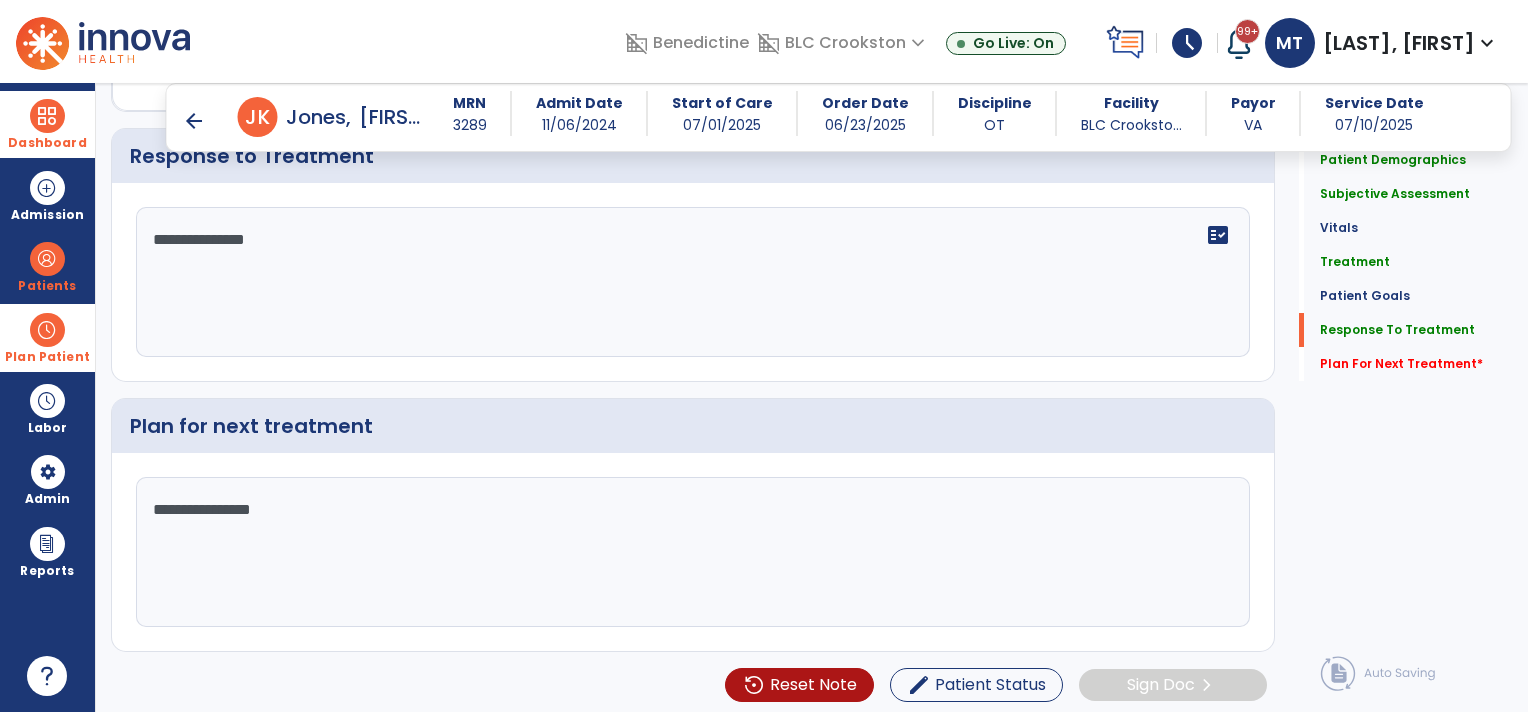 type on "**********" 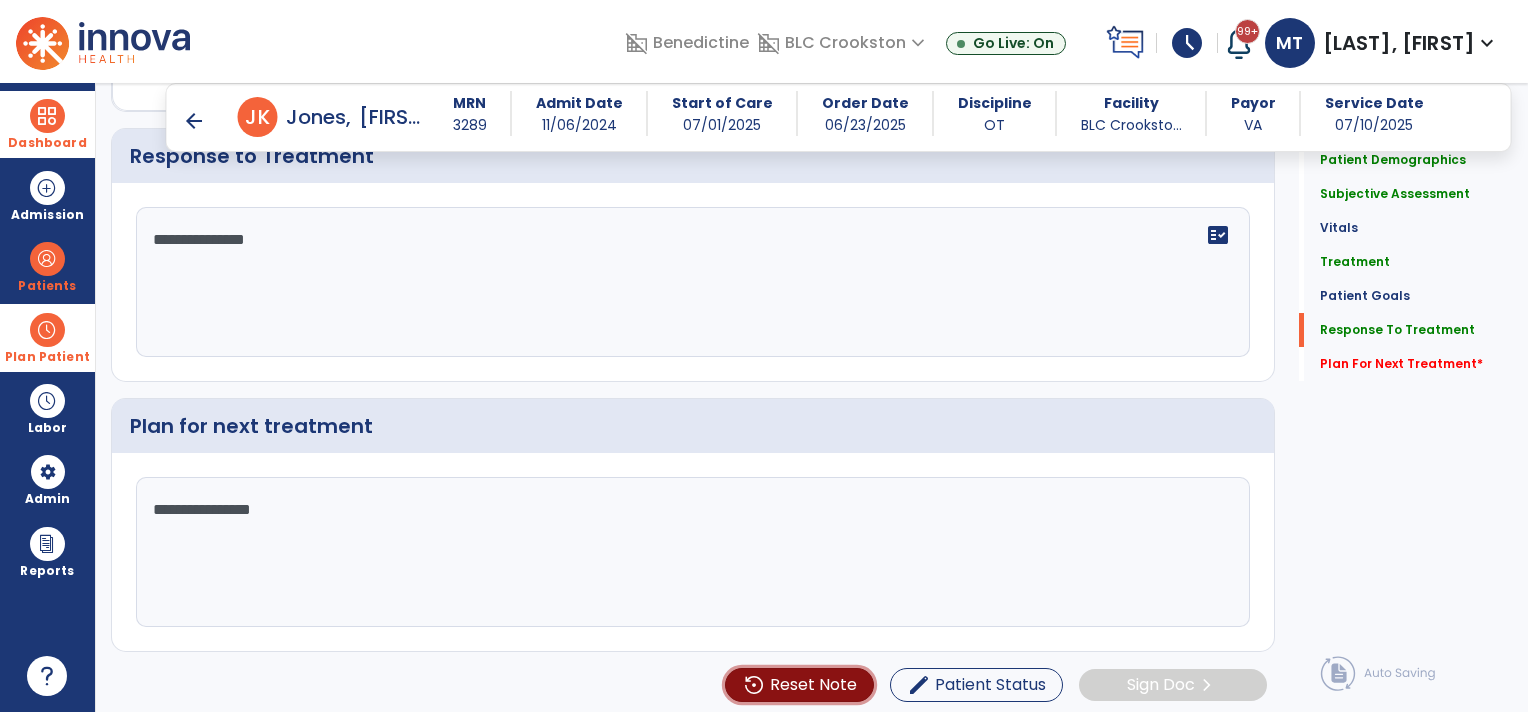 type 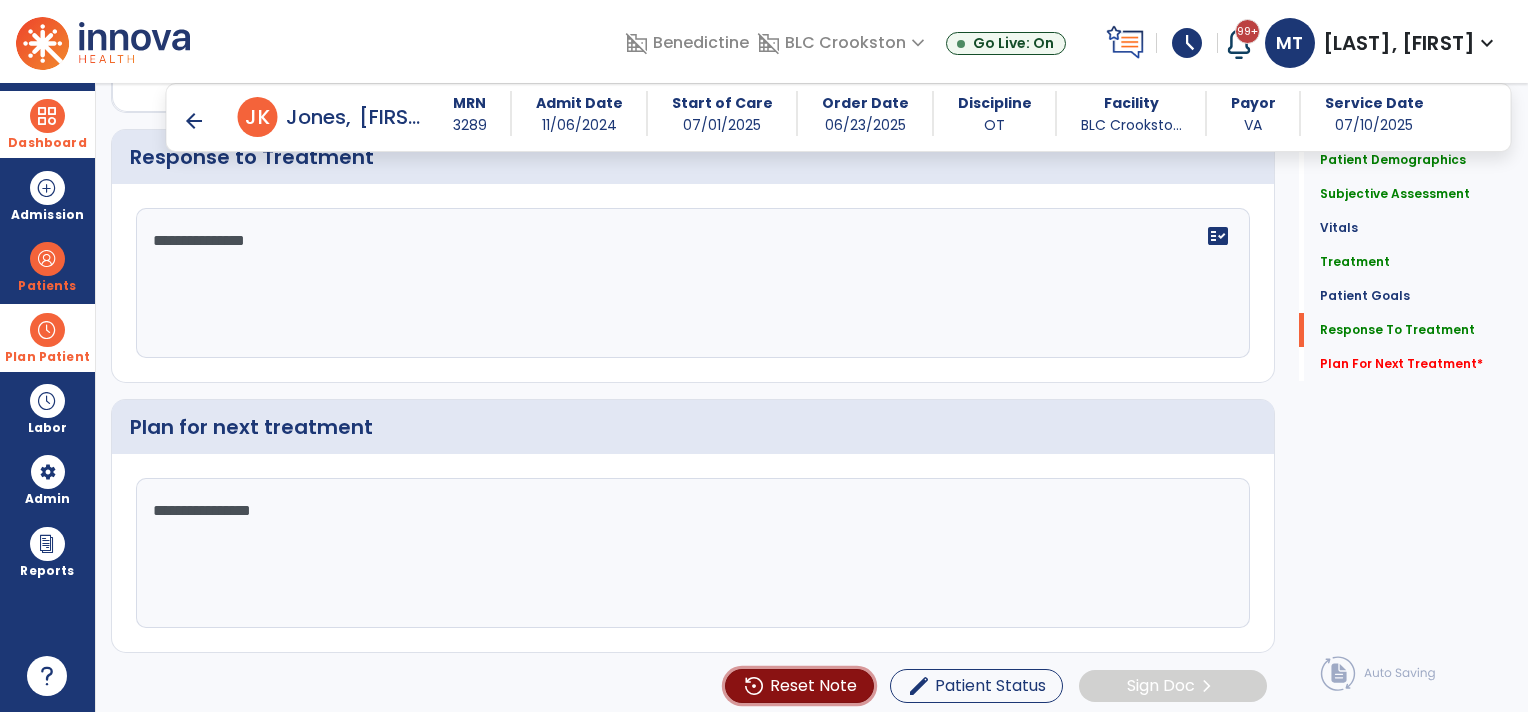 click on "settings_backup_restore  Reset Note" 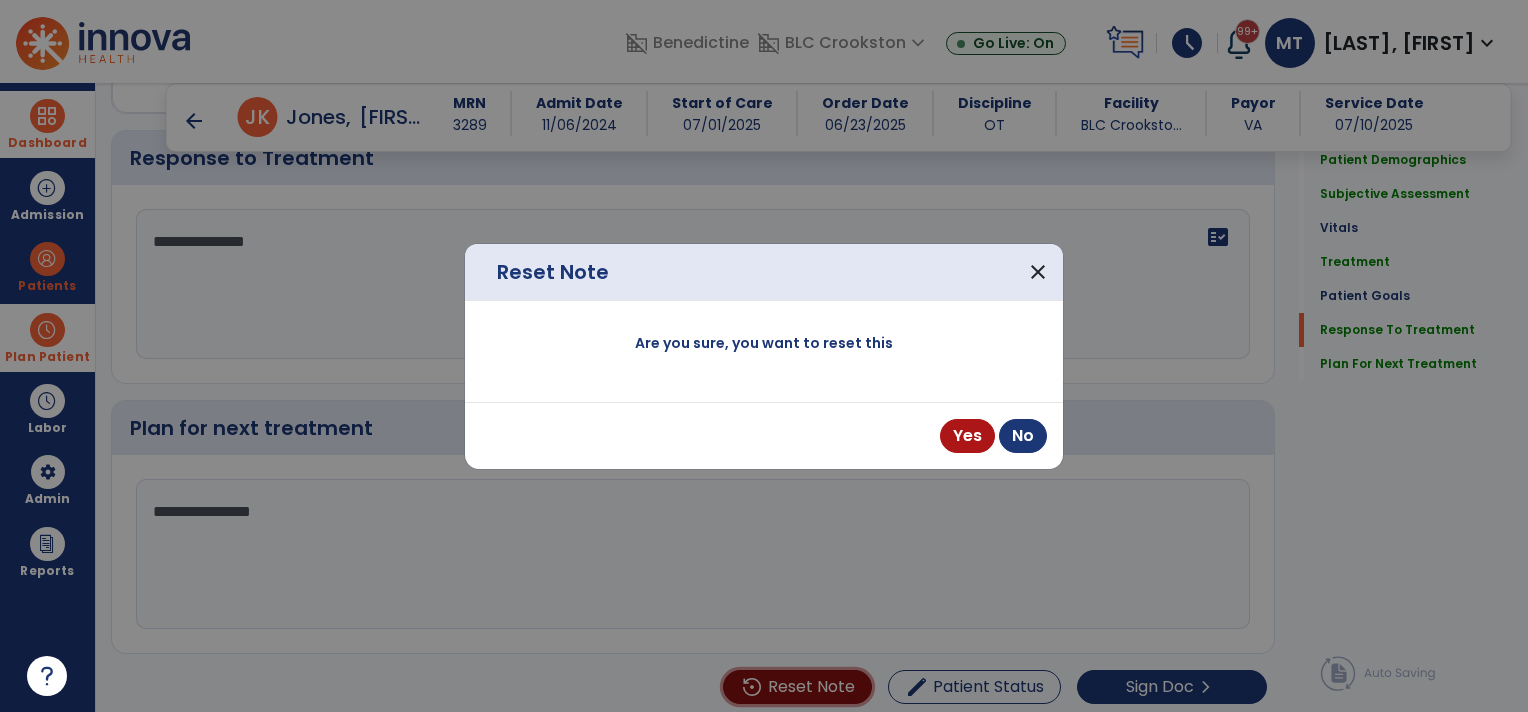 scroll, scrollTop: 1984, scrollLeft: 0, axis: vertical 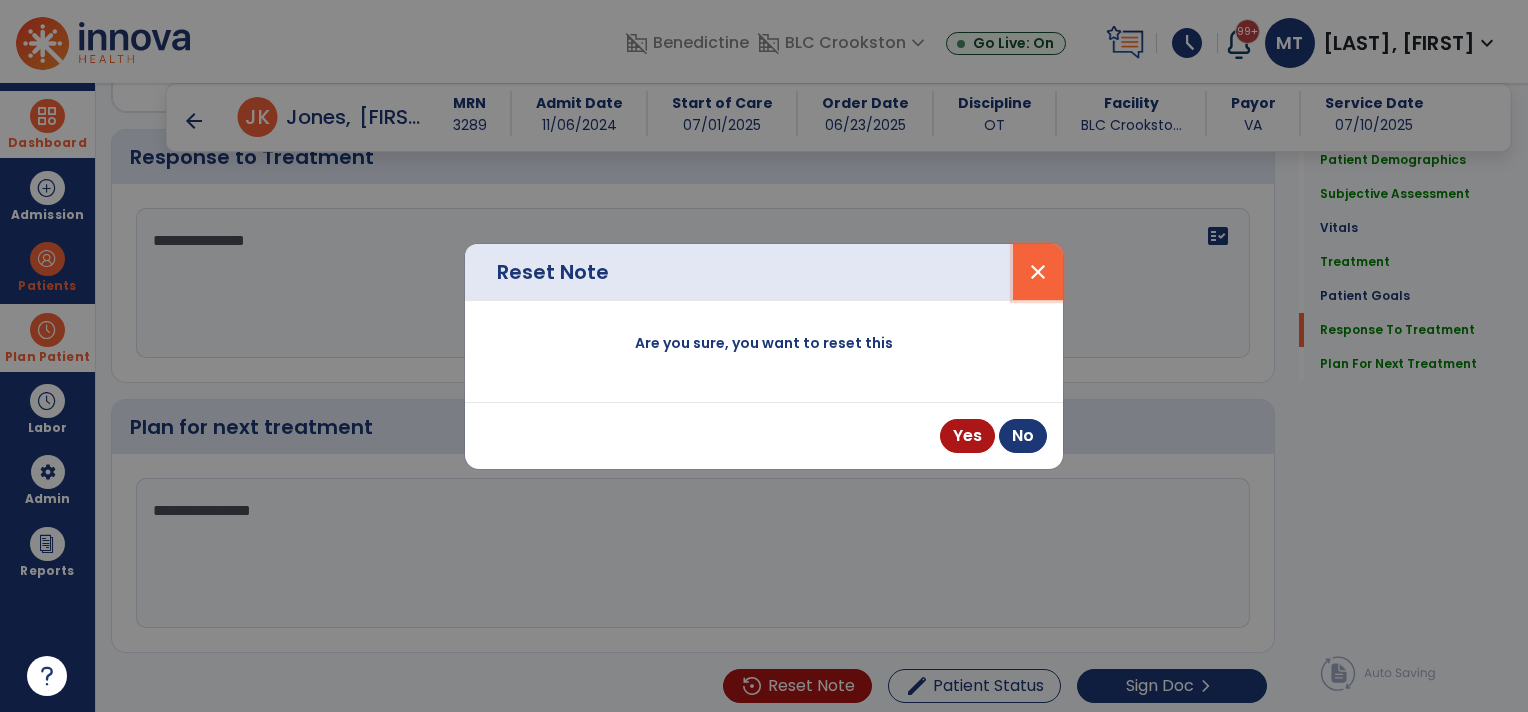 click on "close" at bounding box center (1038, 272) 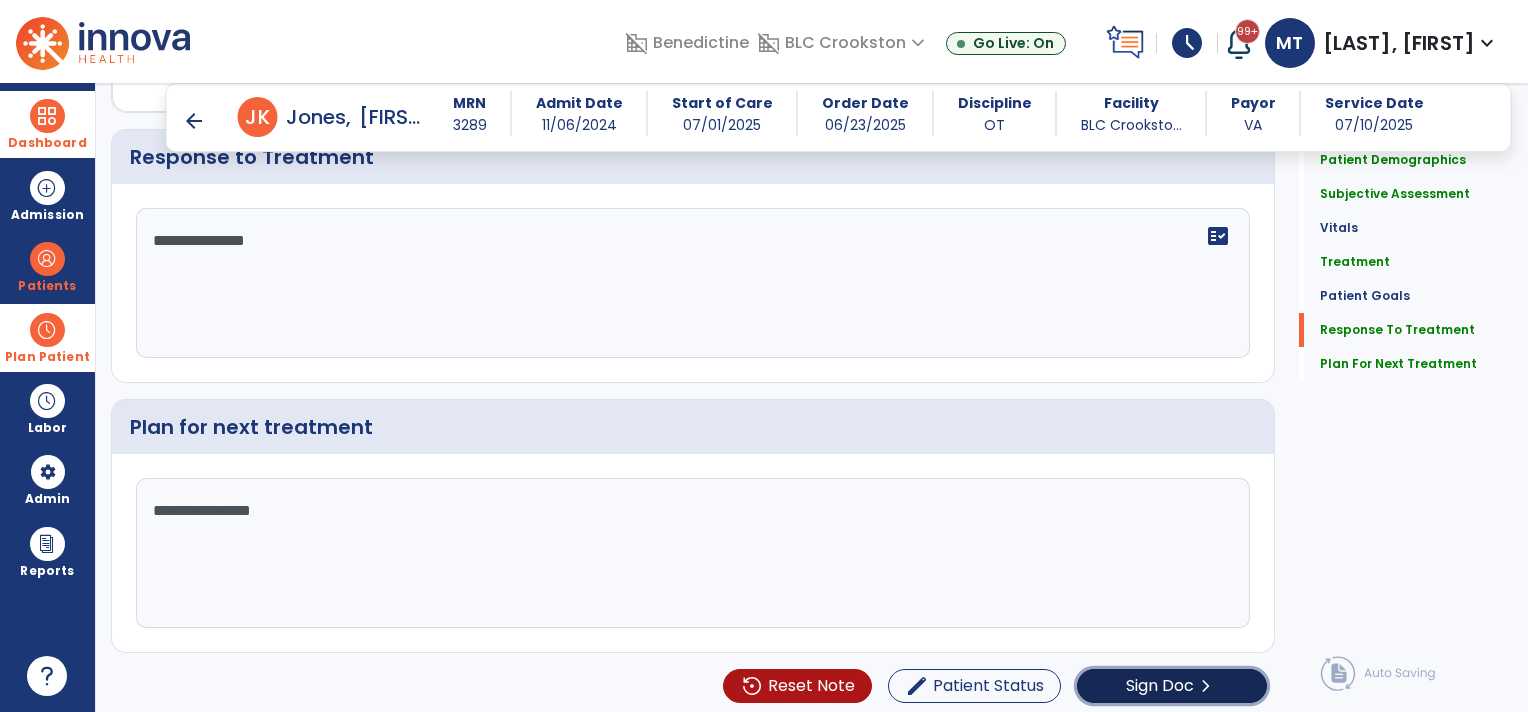 click on "Sign Doc" 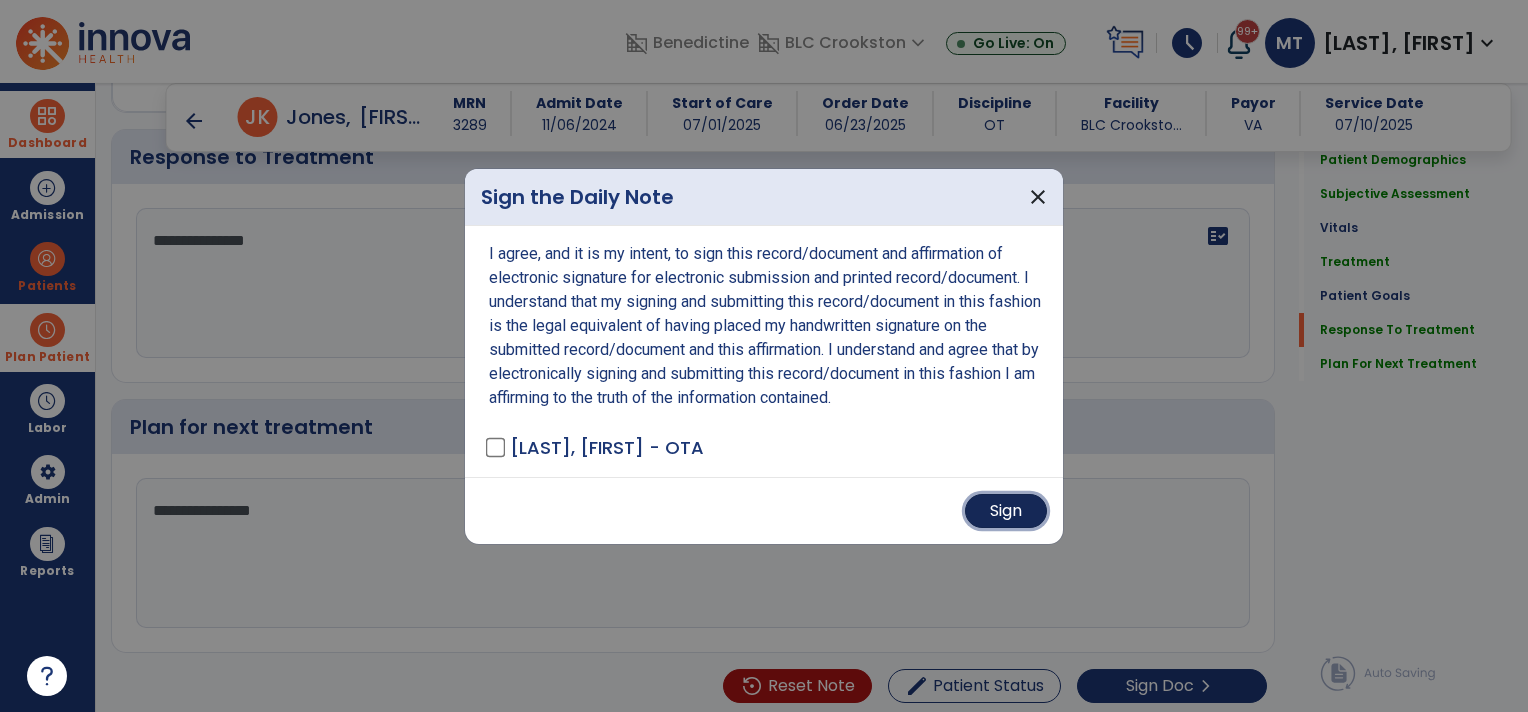 drag, startPoint x: 971, startPoint y: 509, endPoint x: 1003, endPoint y: 524, distance: 35.341194 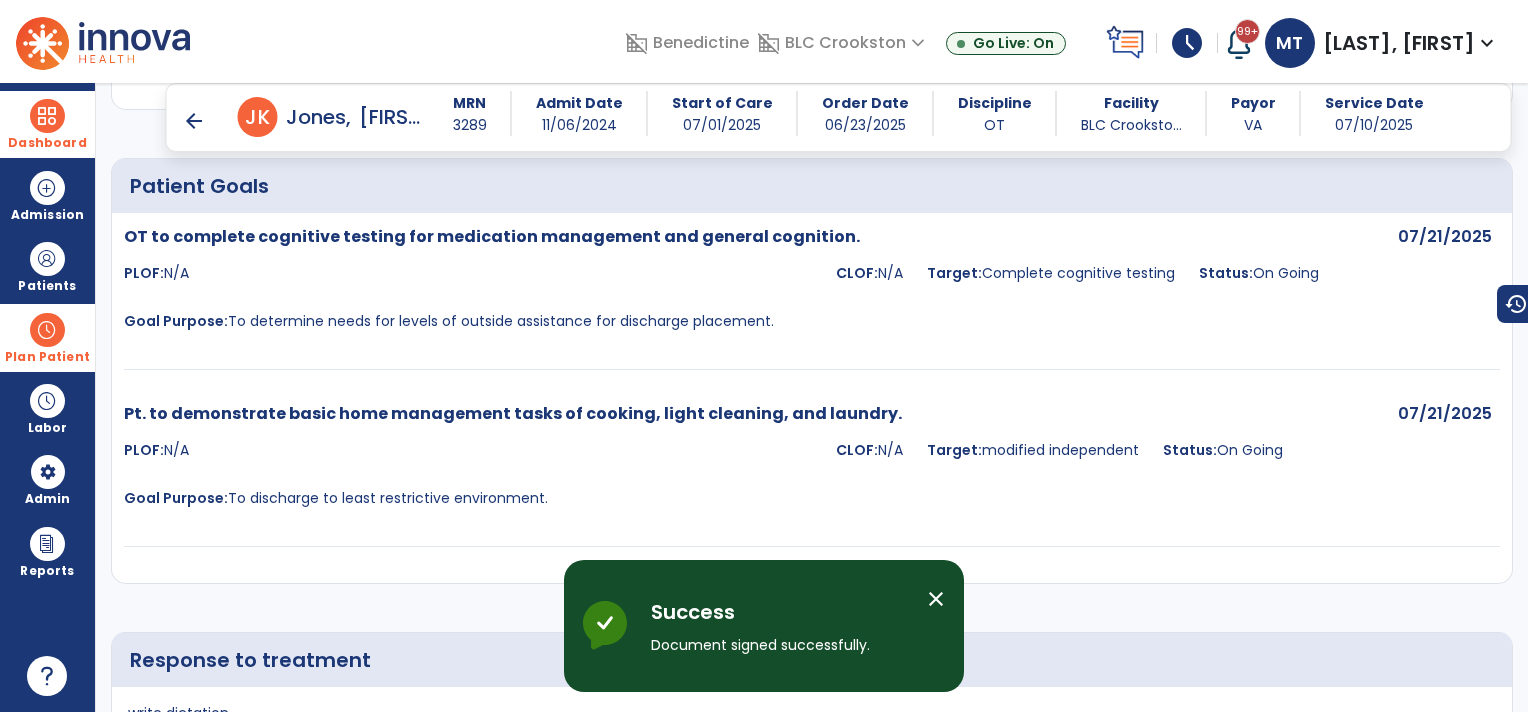 scroll, scrollTop: 1676, scrollLeft: 0, axis: vertical 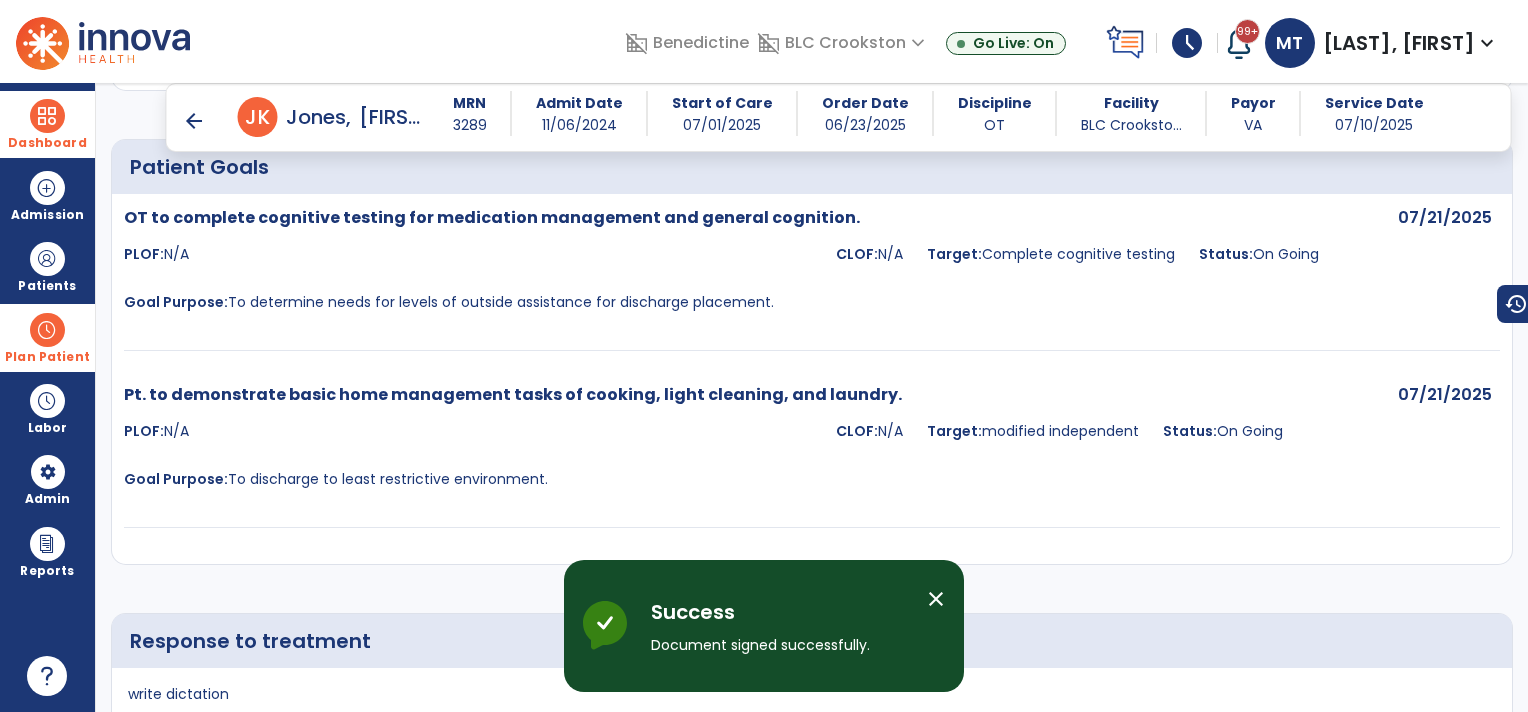click on "arrow_back" at bounding box center [194, 121] 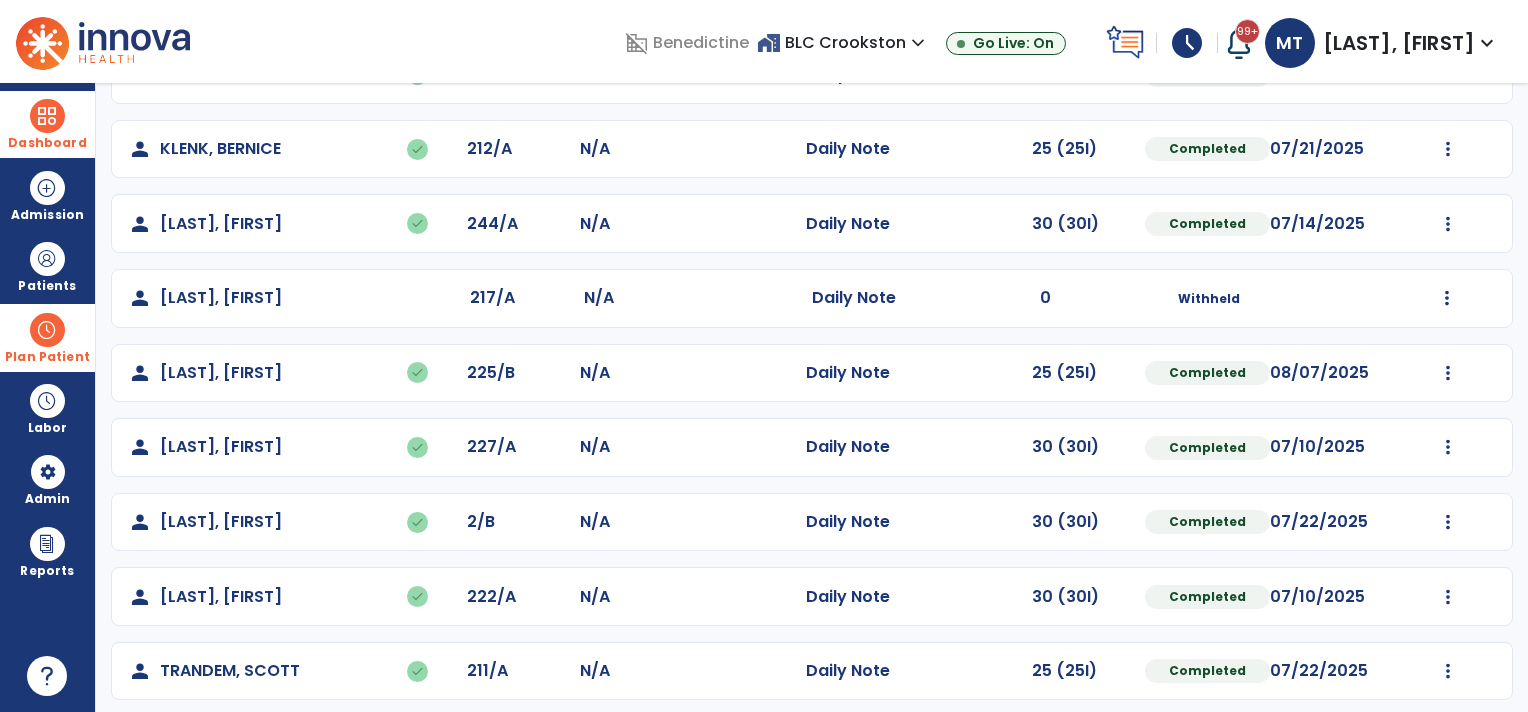 scroll, scrollTop: 448, scrollLeft: 0, axis: vertical 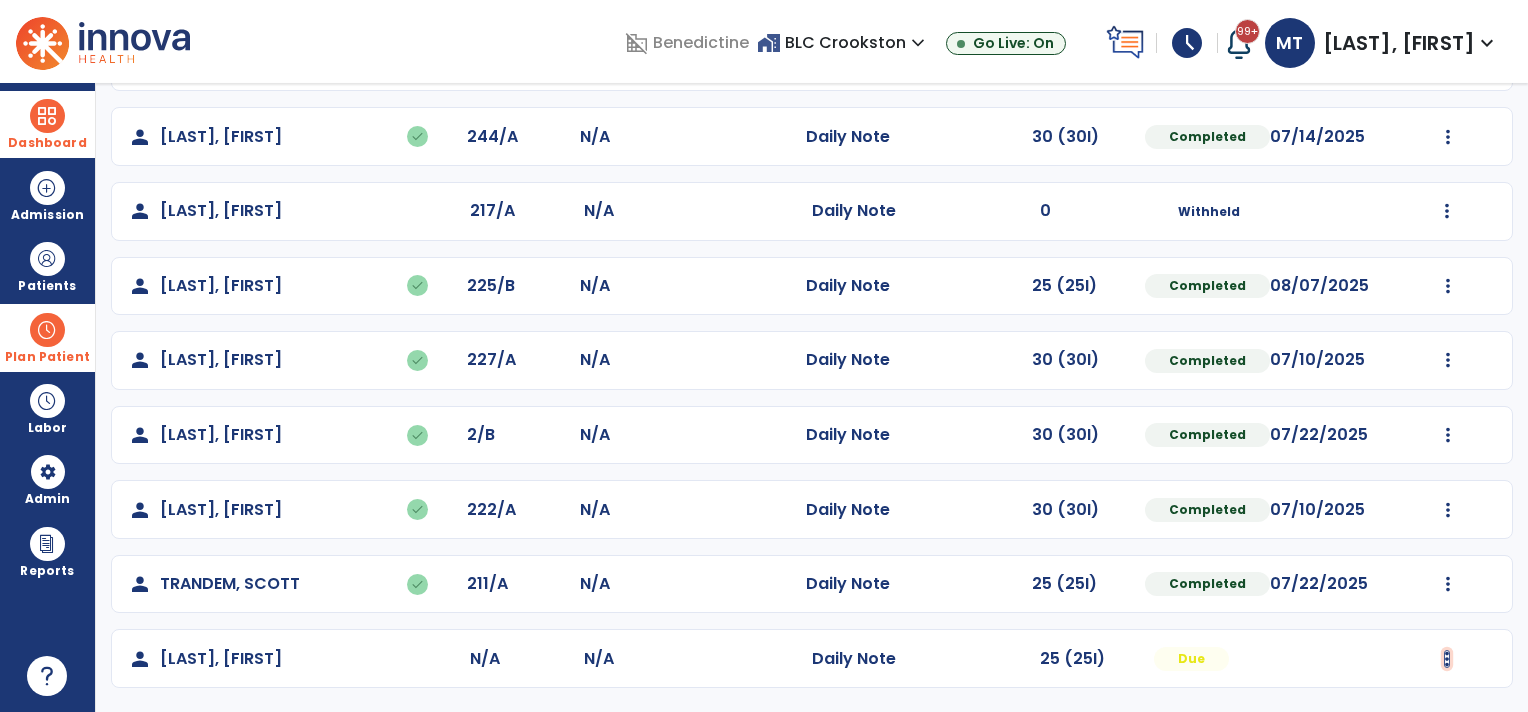 click at bounding box center [1448, -87] 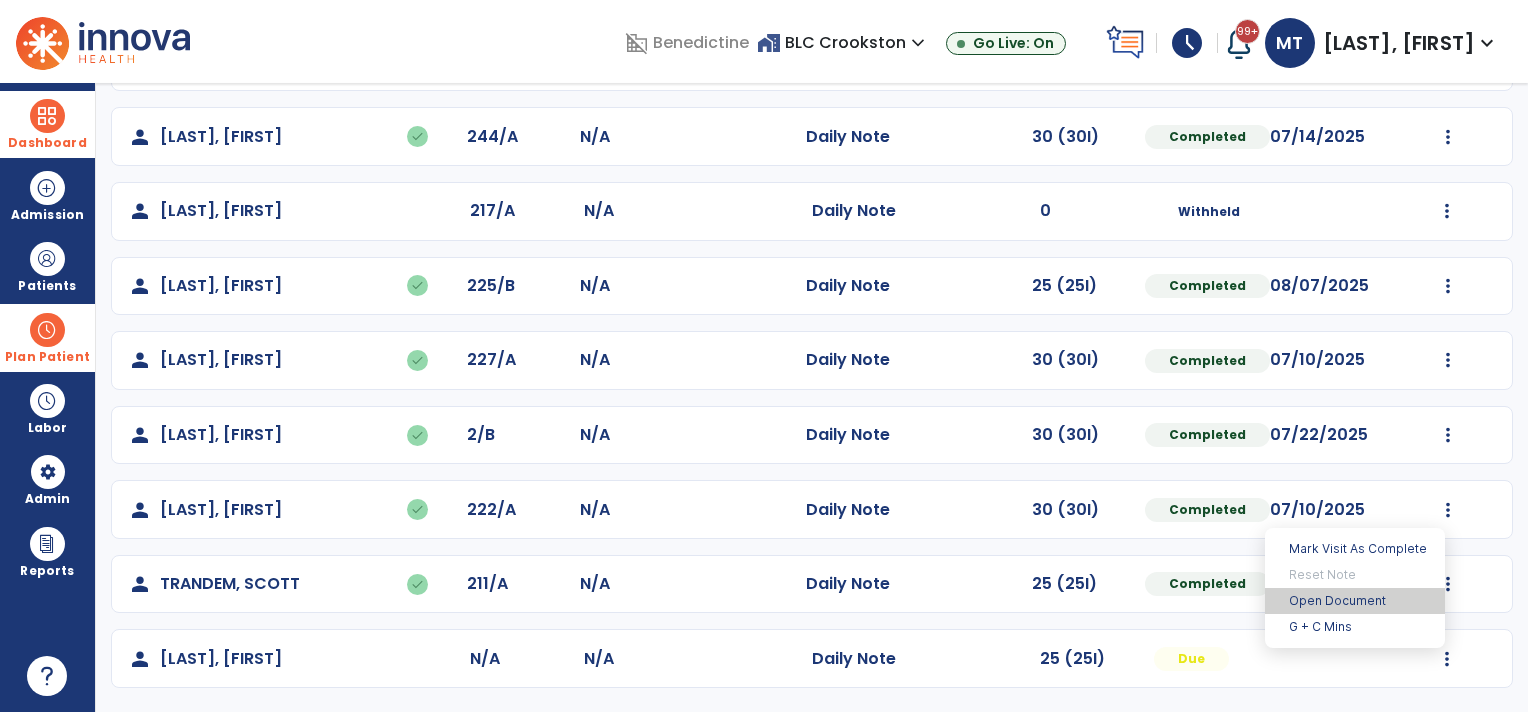 click on "Open Document" at bounding box center [1355, 601] 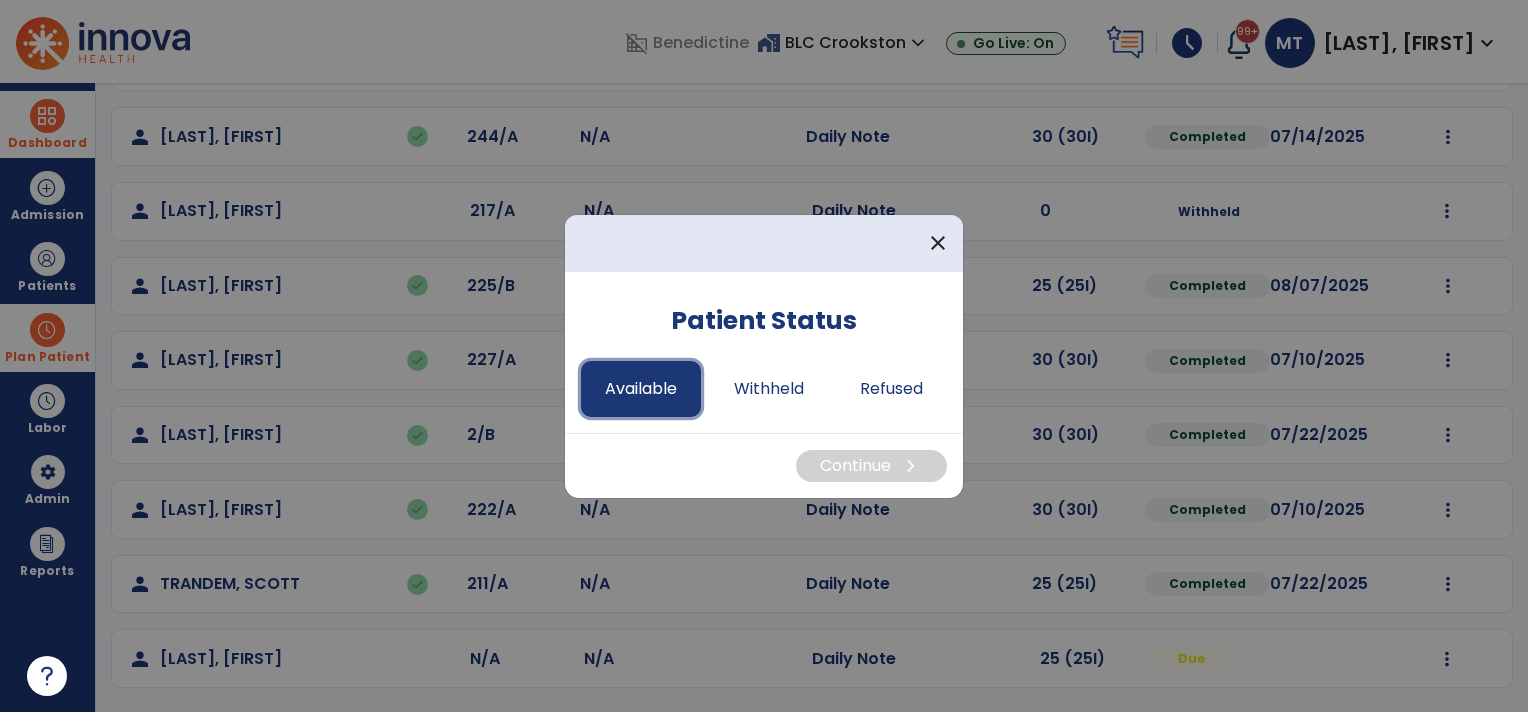 click on "Available" at bounding box center [641, 389] 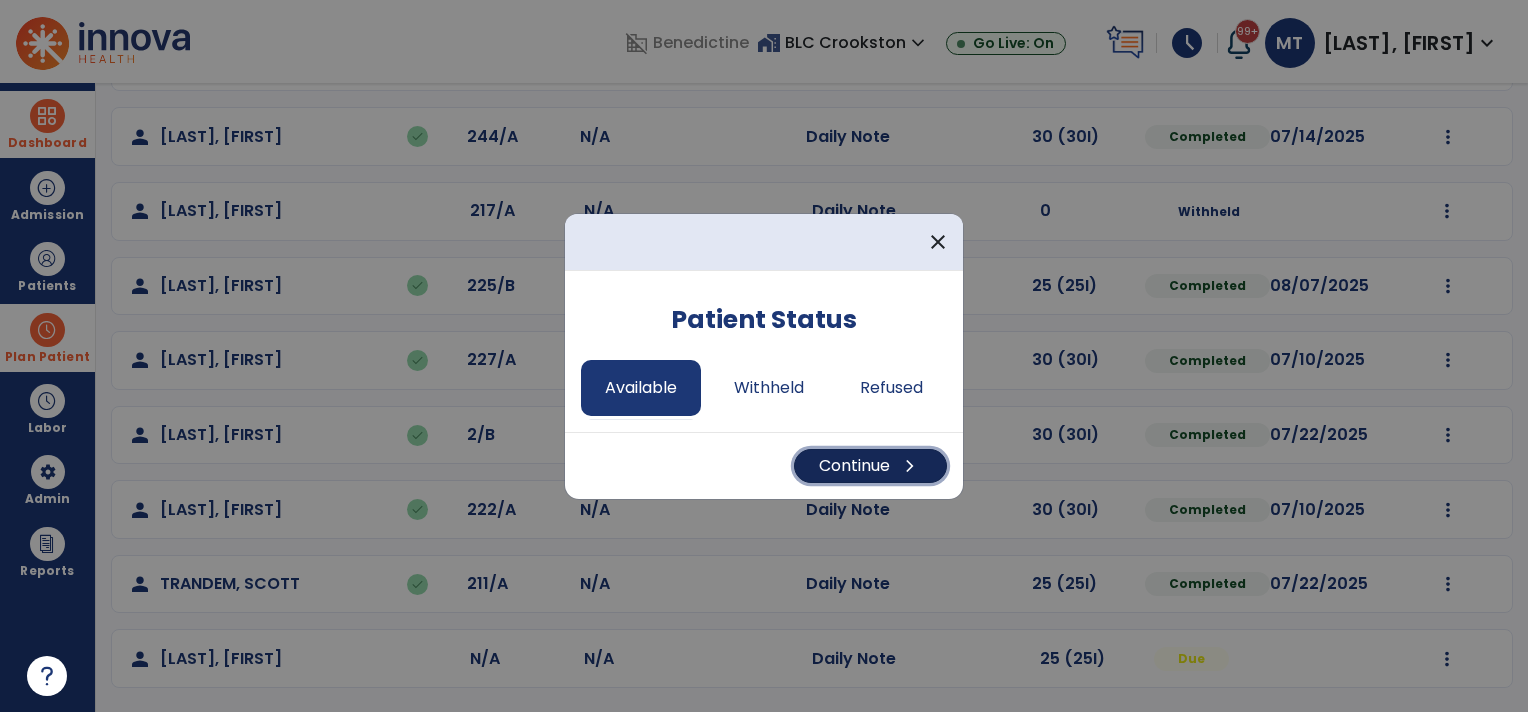 click on "chevron_right" at bounding box center [910, 466] 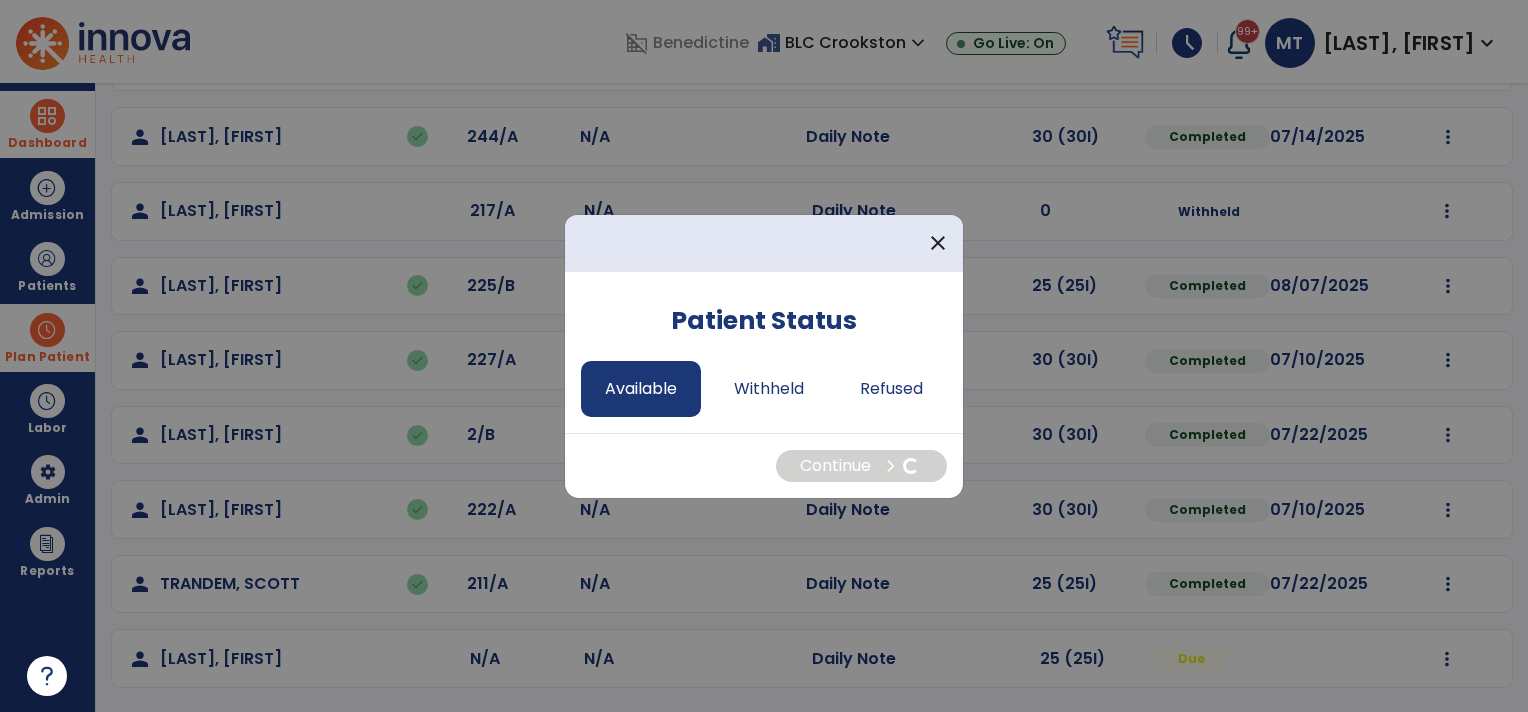 select on "*" 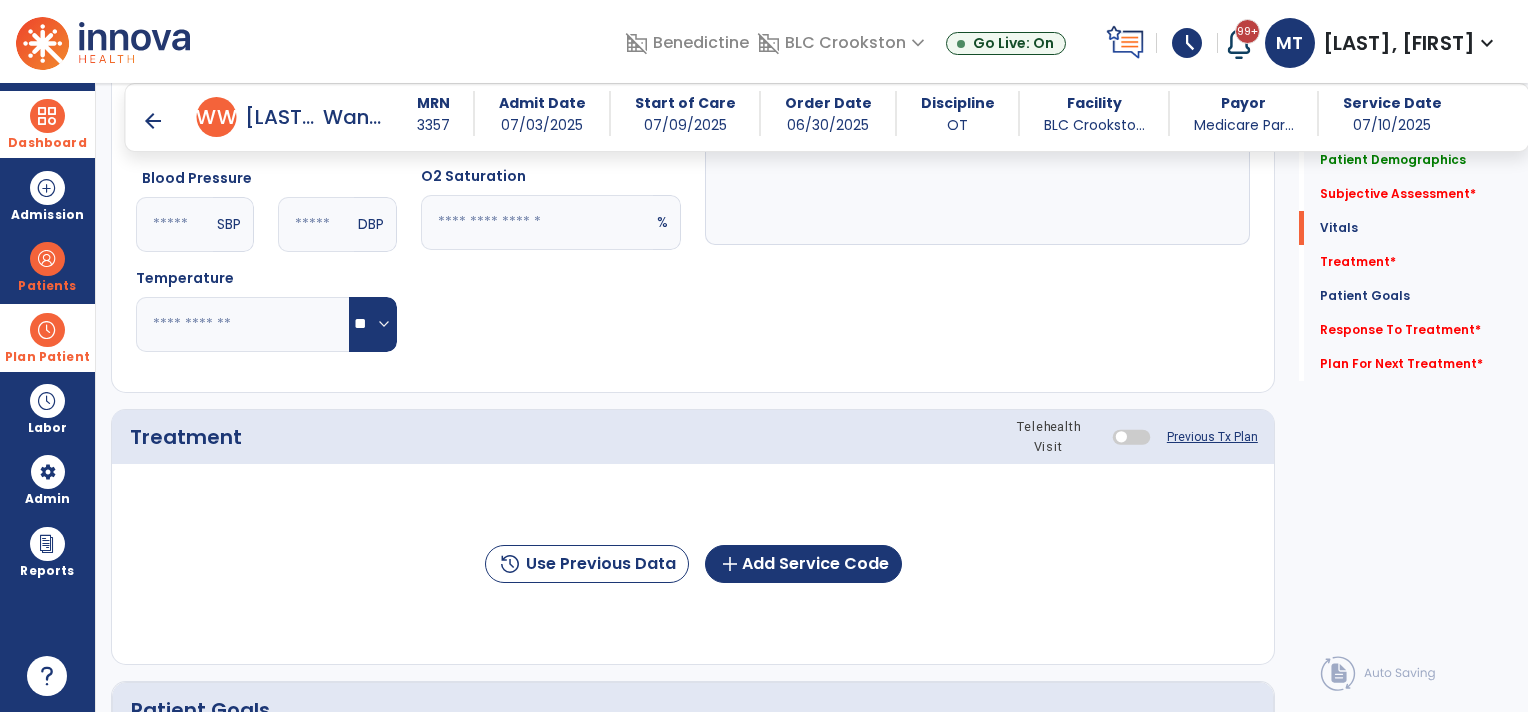 scroll, scrollTop: 842, scrollLeft: 0, axis: vertical 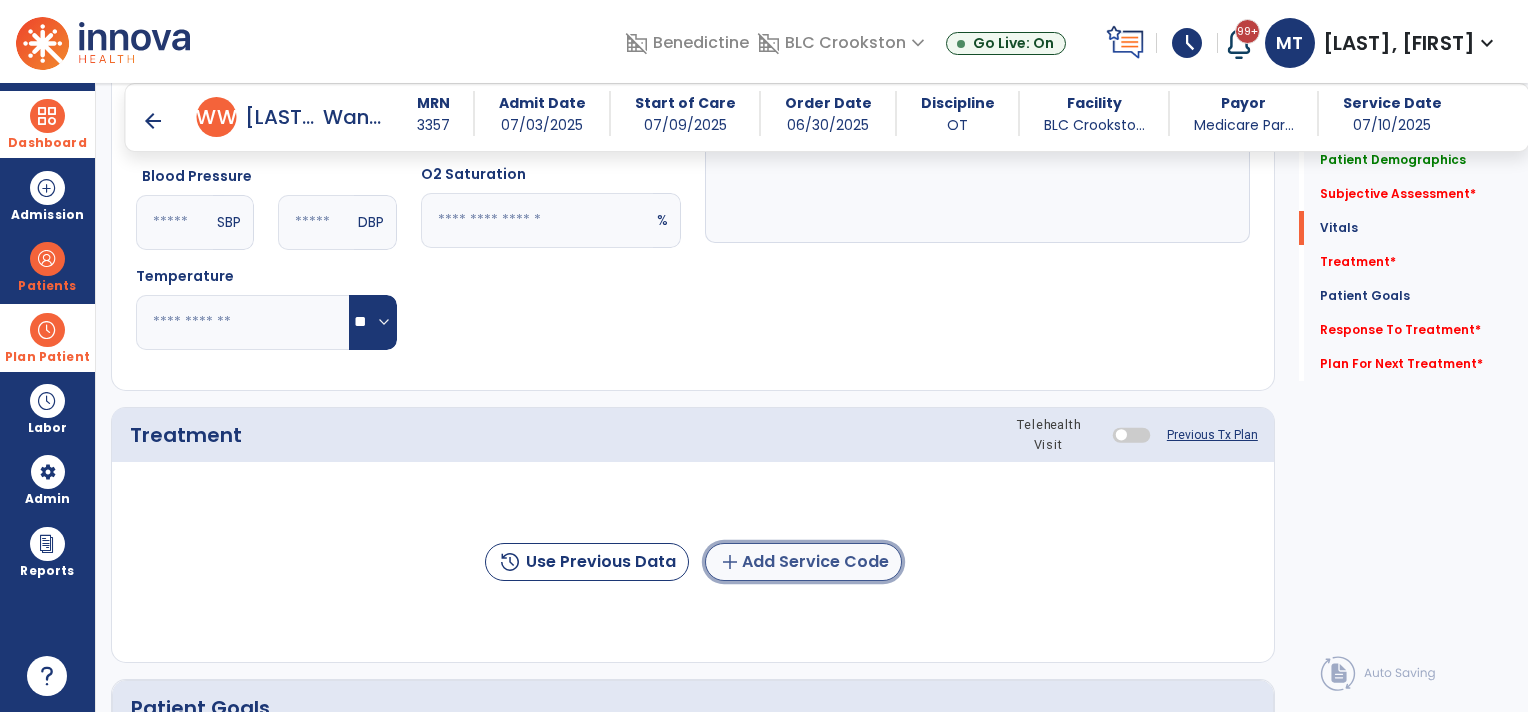 click on "add  Add Service Code" 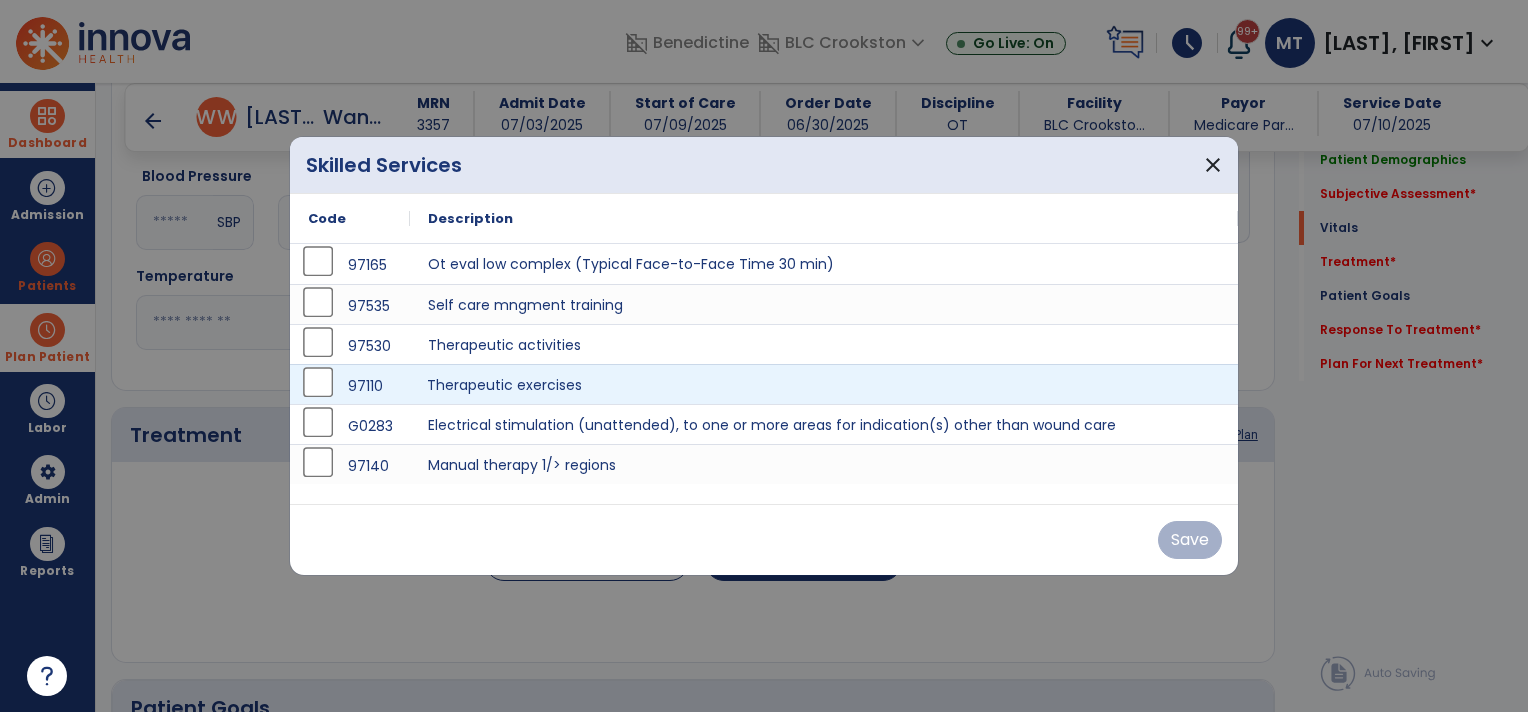 click on "Therapeutic exercises" at bounding box center (824, 384) 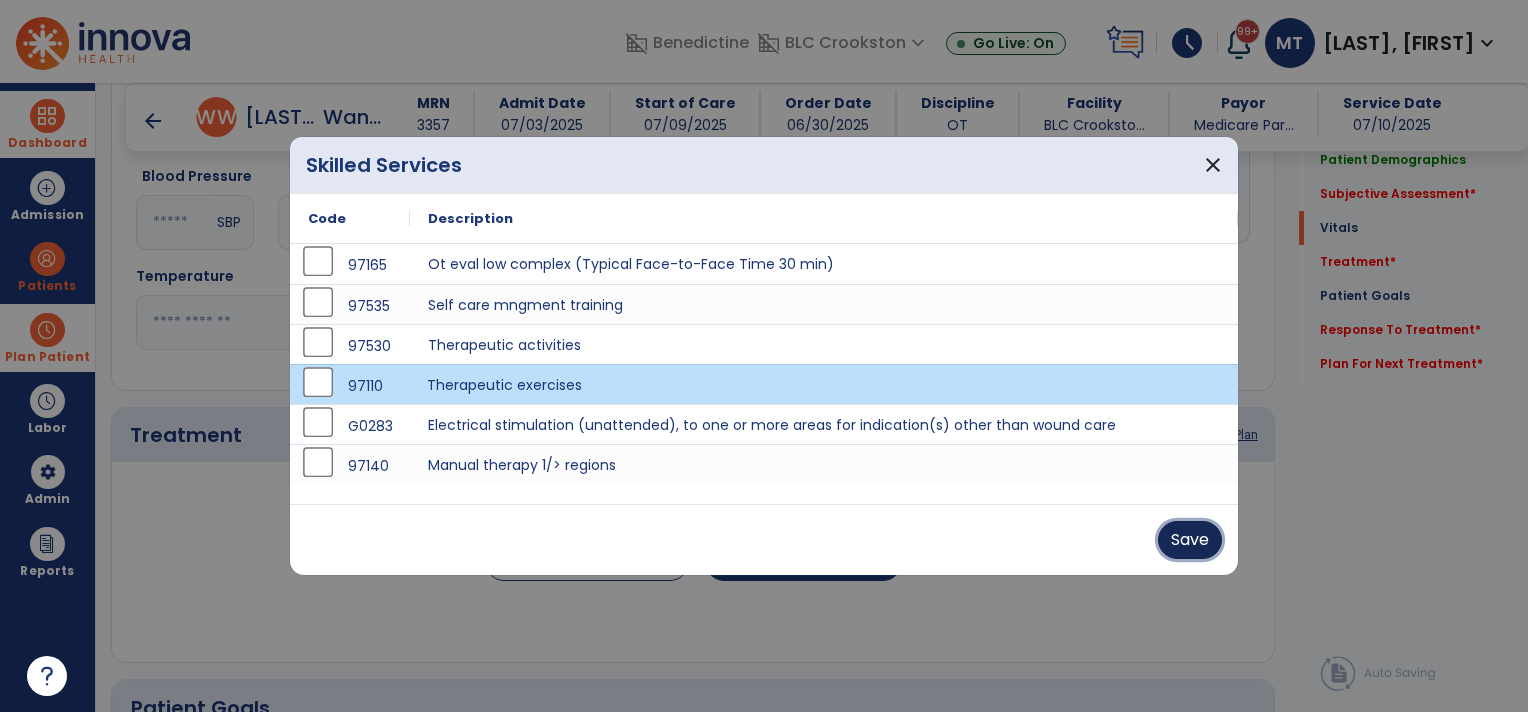 click on "Save" at bounding box center (1190, 540) 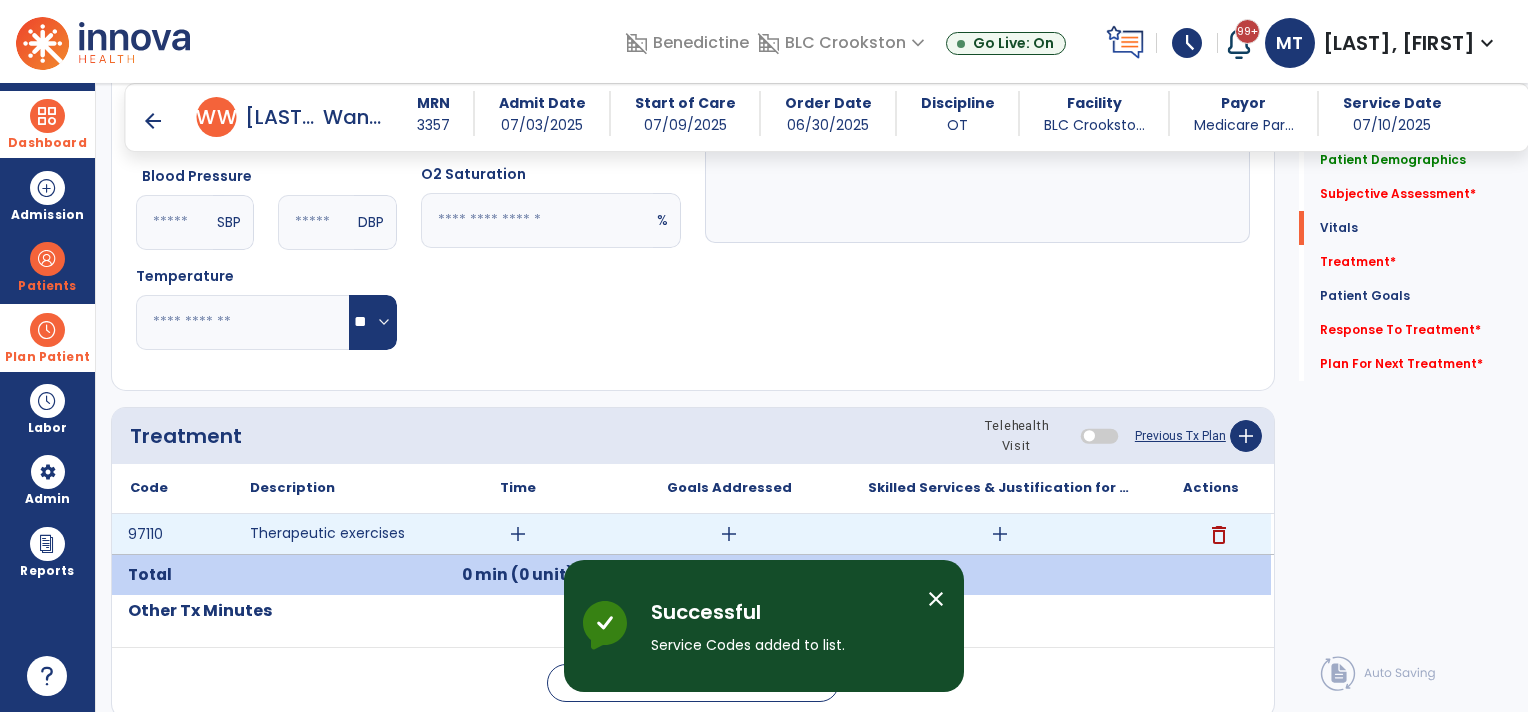 click on "add" at bounding box center [518, 534] 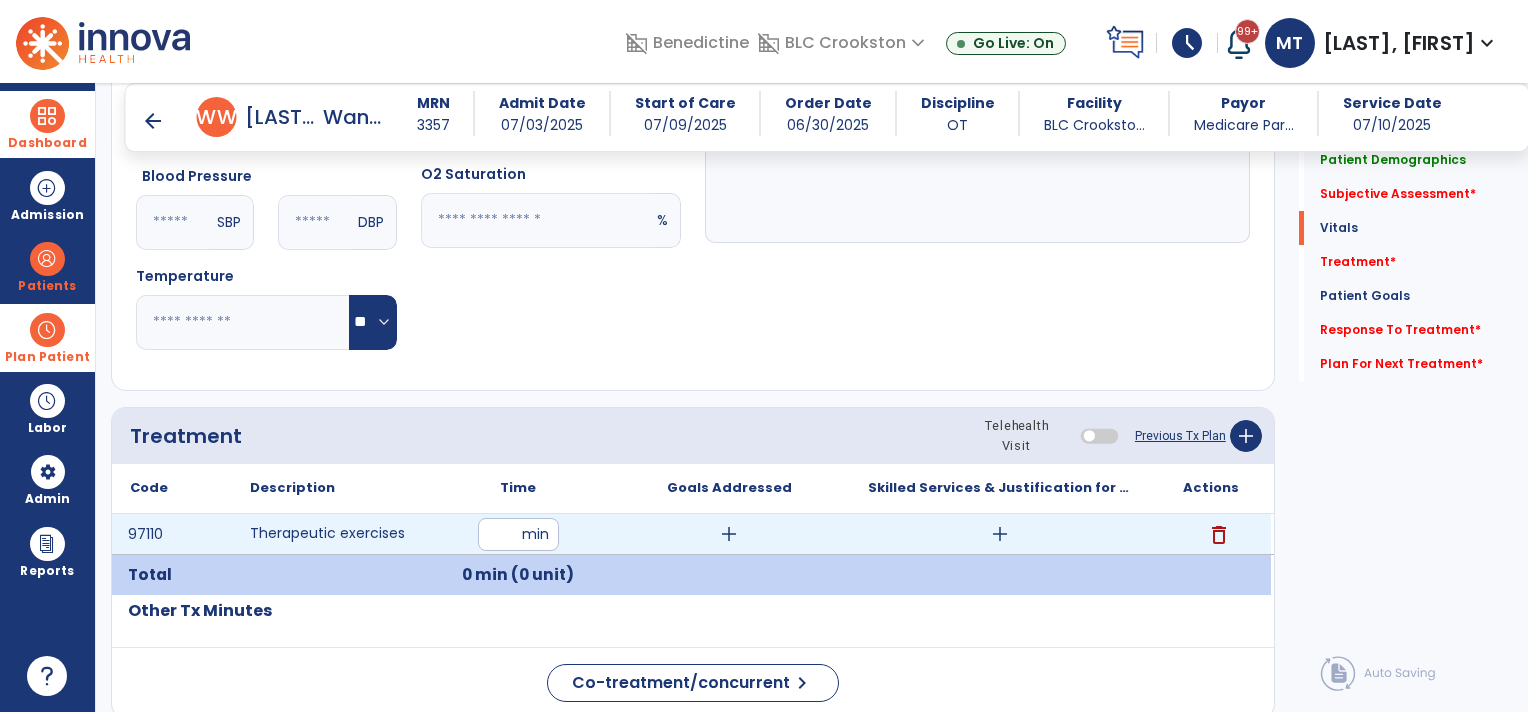 type on "**" 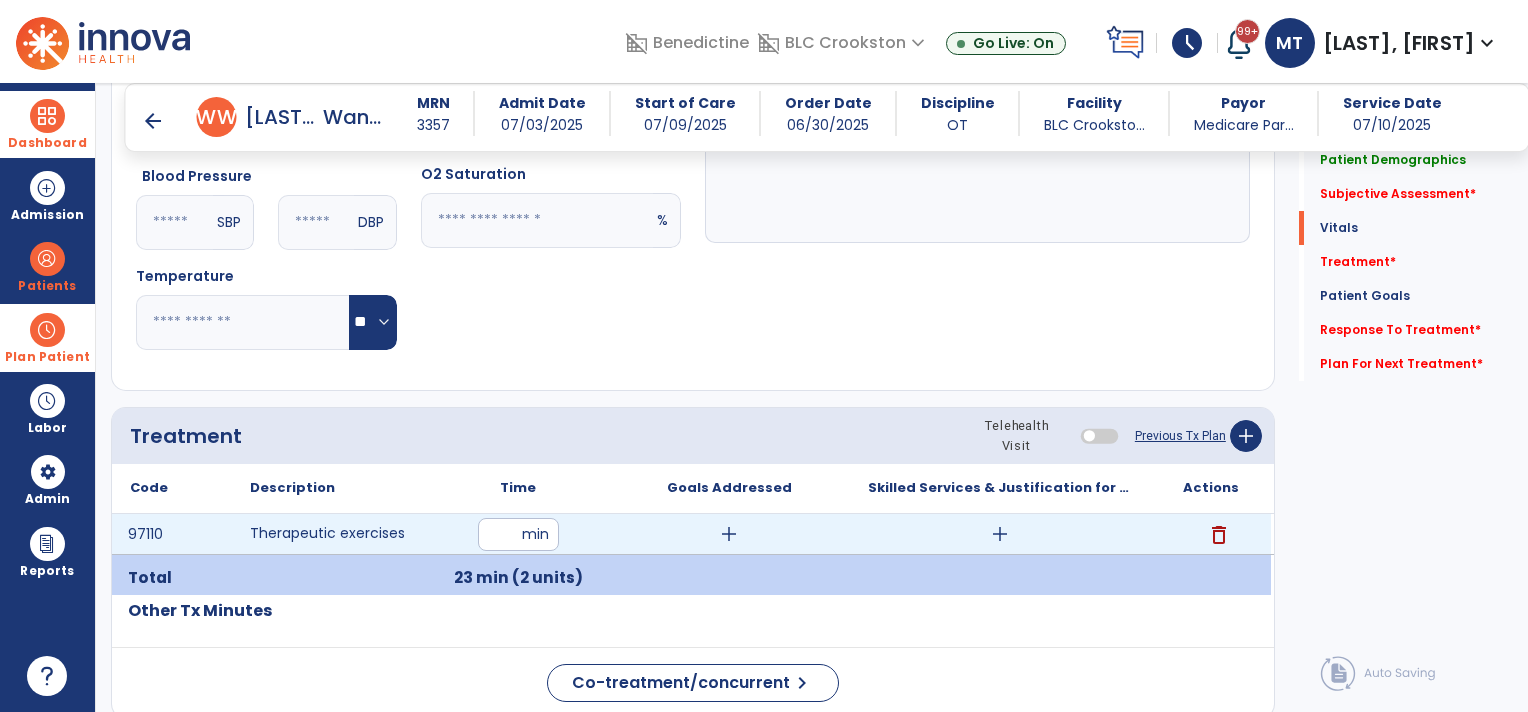 click on "add" at bounding box center [1000, 534] 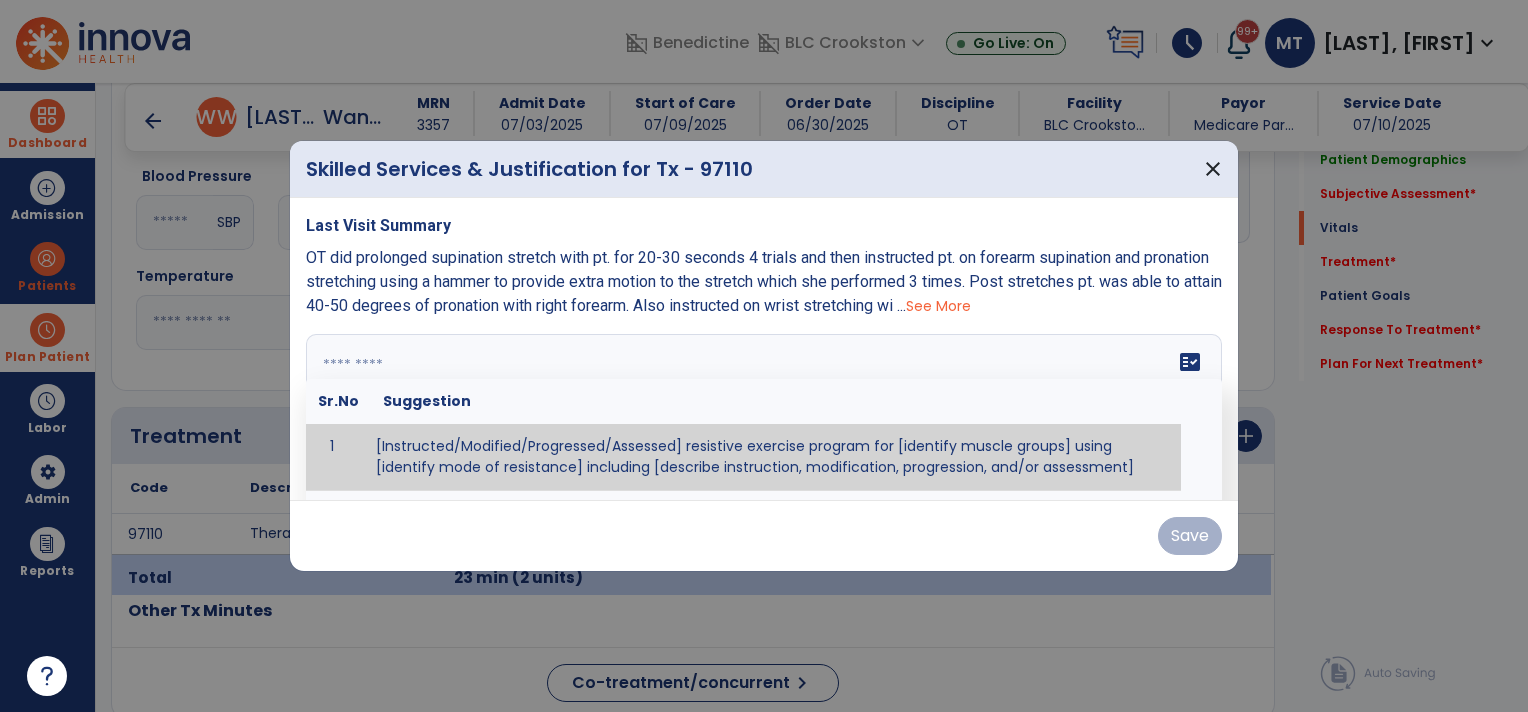 click on "fact_check  Sr.No Suggestion 1 [Instructed/Modified/Progressed/Assessed] resistive exercise program for [identify muscle groups] using [identify mode of resistance] including [describe instruction, modification, progression, and/or assessment] 2 [Instructed/Modified/Progressed/Assessed] aerobic exercise program using [identify equipment/mode] including [describe instruction, modification,progression, and/or assessment] 3 [Instructed/Modified/Progressed/Assessed] [PROM/A/AROM/AROM] program for [identify joint movements] using [contract-relax, over-pressure, inhibitory techniques, other] 4 [Assessed/Tested] aerobic capacity with administration of [aerobic capacity test]" at bounding box center [764, 409] 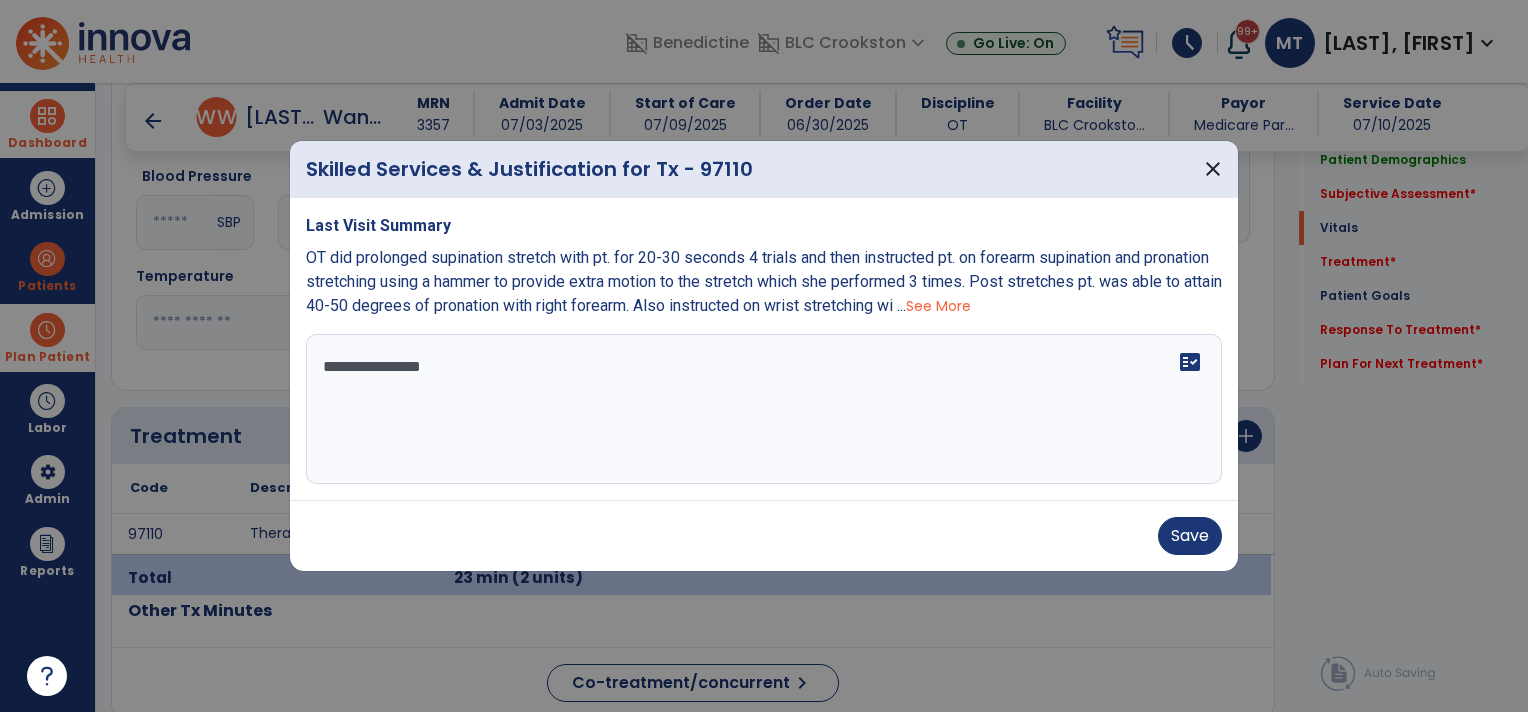 type on "**********" 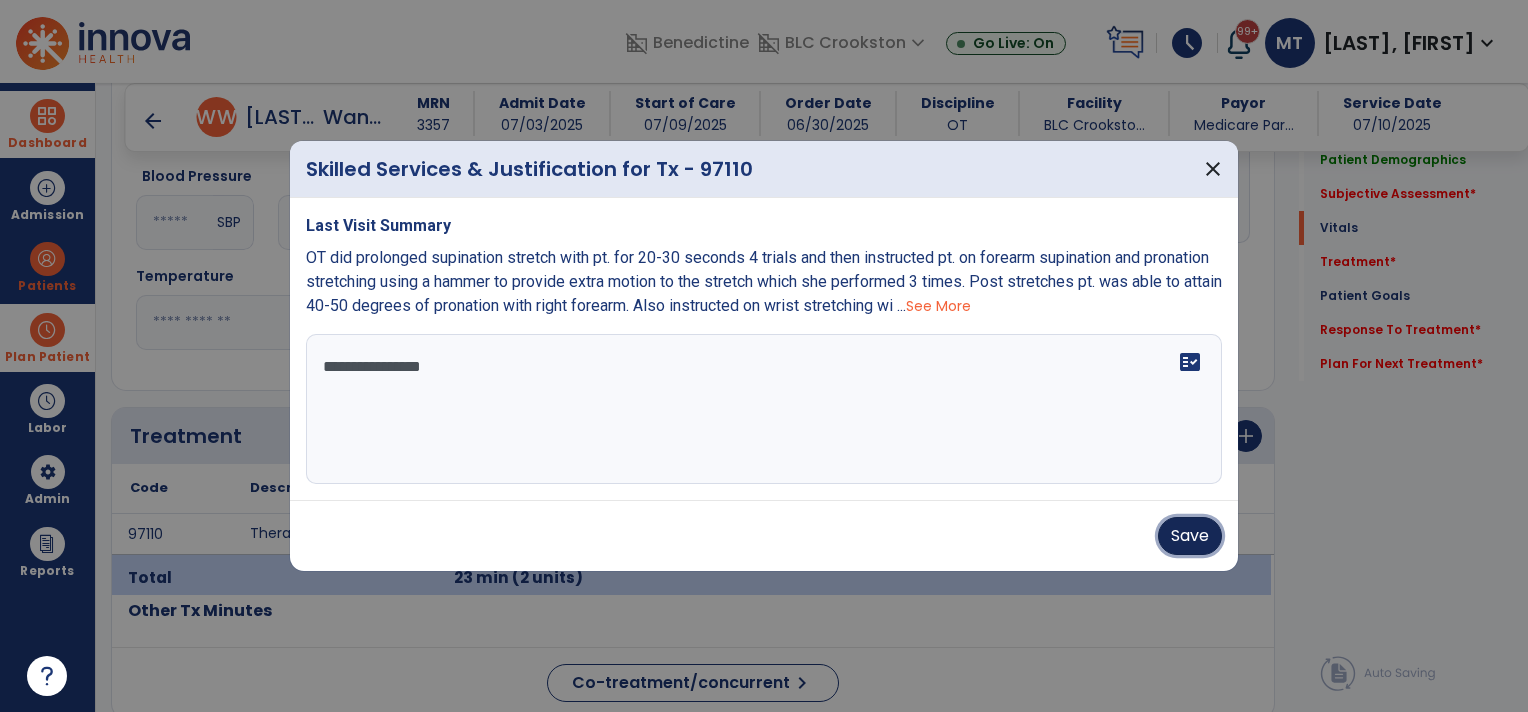 type 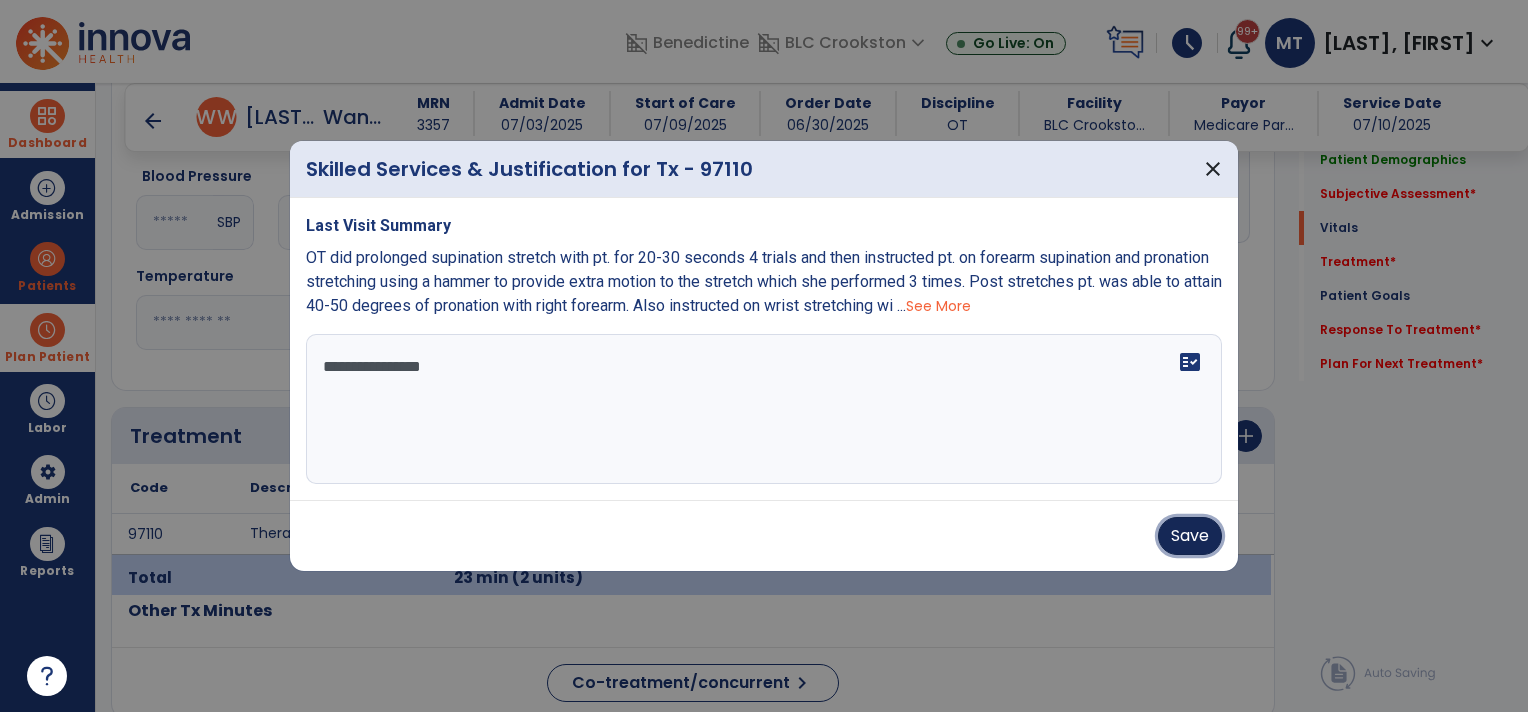click on "Save" at bounding box center (1190, 536) 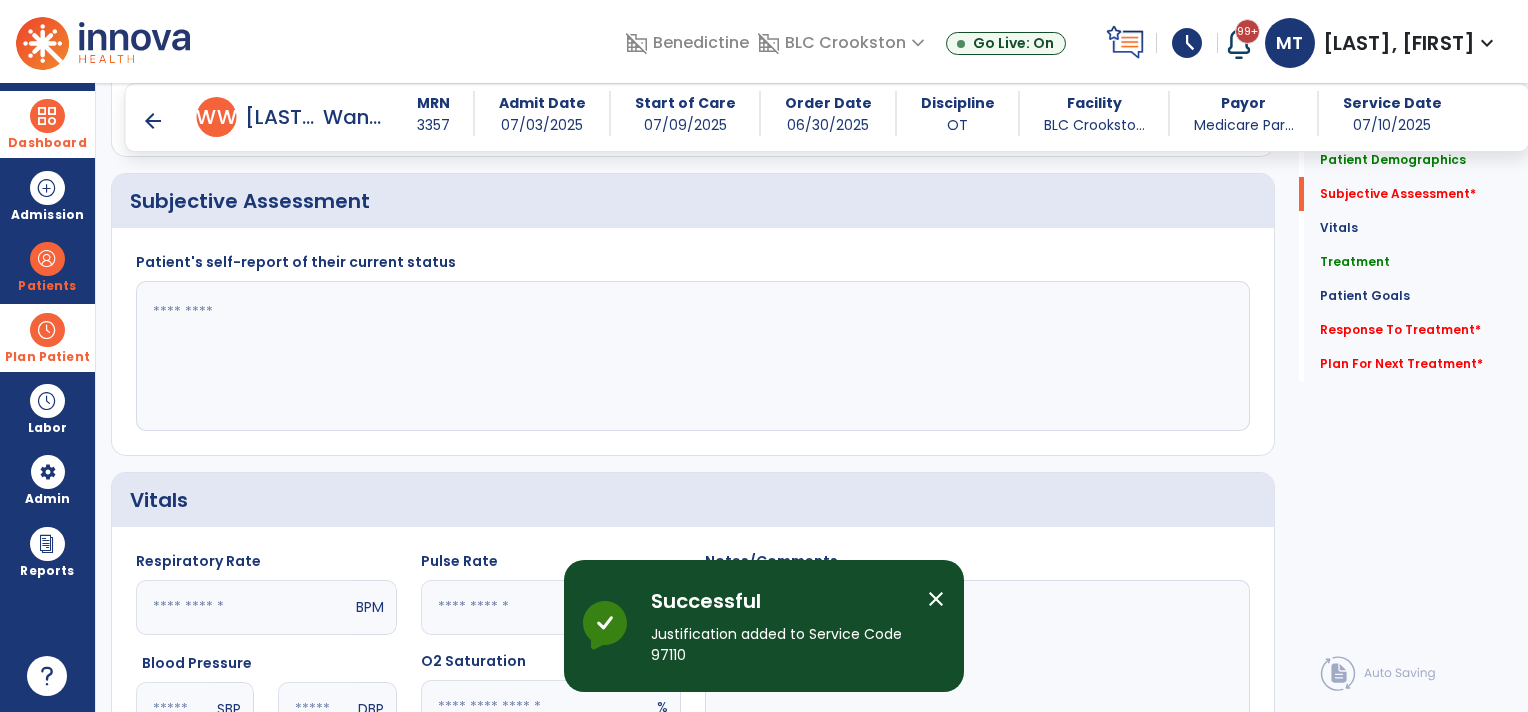 scroll, scrollTop: 348, scrollLeft: 0, axis: vertical 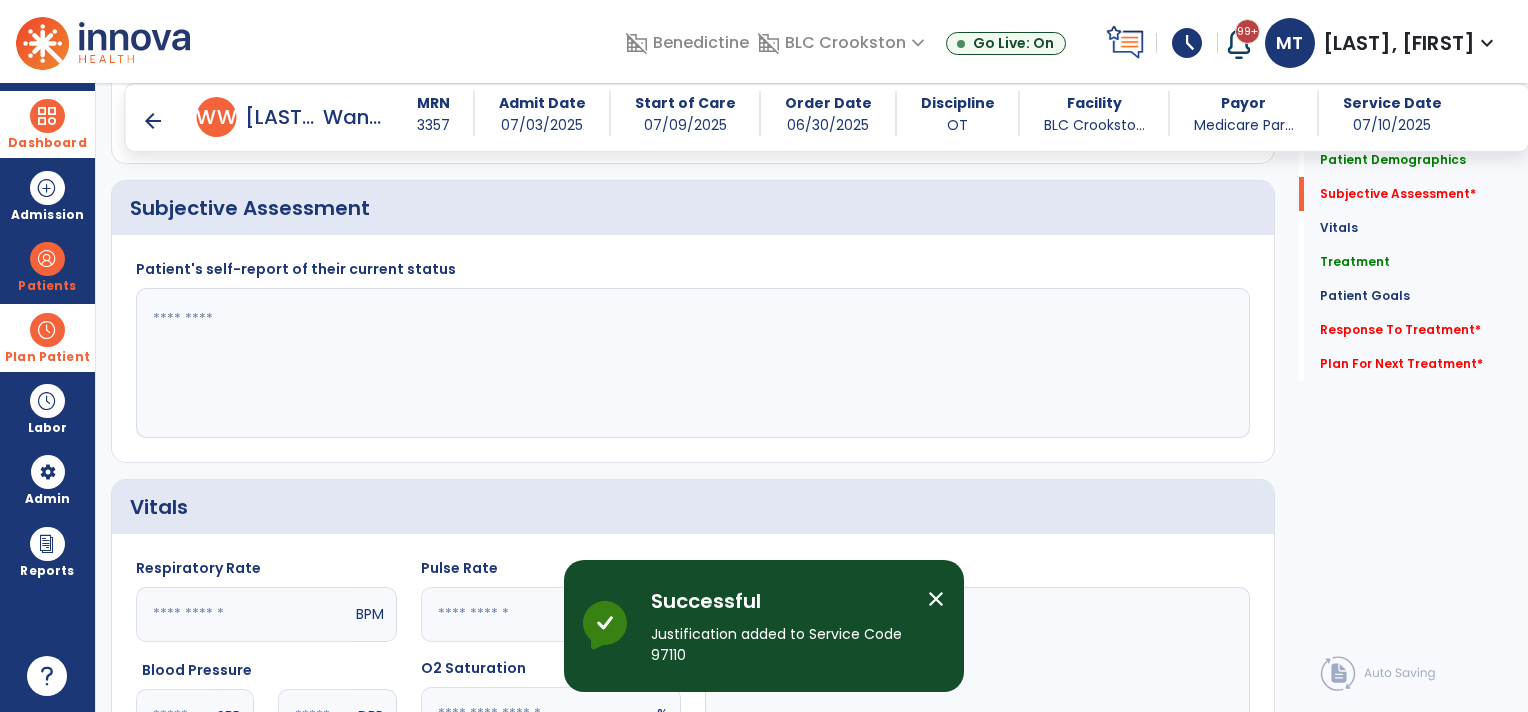 click 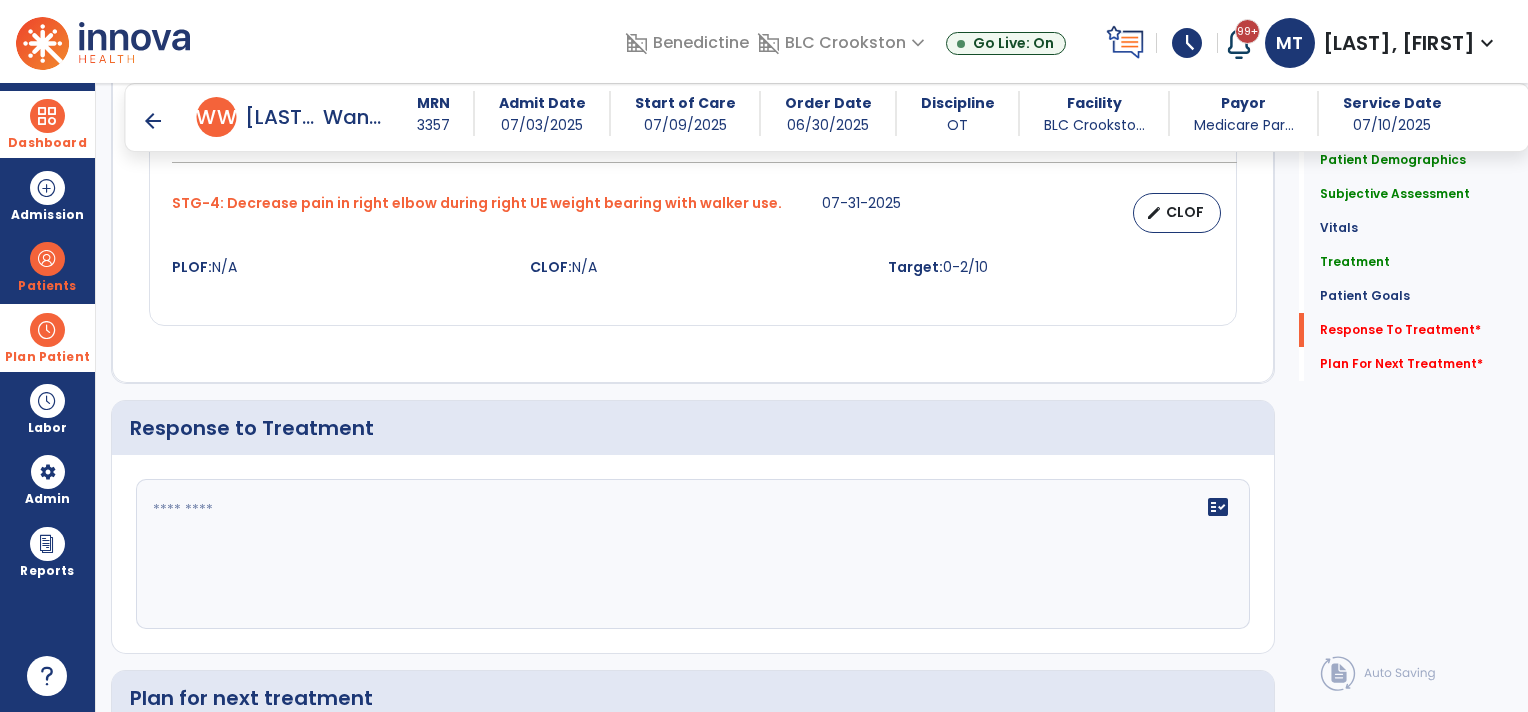 scroll, scrollTop: 2087, scrollLeft: 0, axis: vertical 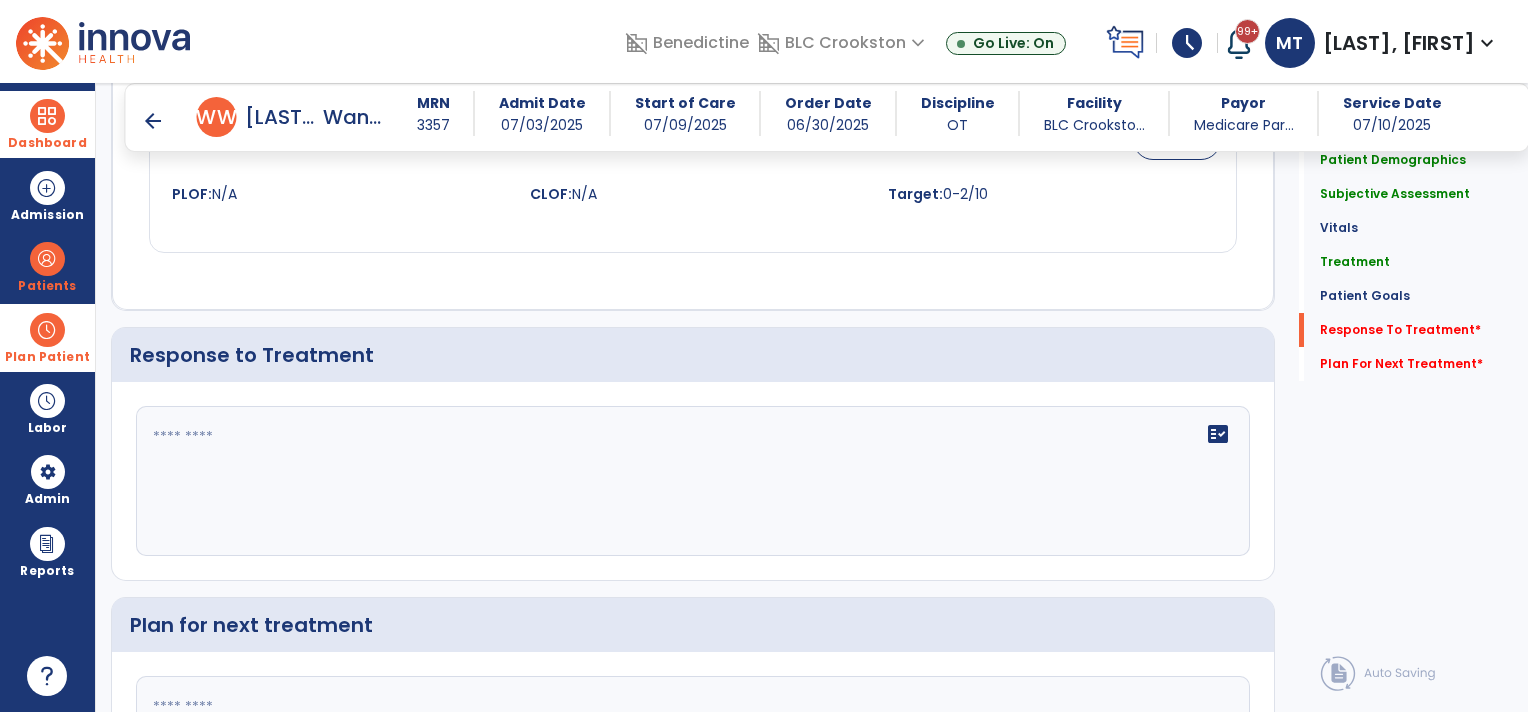 type on "**********" 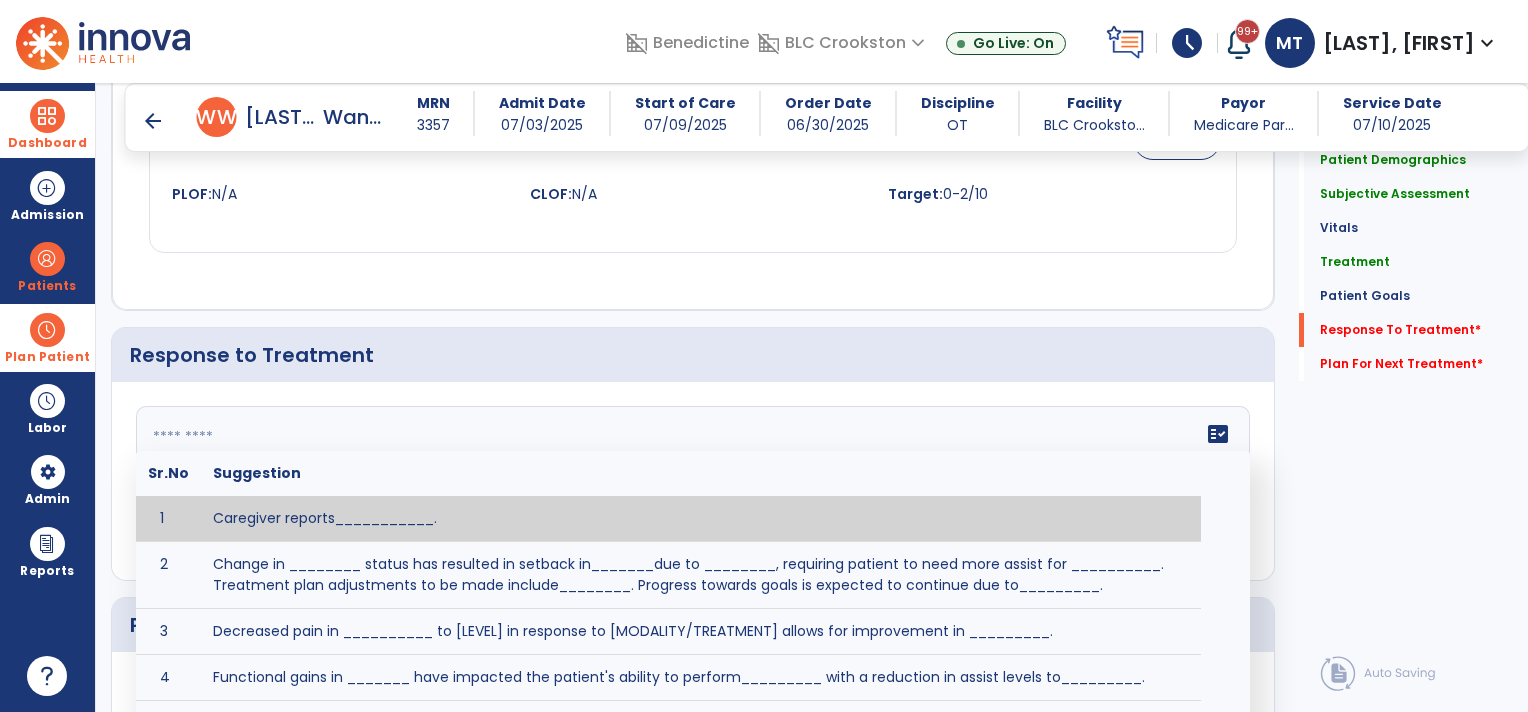 click on "fact_check  Sr.No Suggestion 1 Caregiver reports___________. 2 Change in ________ status has resulted in setback in_______due to ________, requiring patient to need more assist for __________.   Treatment plan adjustments to be made include________.  Progress towards goals is expected to continue due to_________. 3 Decreased pain in __________ to [LEVEL] in response to [MODALITY/TREATMENT] allows for improvement in _________. 4 Functional gains in _______ have impacted the patient's ability to perform_________ with a reduction in assist levels to_________. 5 Functional progress this week has been significant due to__________. 6 Gains in ________ have improved the patient's ability to perform ______with decreased levels of assist to___________. 7 Improvement in ________allows patient to tolerate higher levels of challenges in_________. 8 Pain in [AREA] has decreased to [LEVEL] in response to [TREATMENT/MODALITY], allowing fore ease in completing__________. 9 10 11 12 13 14 15 16 17 18 19 20 21" 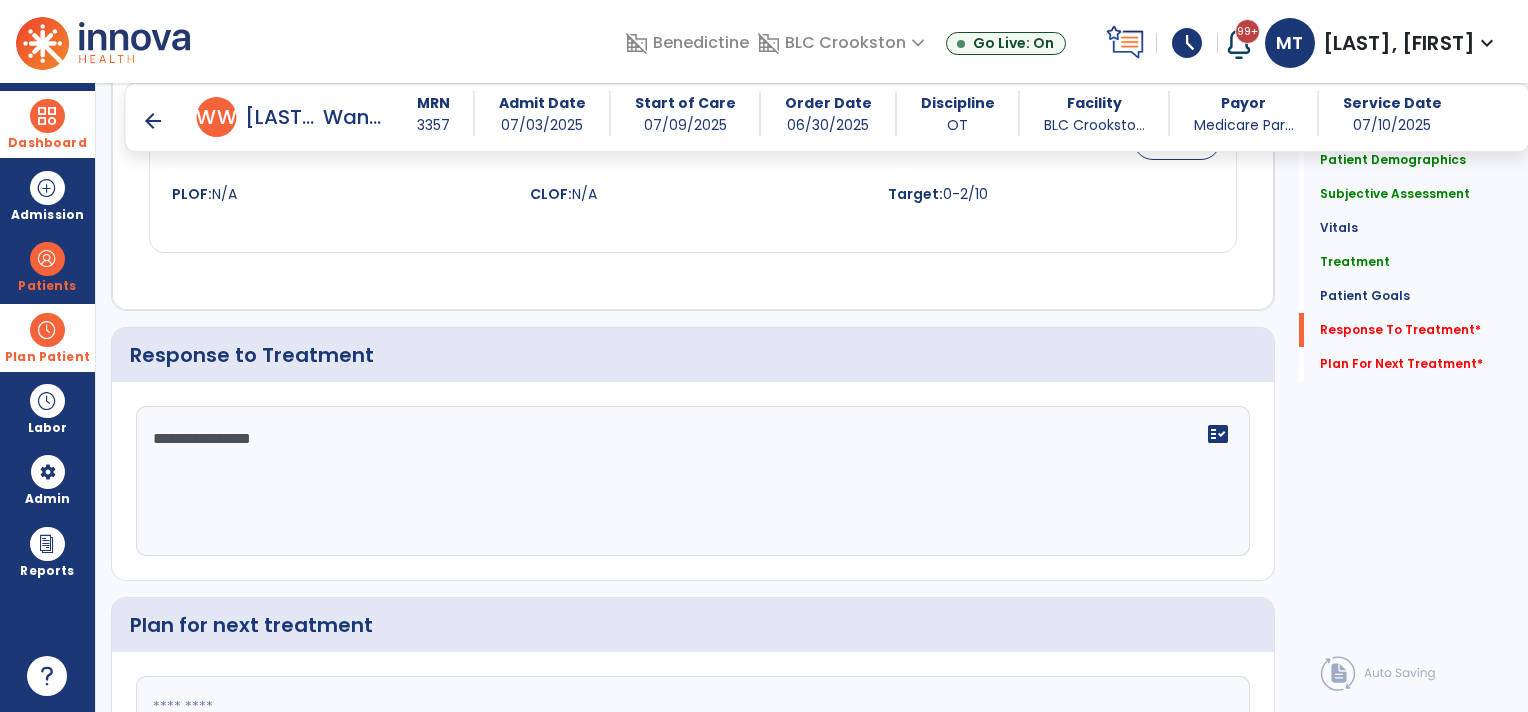type on "**********" 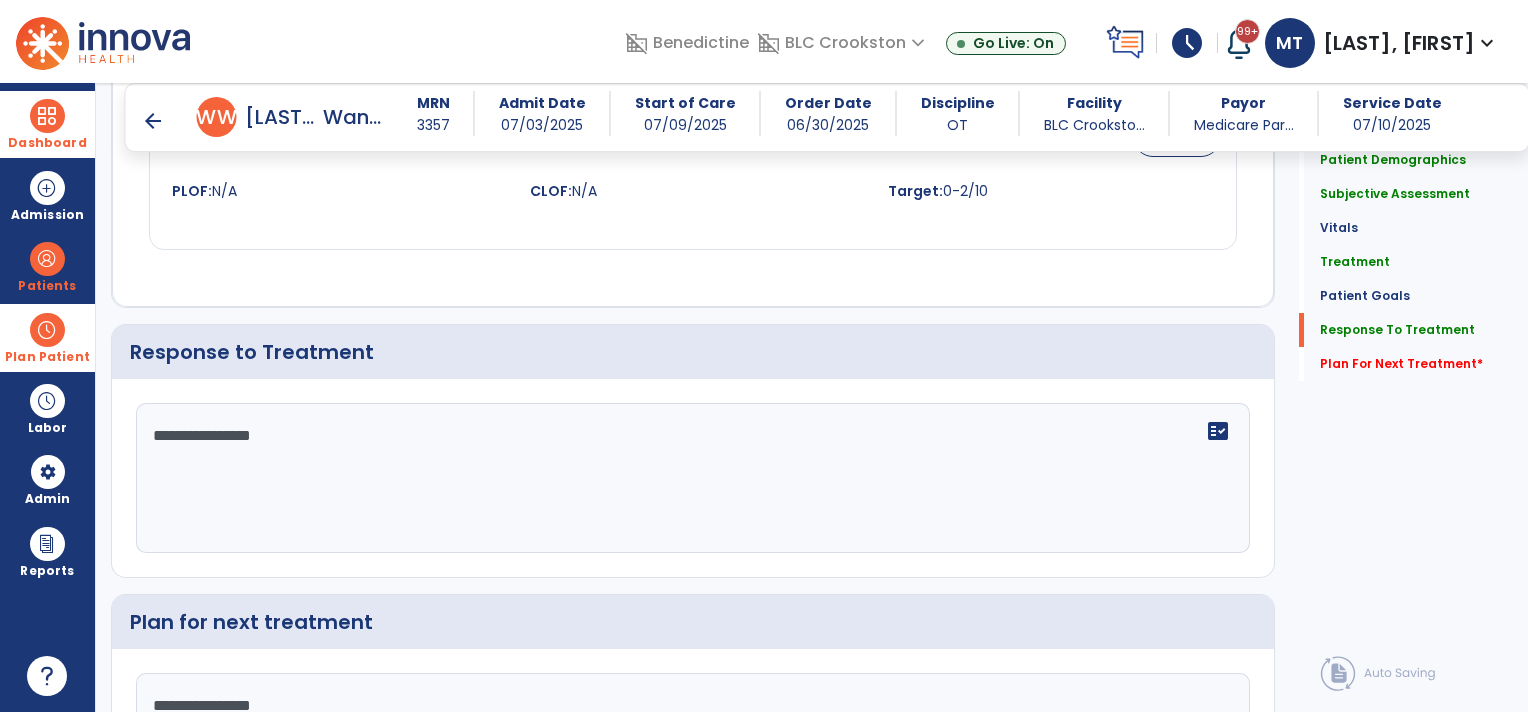 type on "**********" 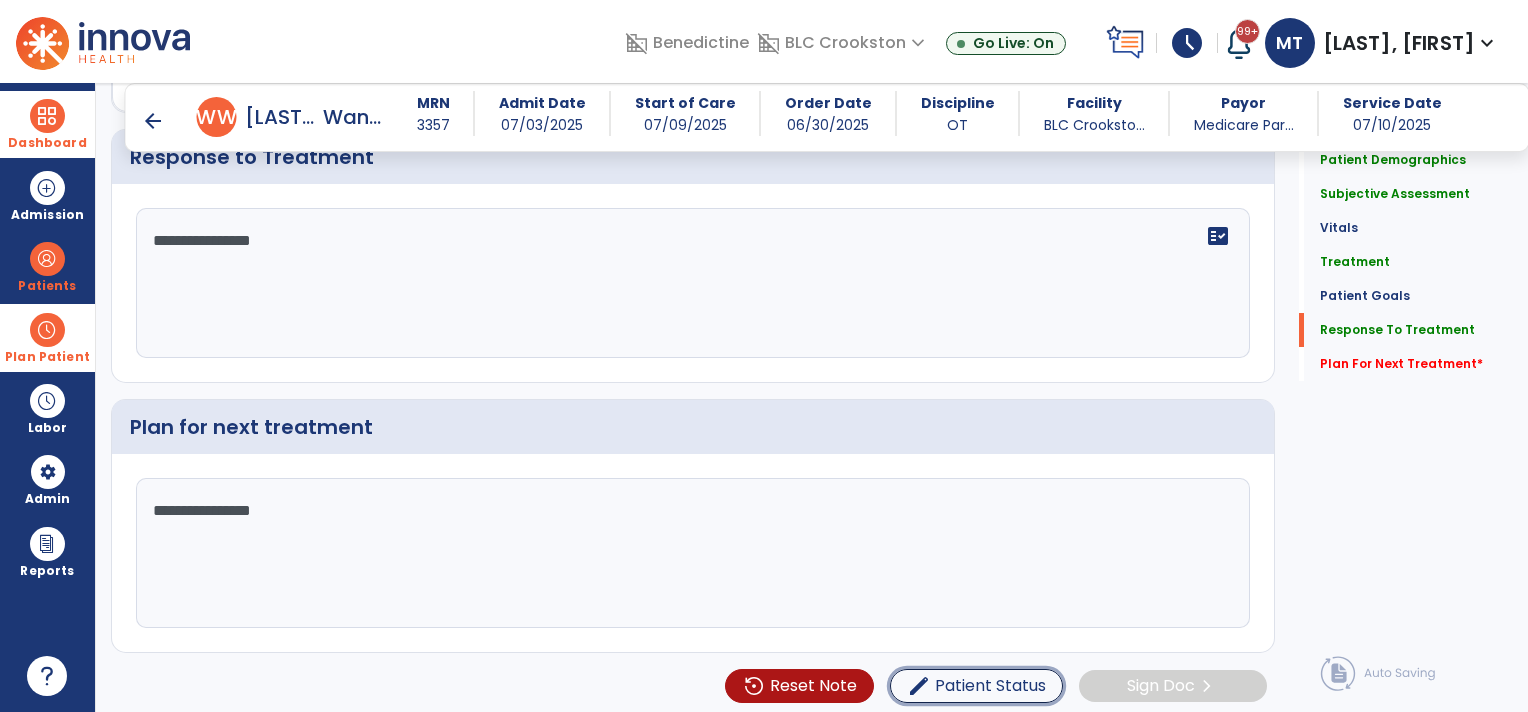 type 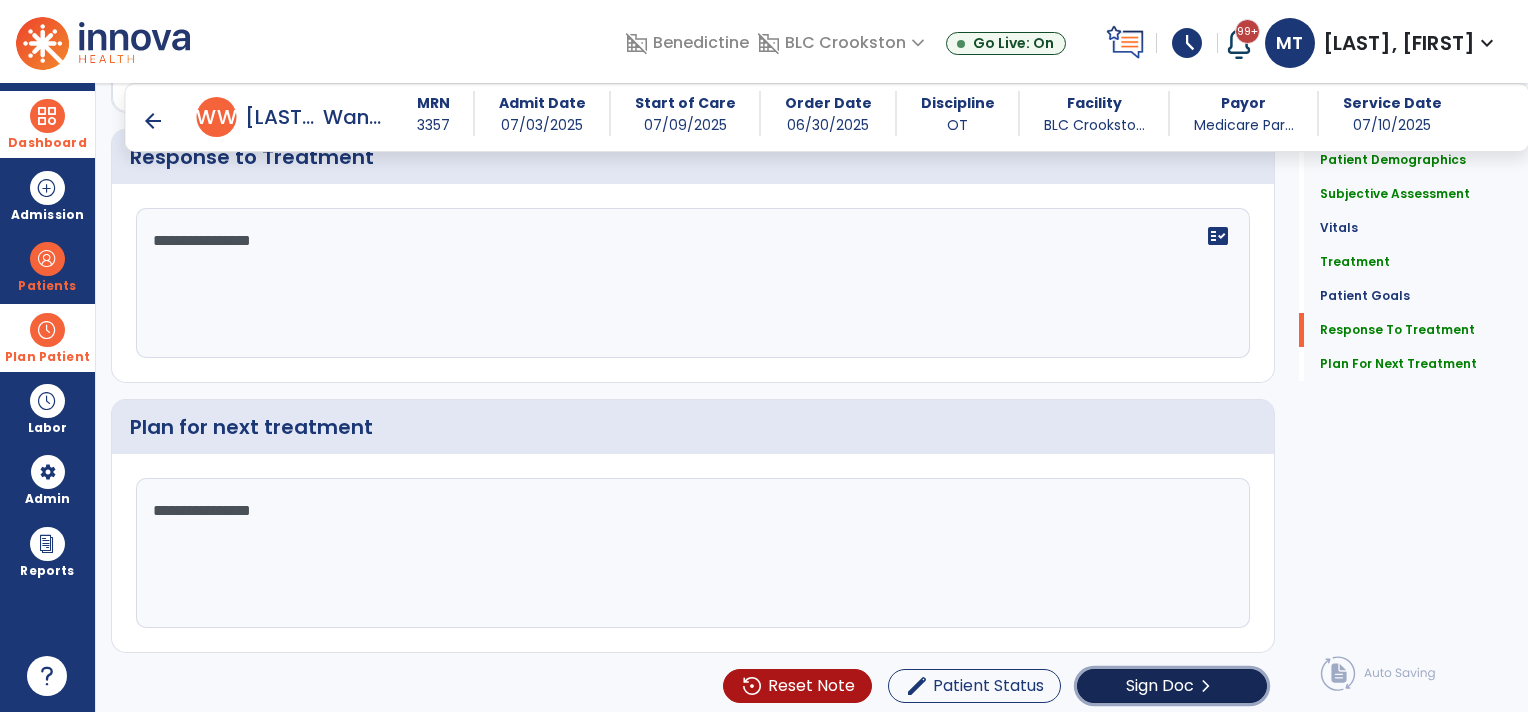 click on "Sign Doc  chevron_right" 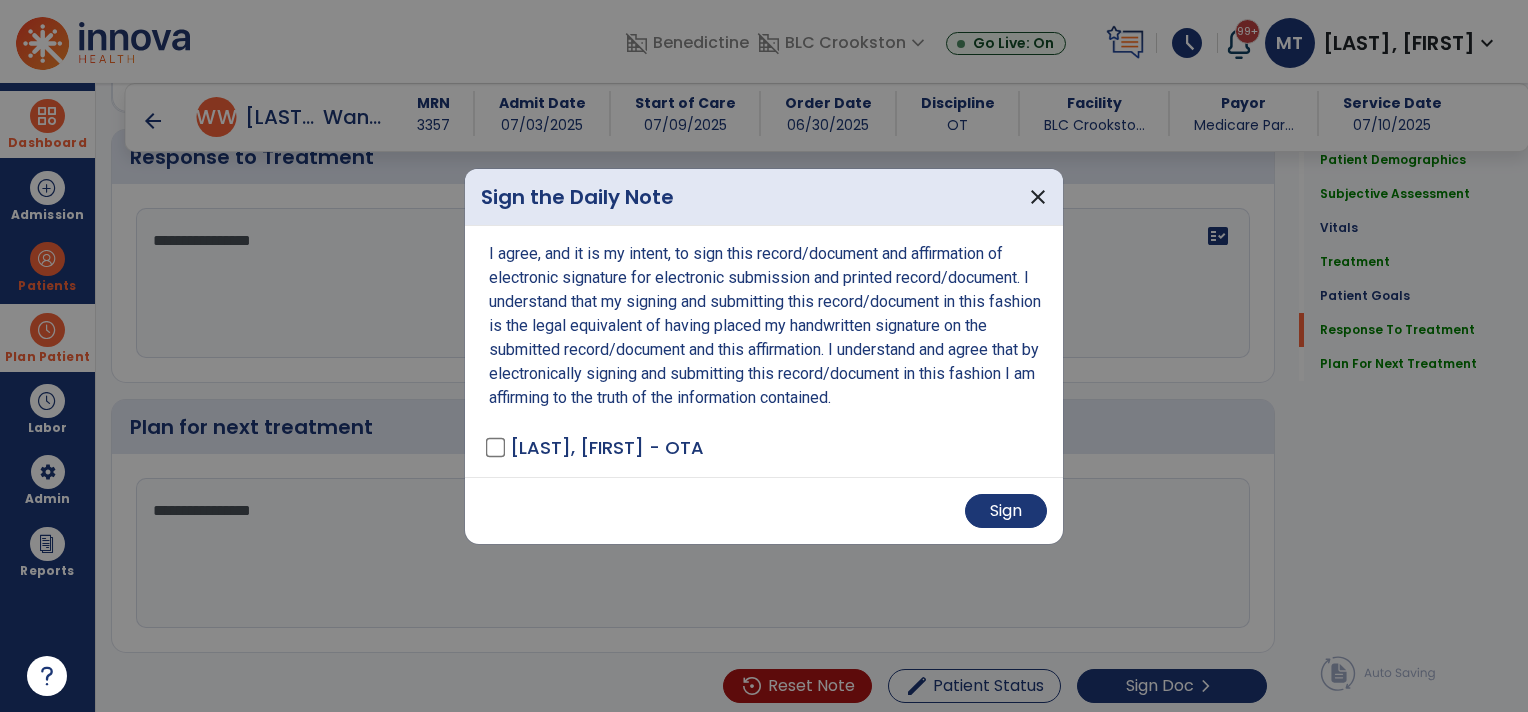 click on "Sign" at bounding box center [764, 510] 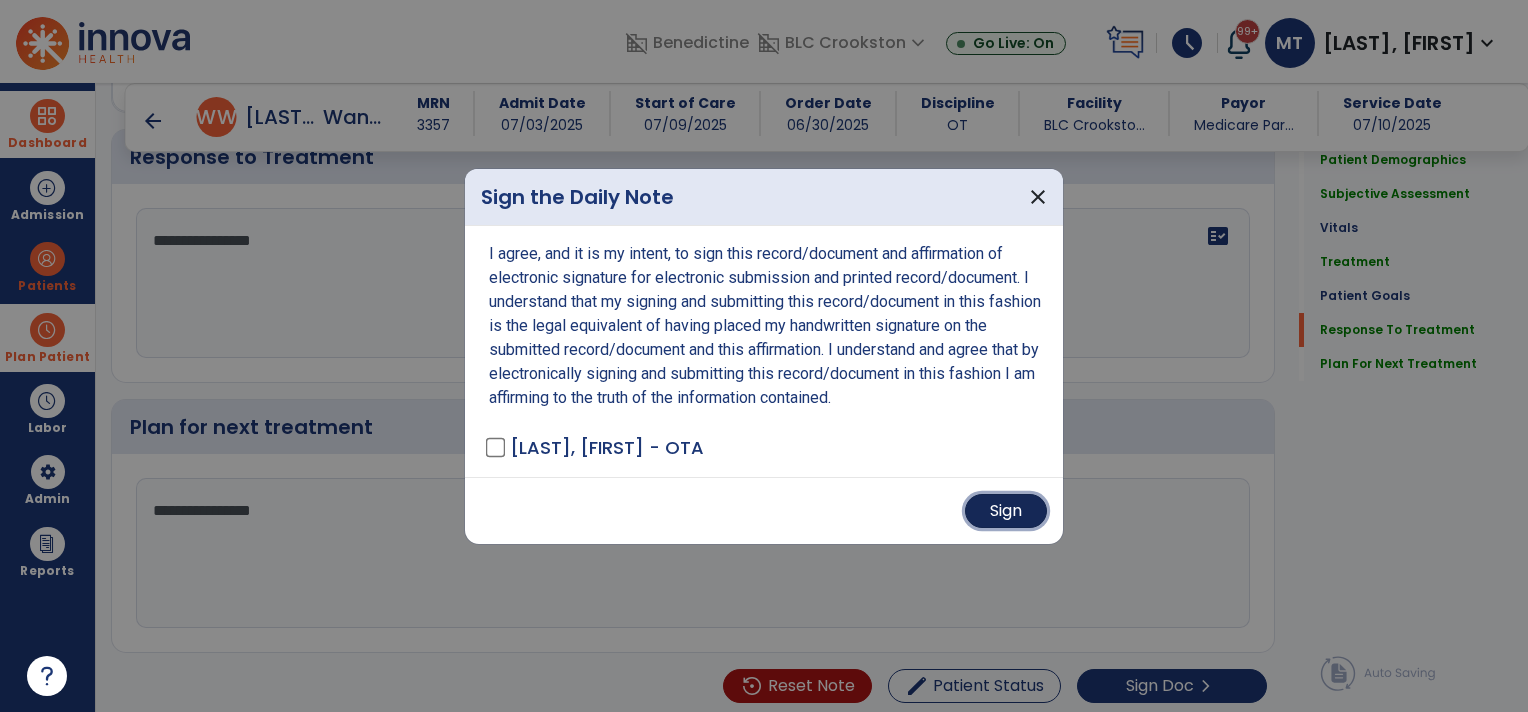 click on "Sign" at bounding box center [1006, 511] 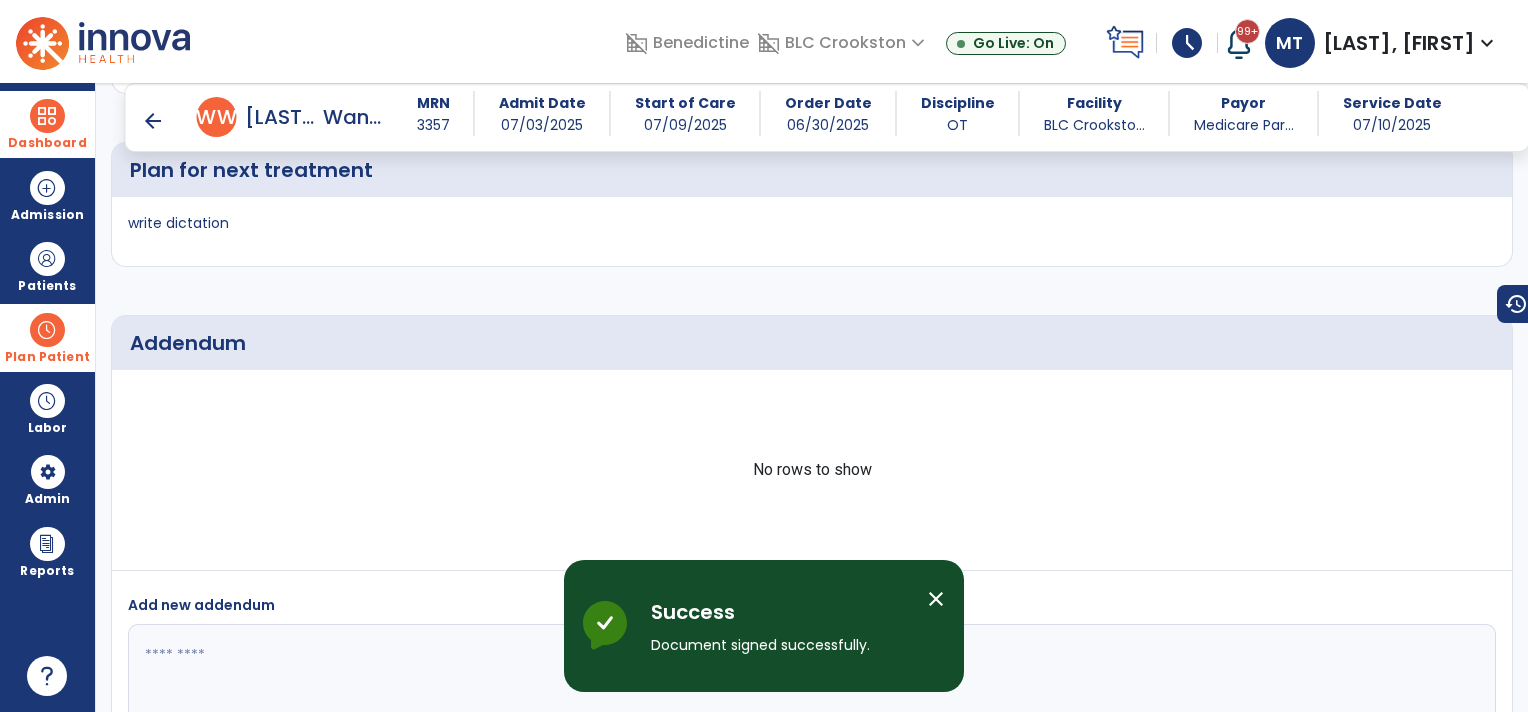 scroll, scrollTop: 2897, scrollLeft: 0, axis: vertical 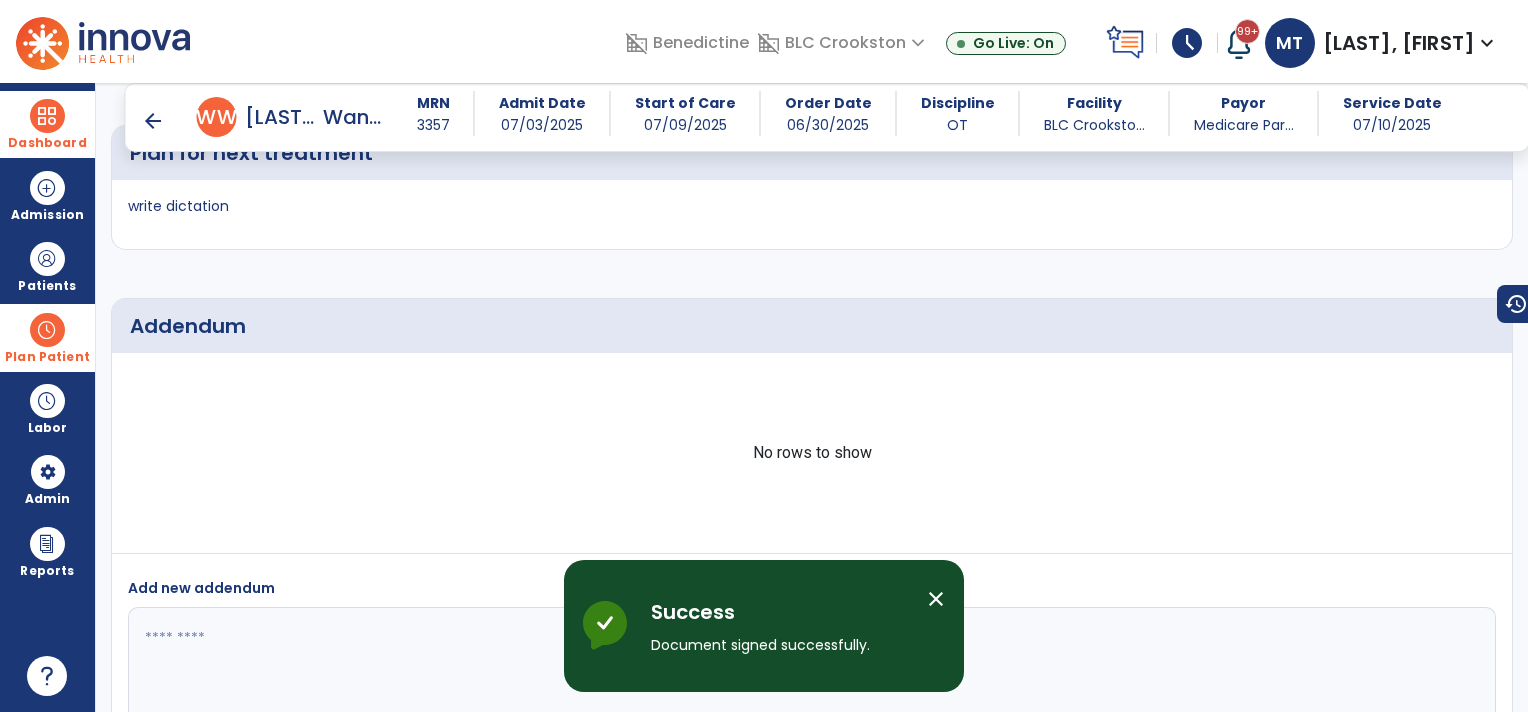 click on "arrow_back" at bounding box center (153, 121) 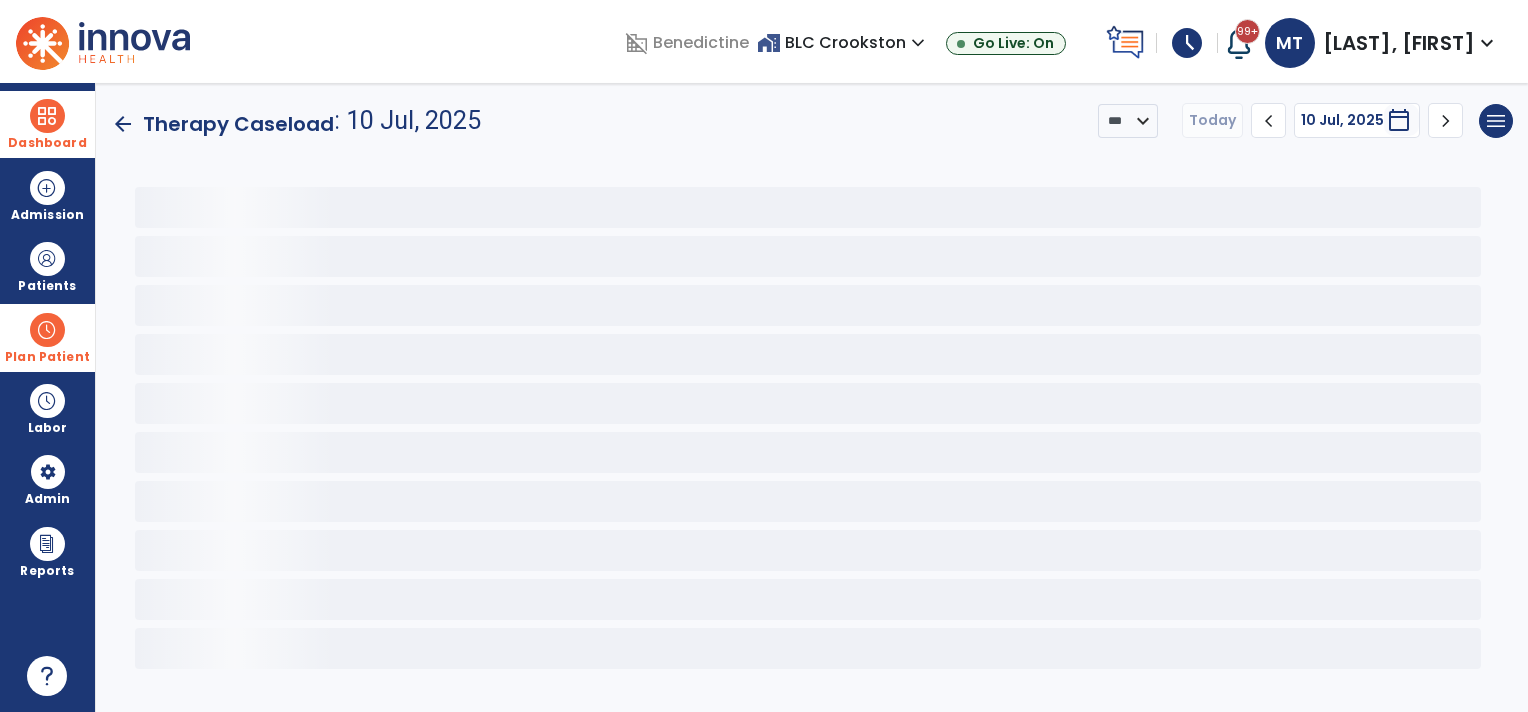 scroll, scrollTop: 0, scrollLeft: 0, axis: both 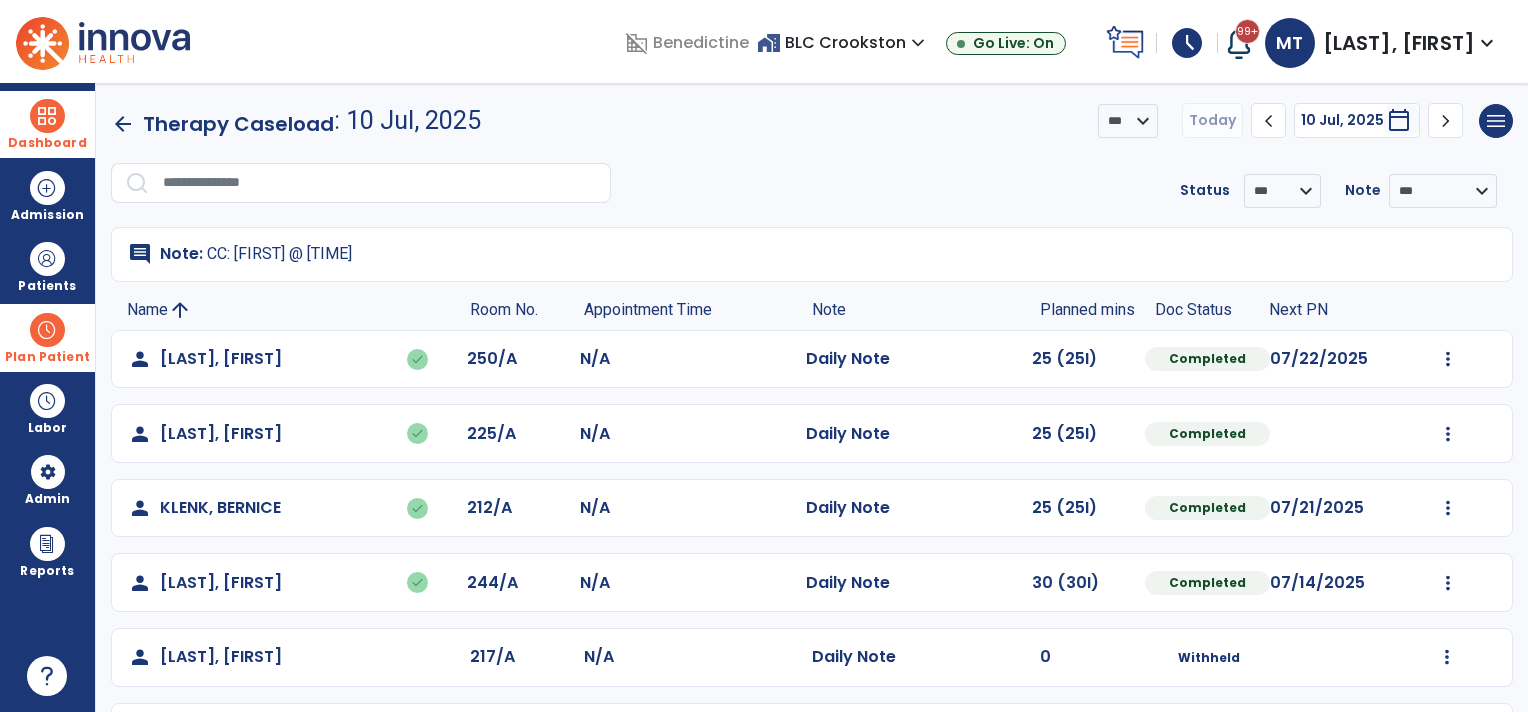 click on "schedule" at bounding box center [1187, 43] 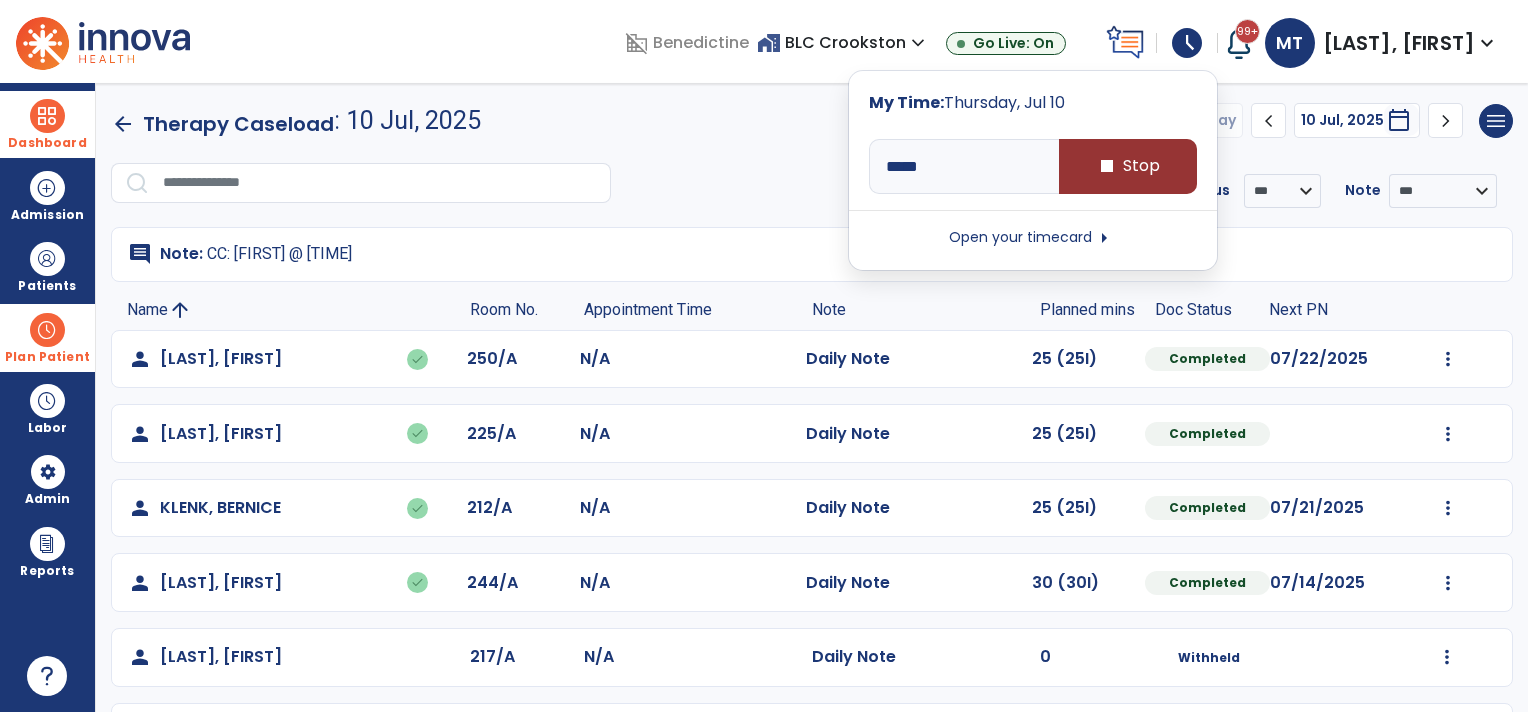 click on "stop  Stop" at bounding box center [1128, 166] 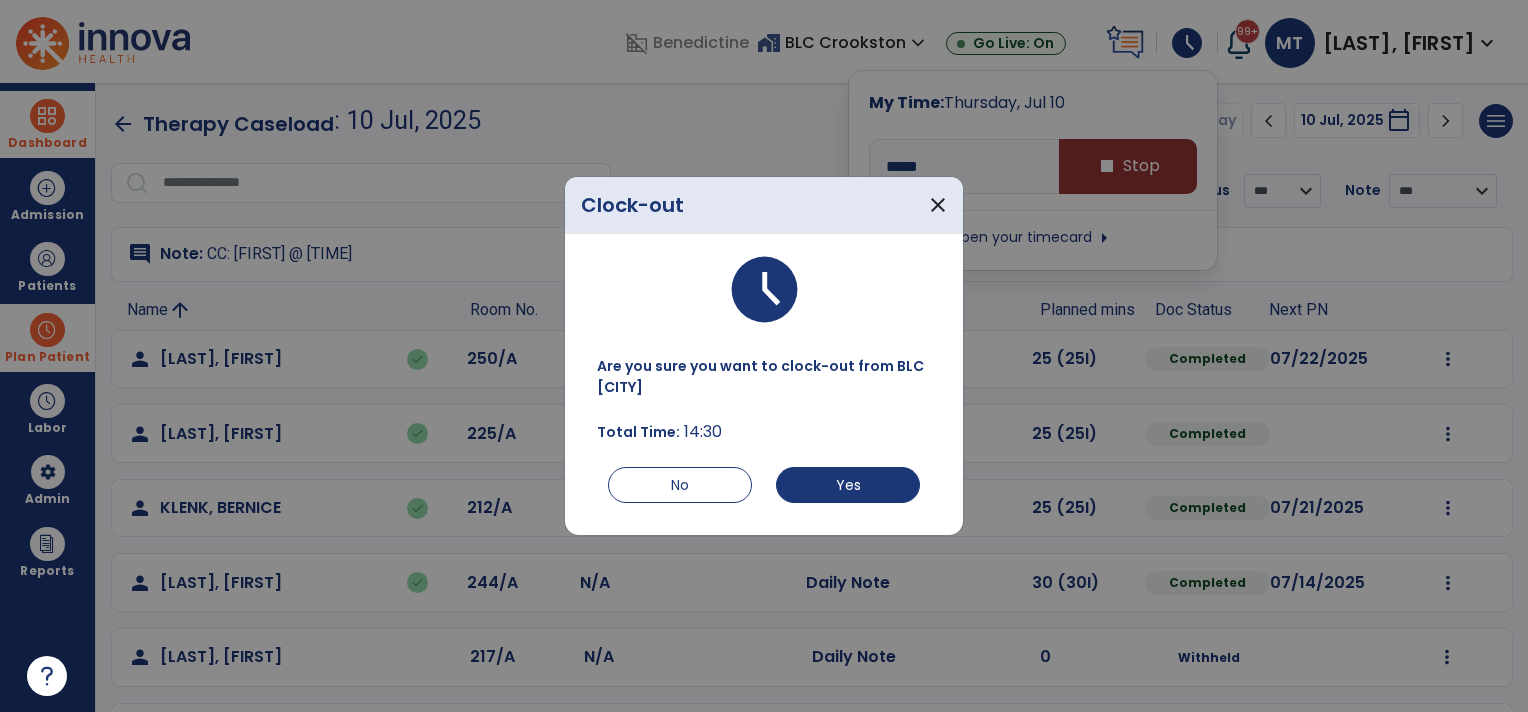 type on "*****" 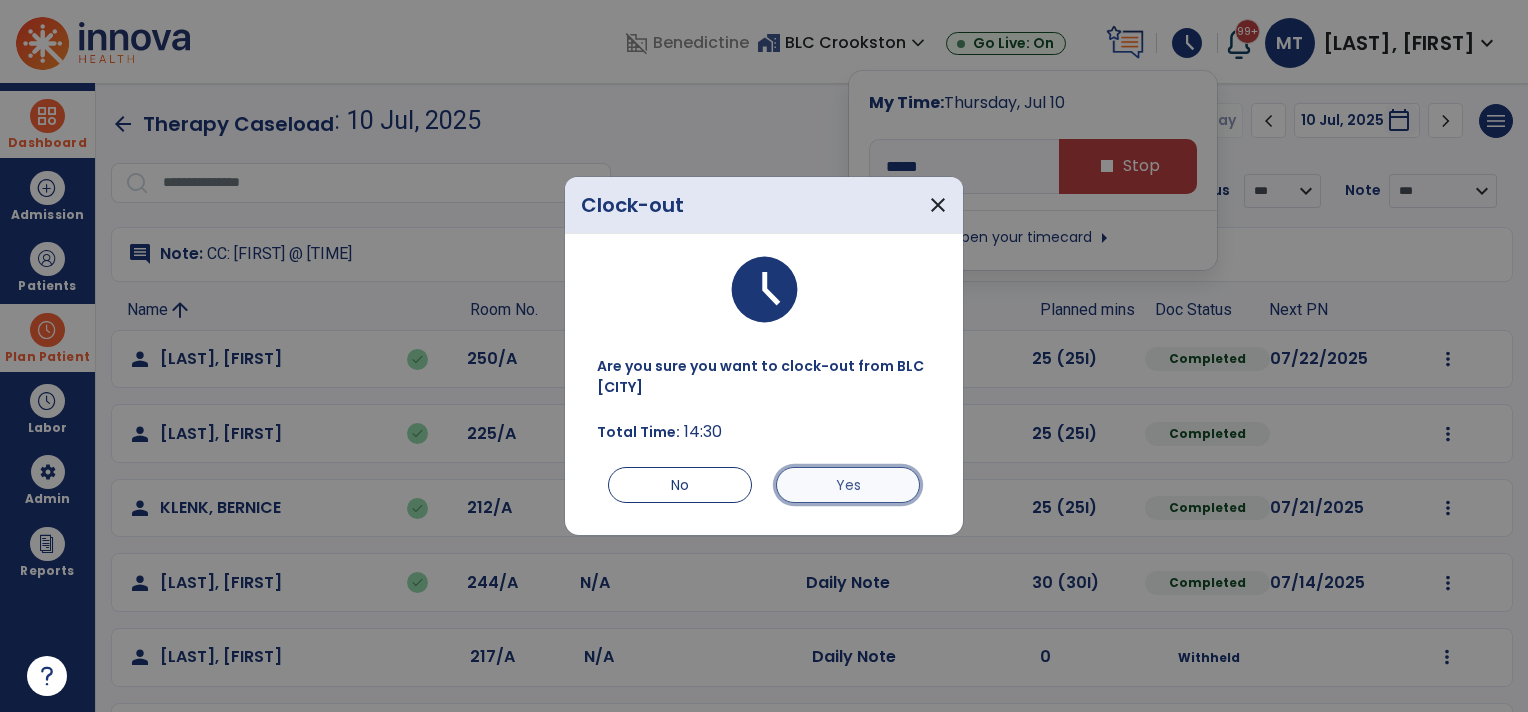 click on "Yes" at bounding box center (848, 485) 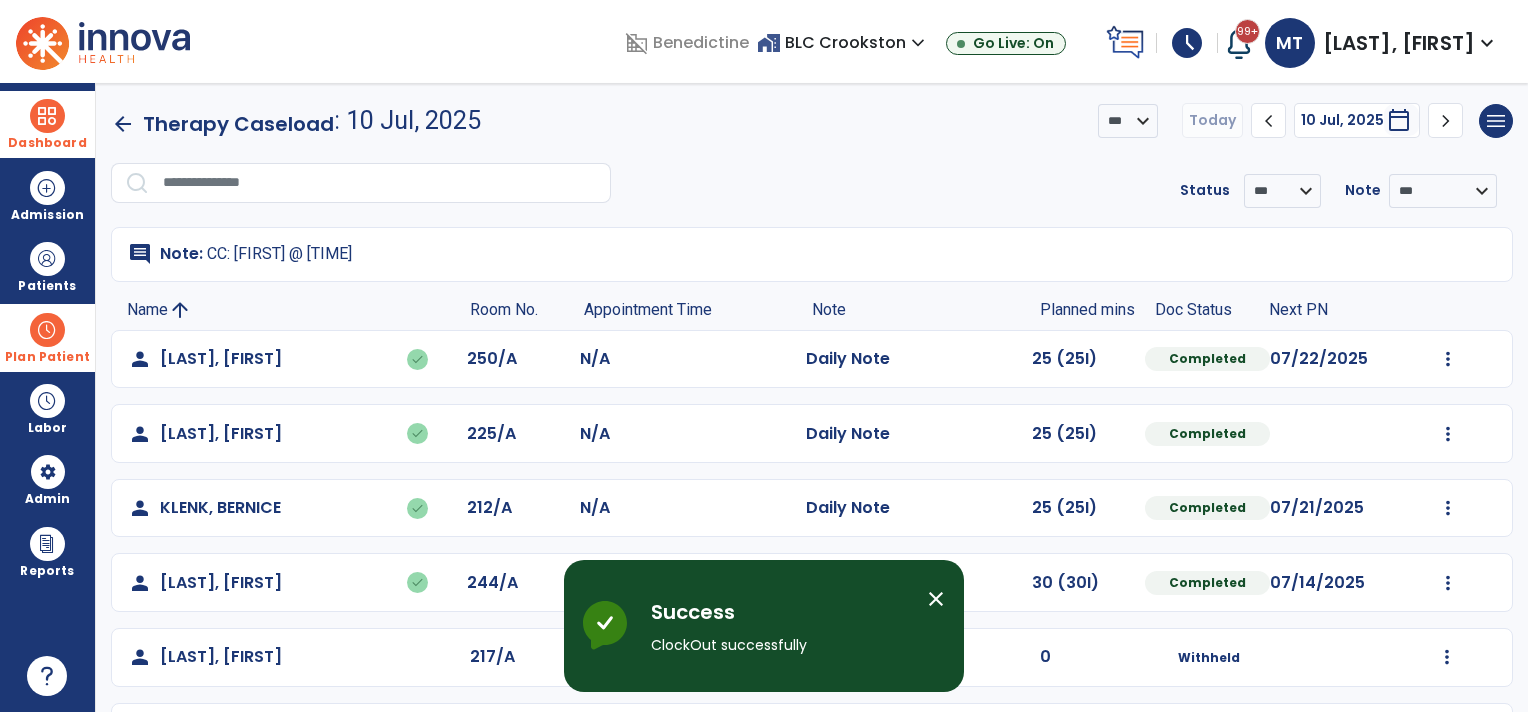 click on "schedule" at bounding box center [1187, 43] 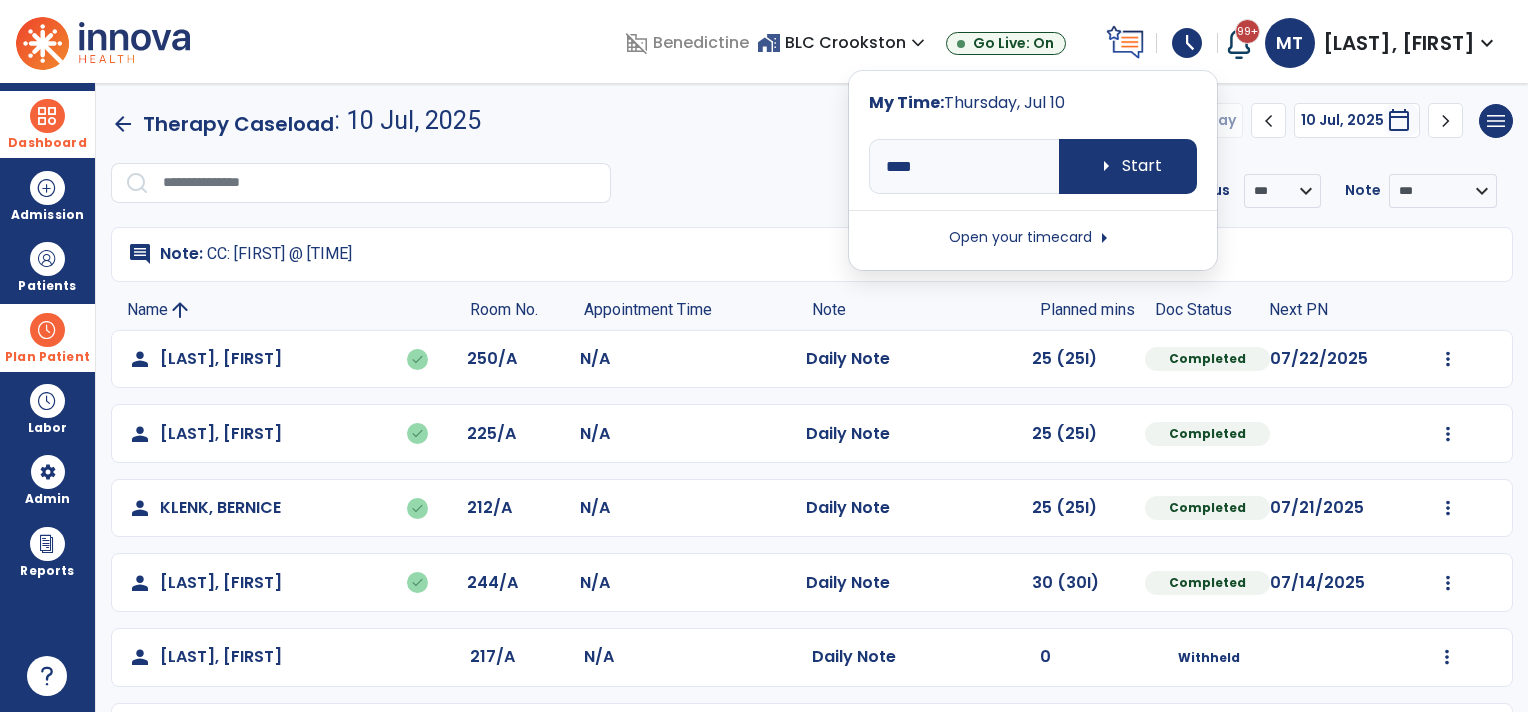 click on "arrow_right" at bounding box center [1104, 238] 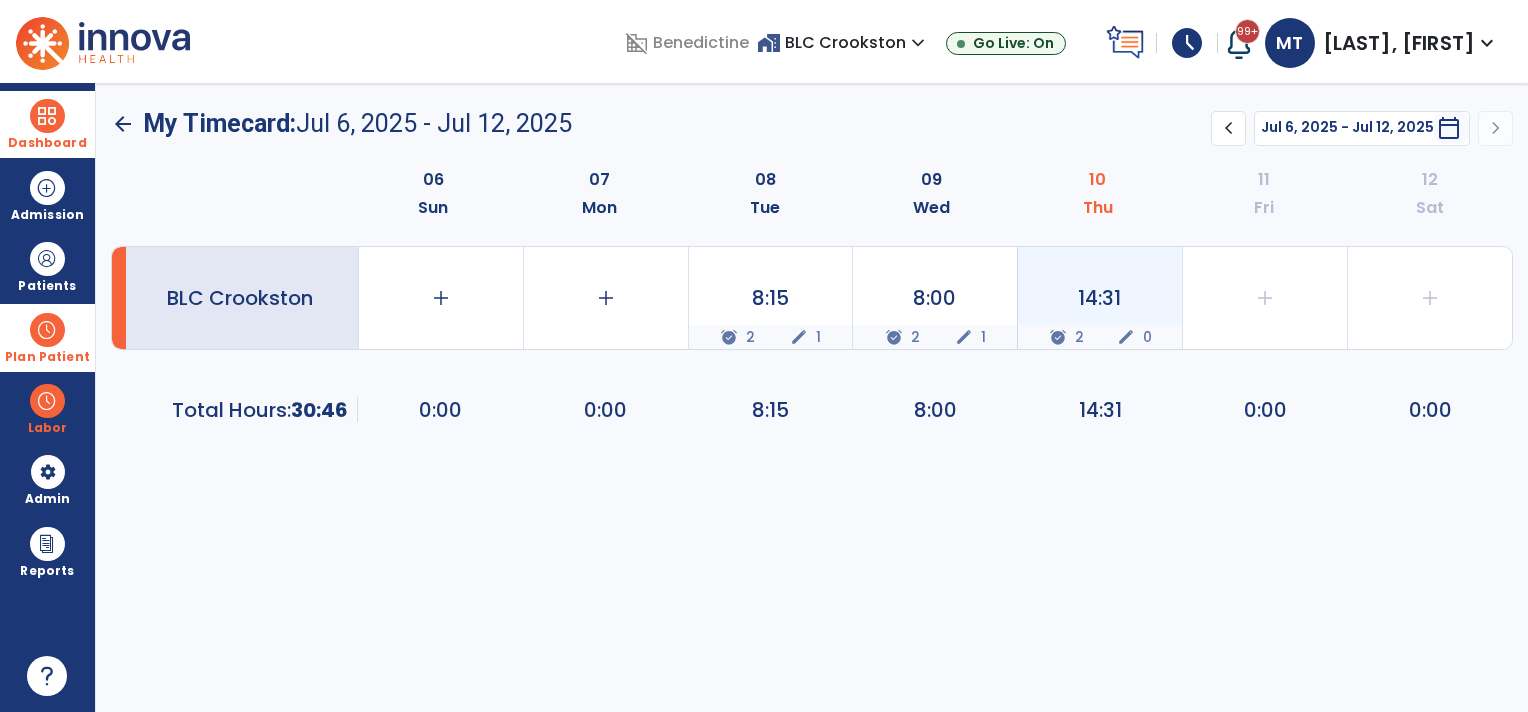 click on "14:31" 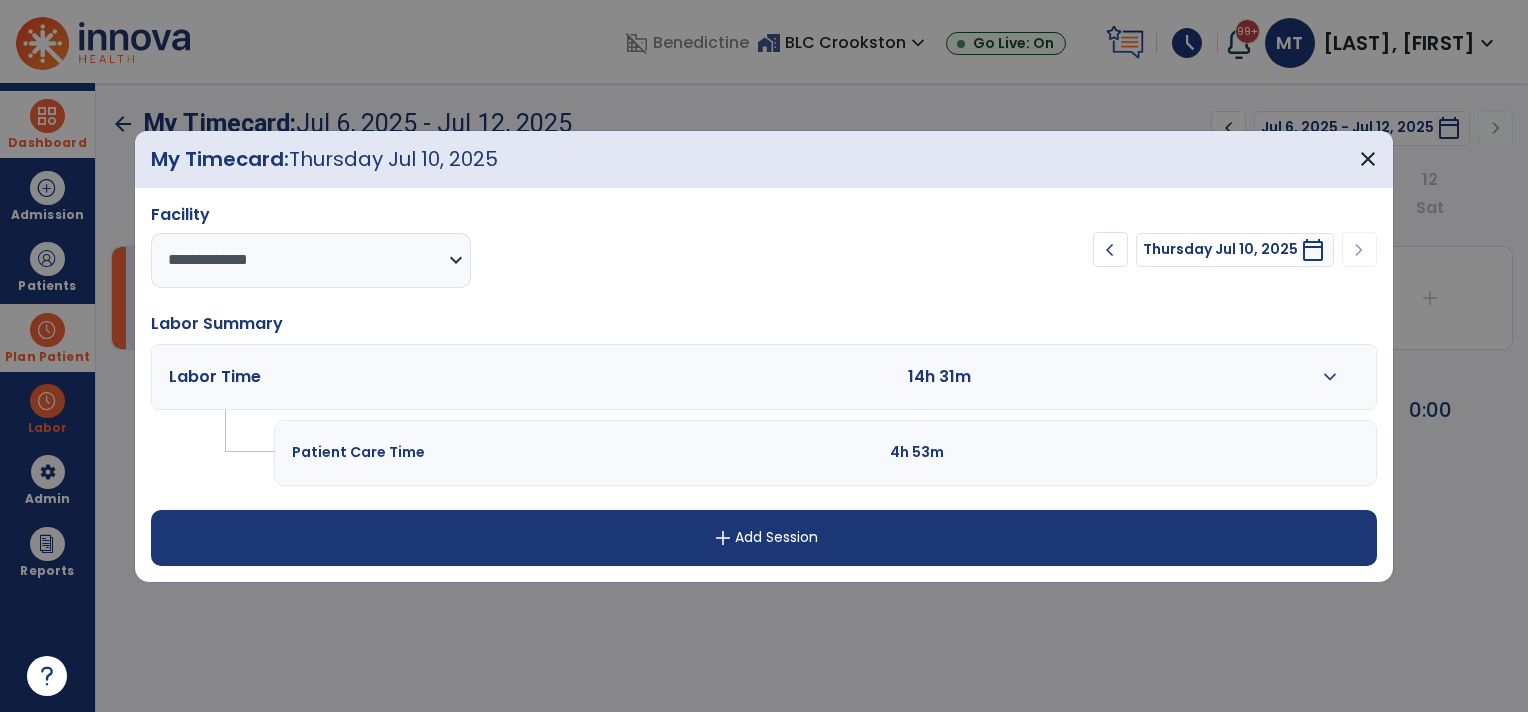 click on "expand_more" at bounding box center [1330, 377] 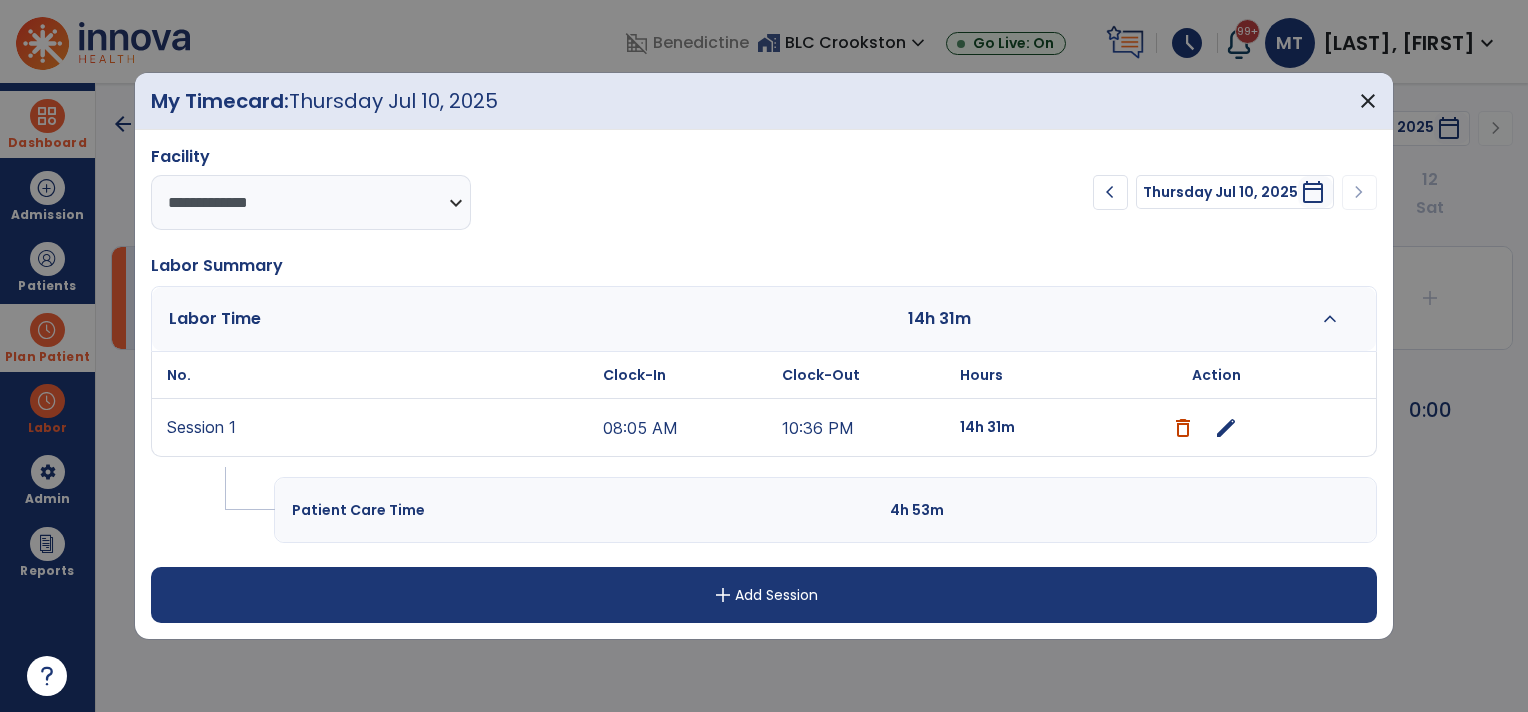 click on "edit" at bounding box center [1226, 428] 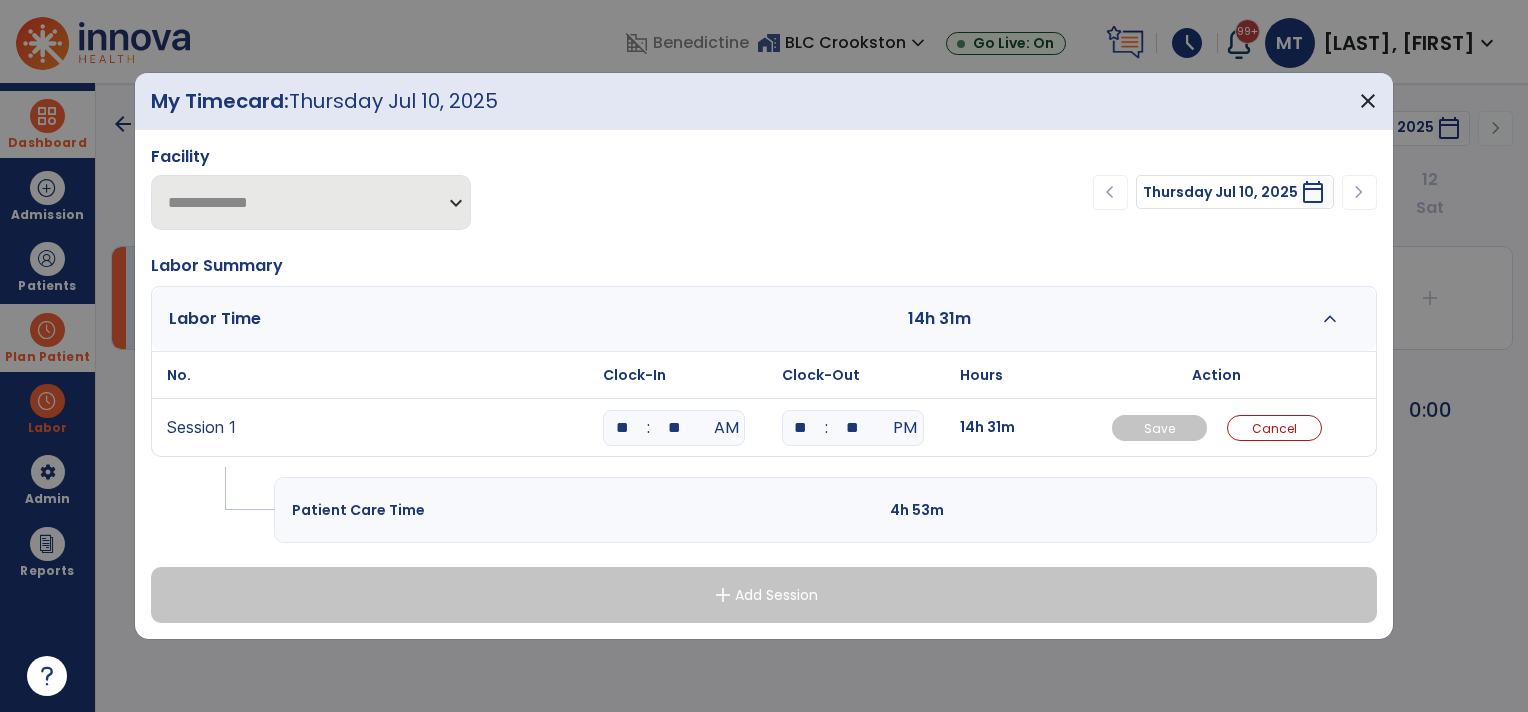 click on "**" at bounding box center (622, 428) 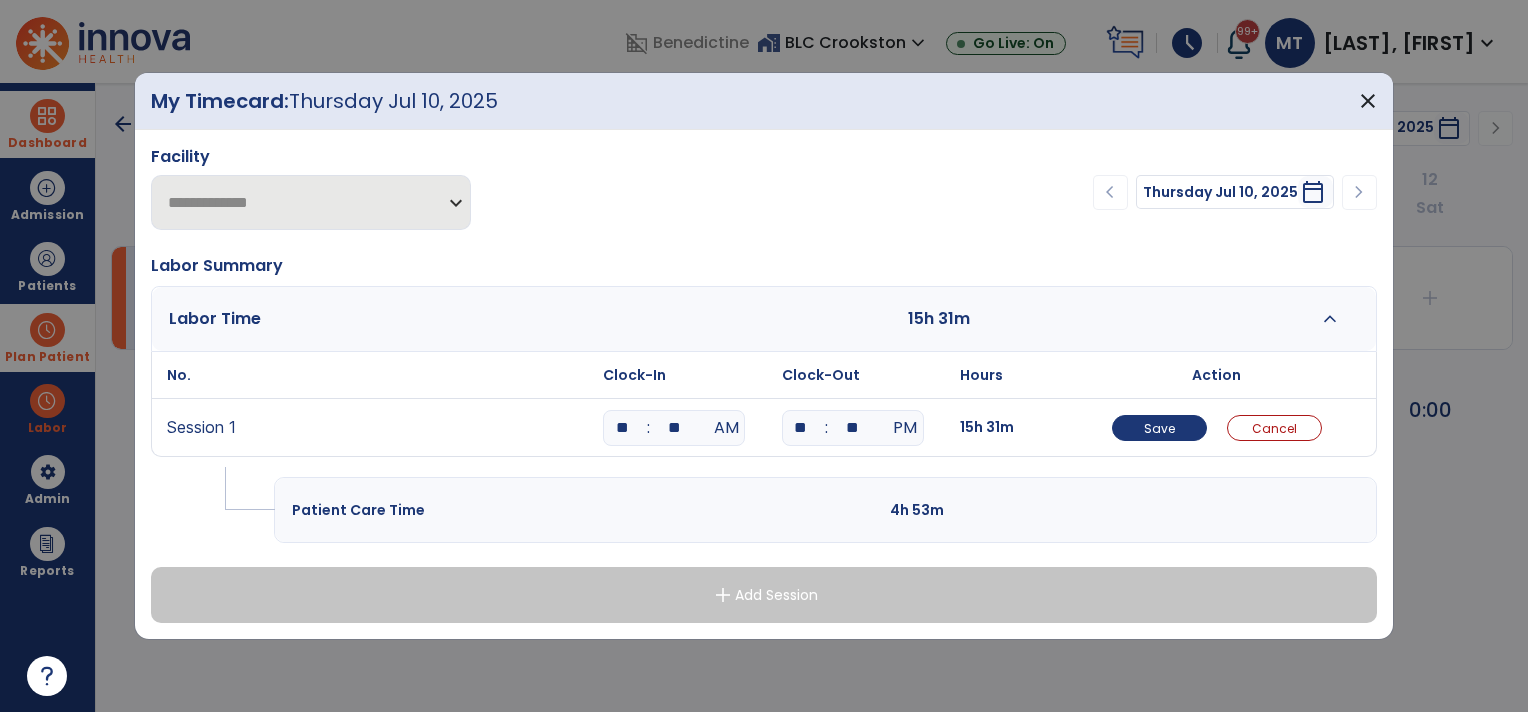 type on "**" 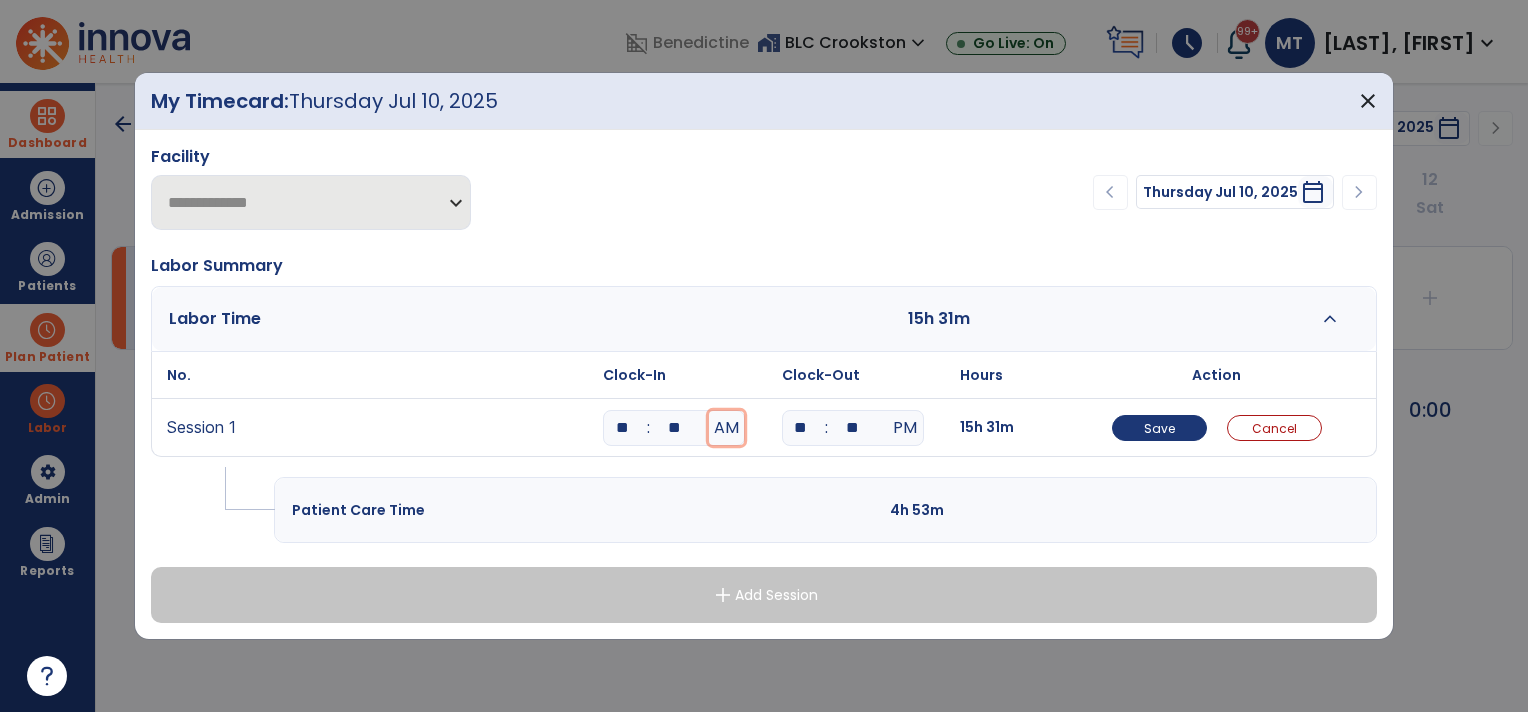 type 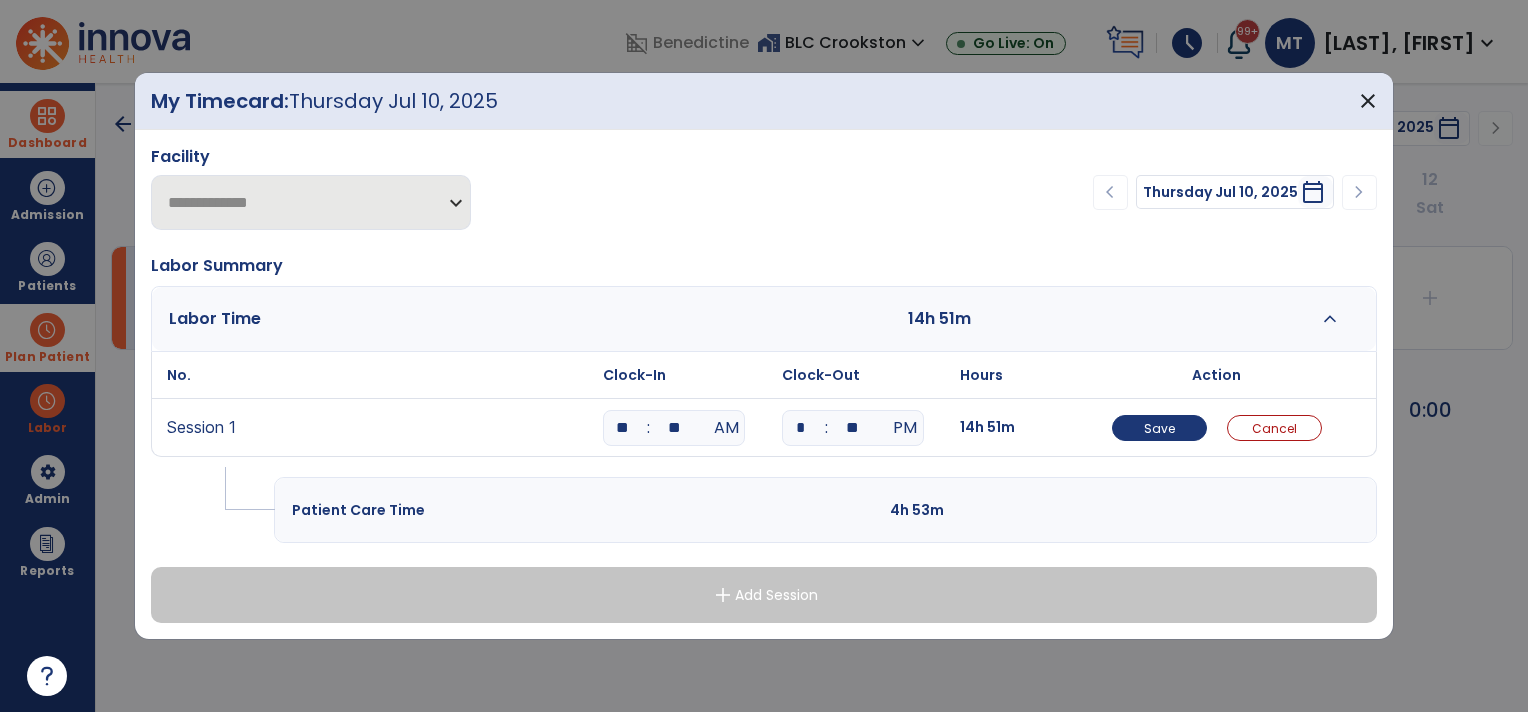 type on "**" 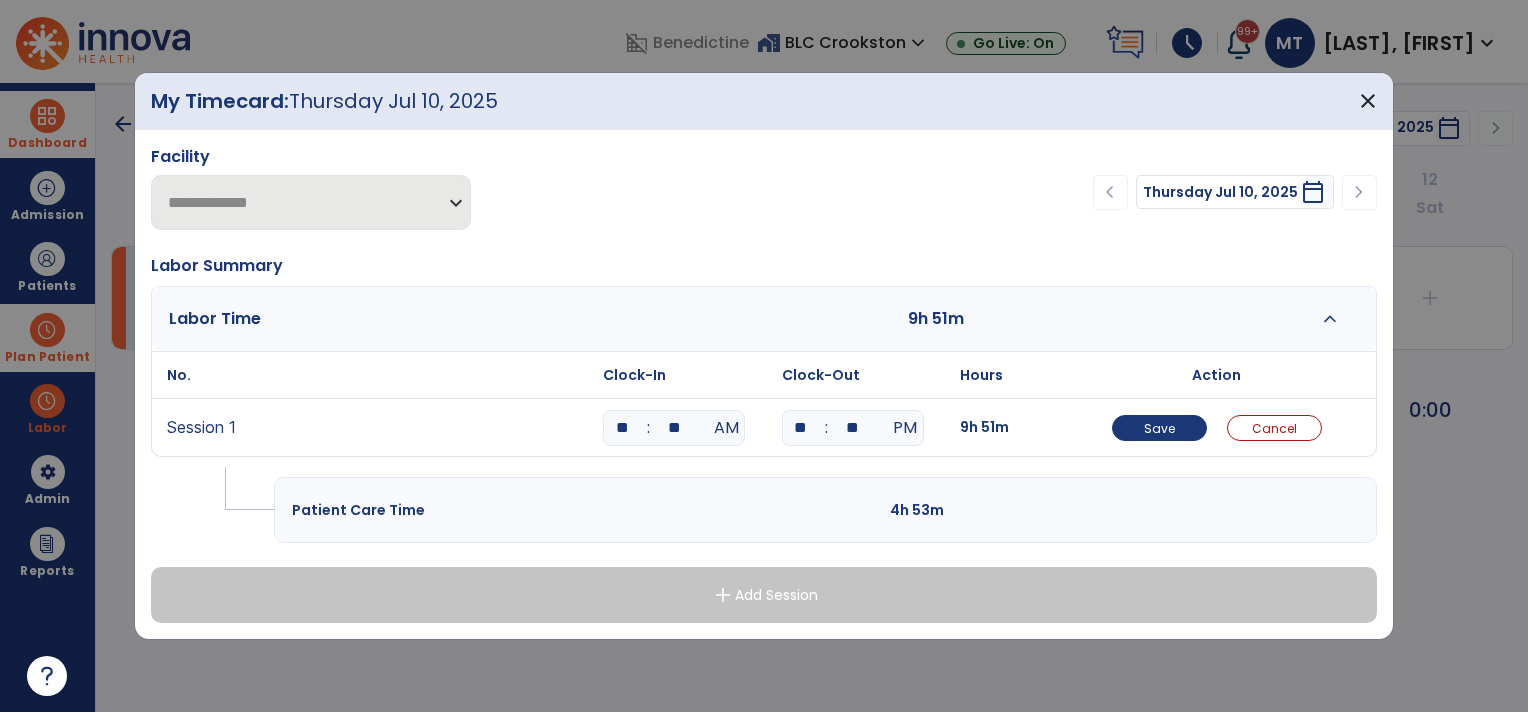type on "**" 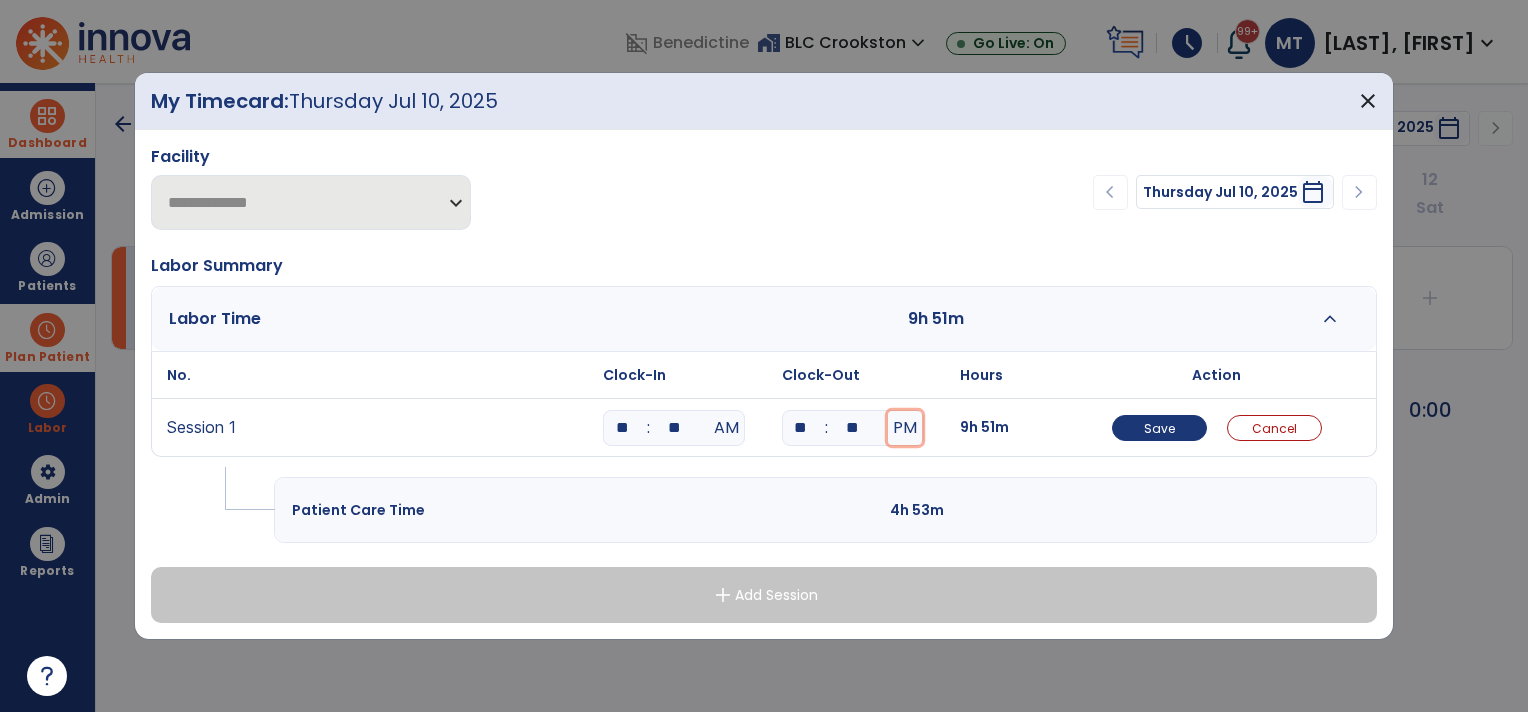type 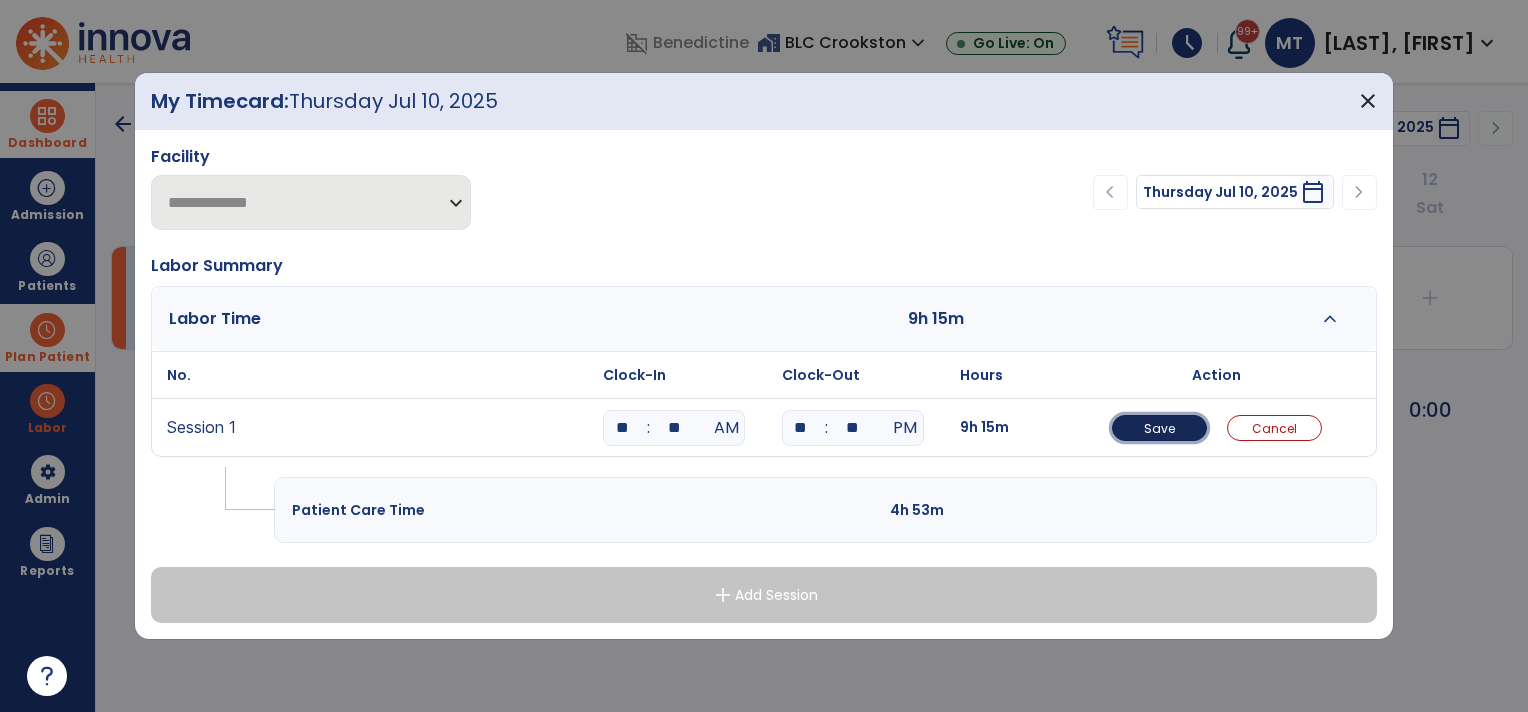 type 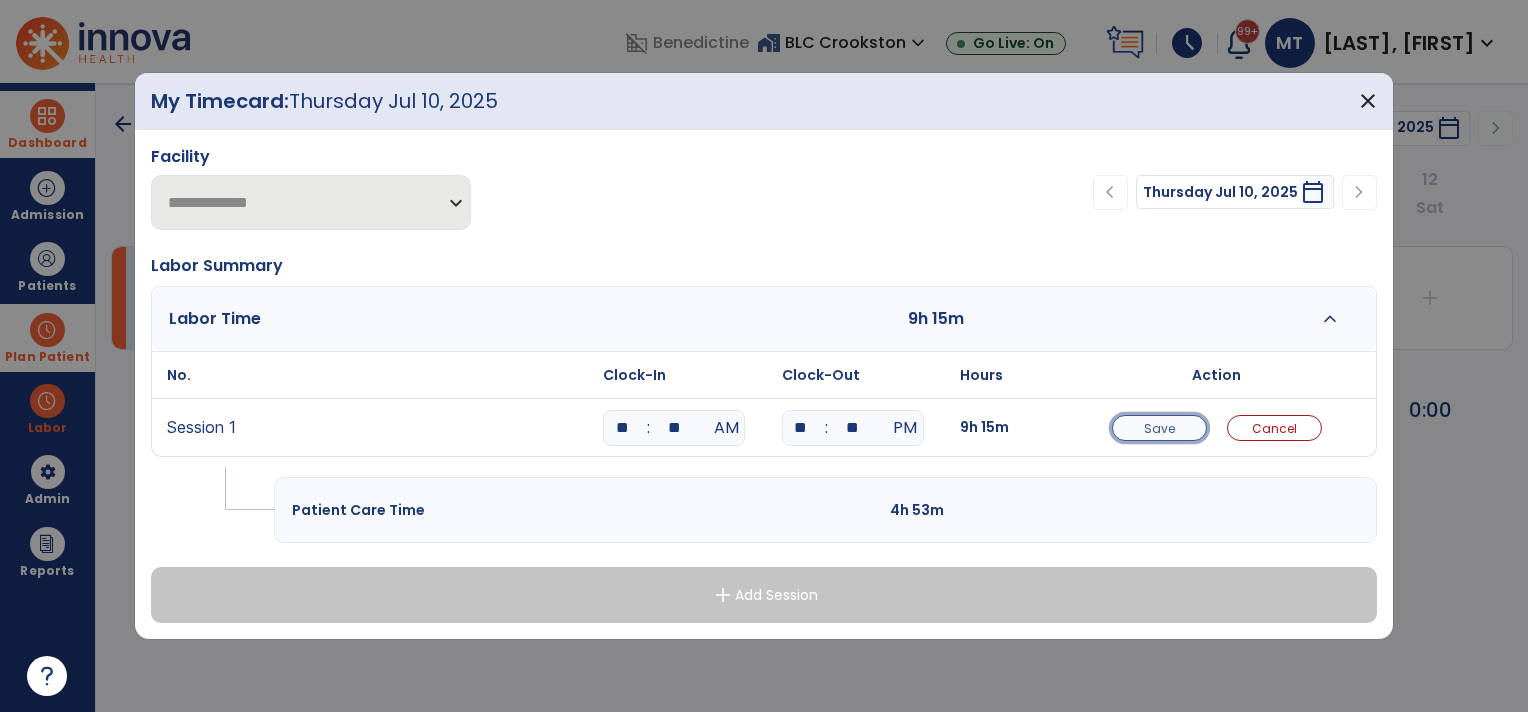 click on "Save" at bounding box center [1159, 428] 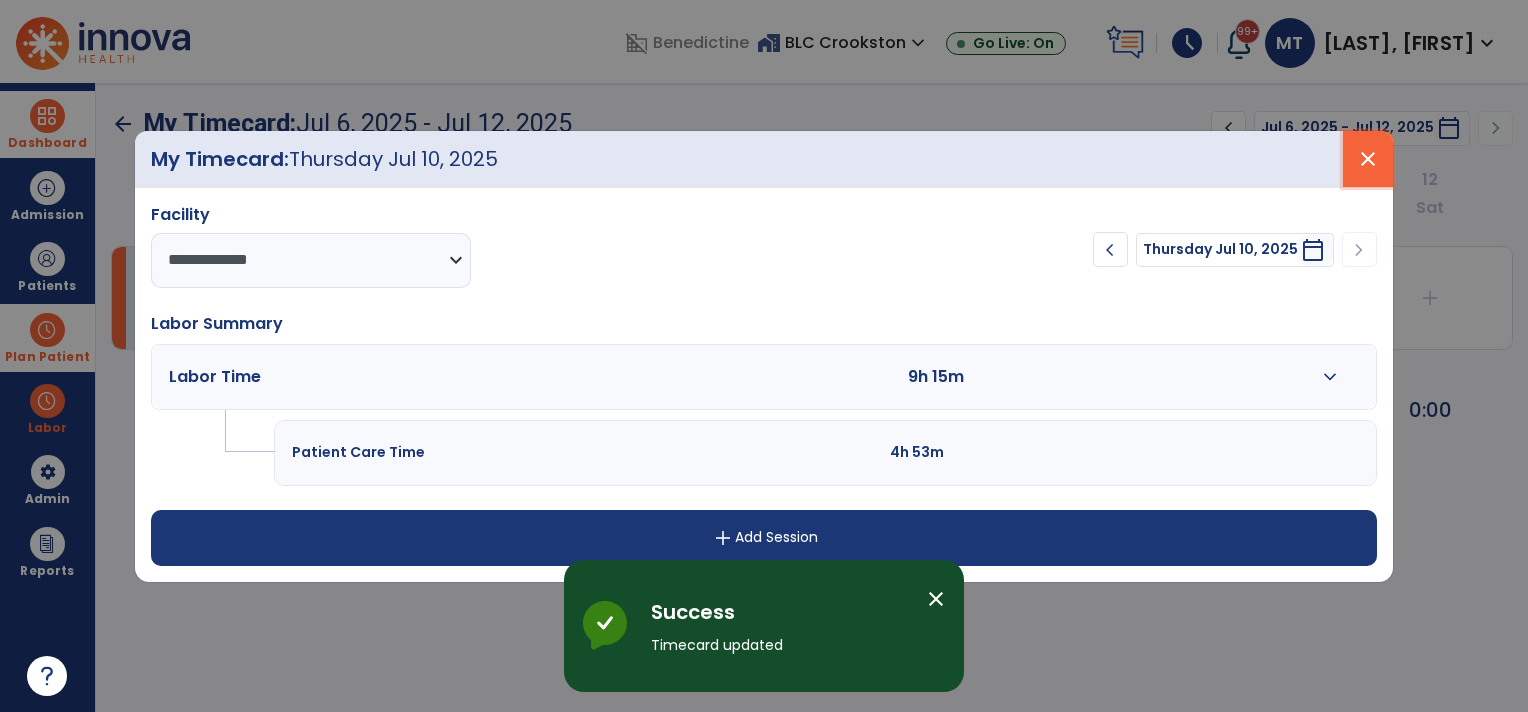 click on "close" at bounding box center (1368, 159) 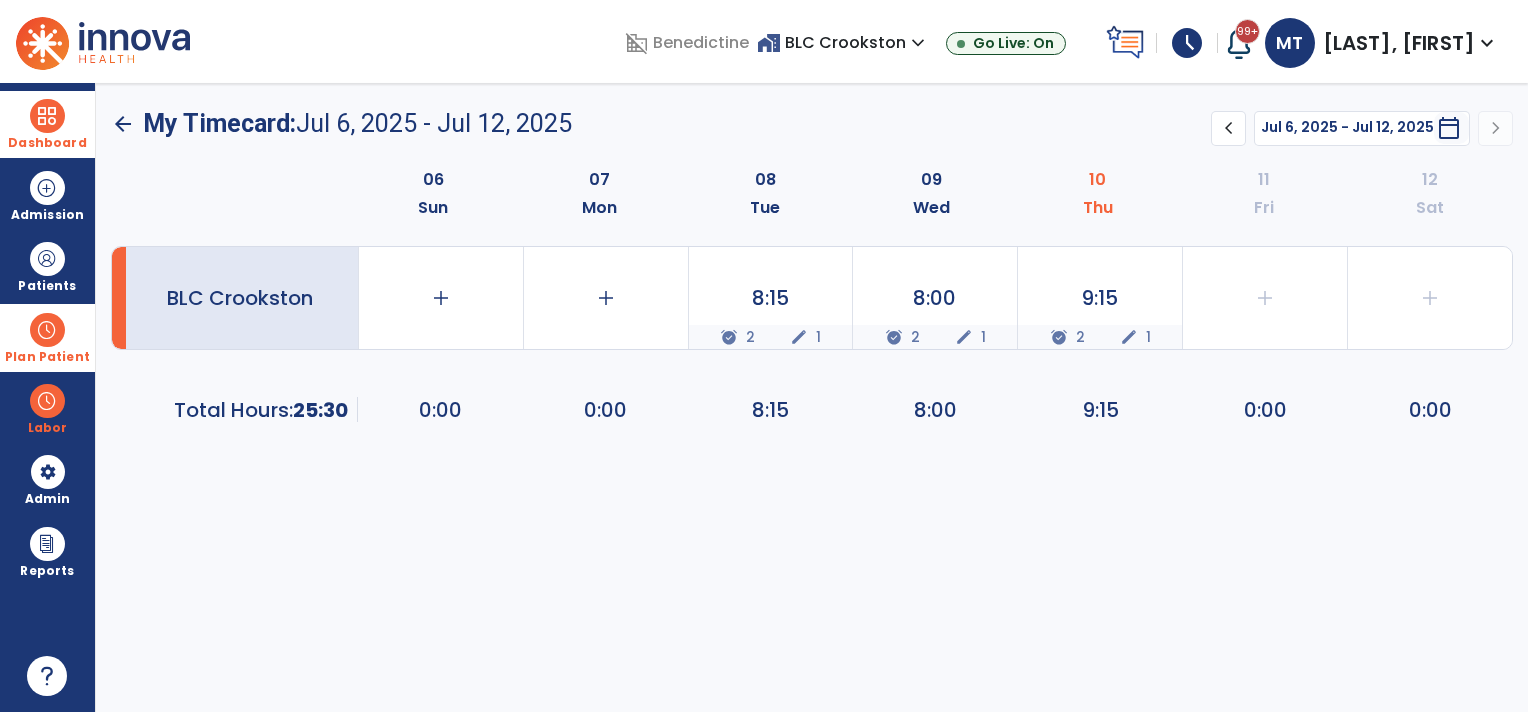 click on "Dashboard" at bounding box center (47, 124) 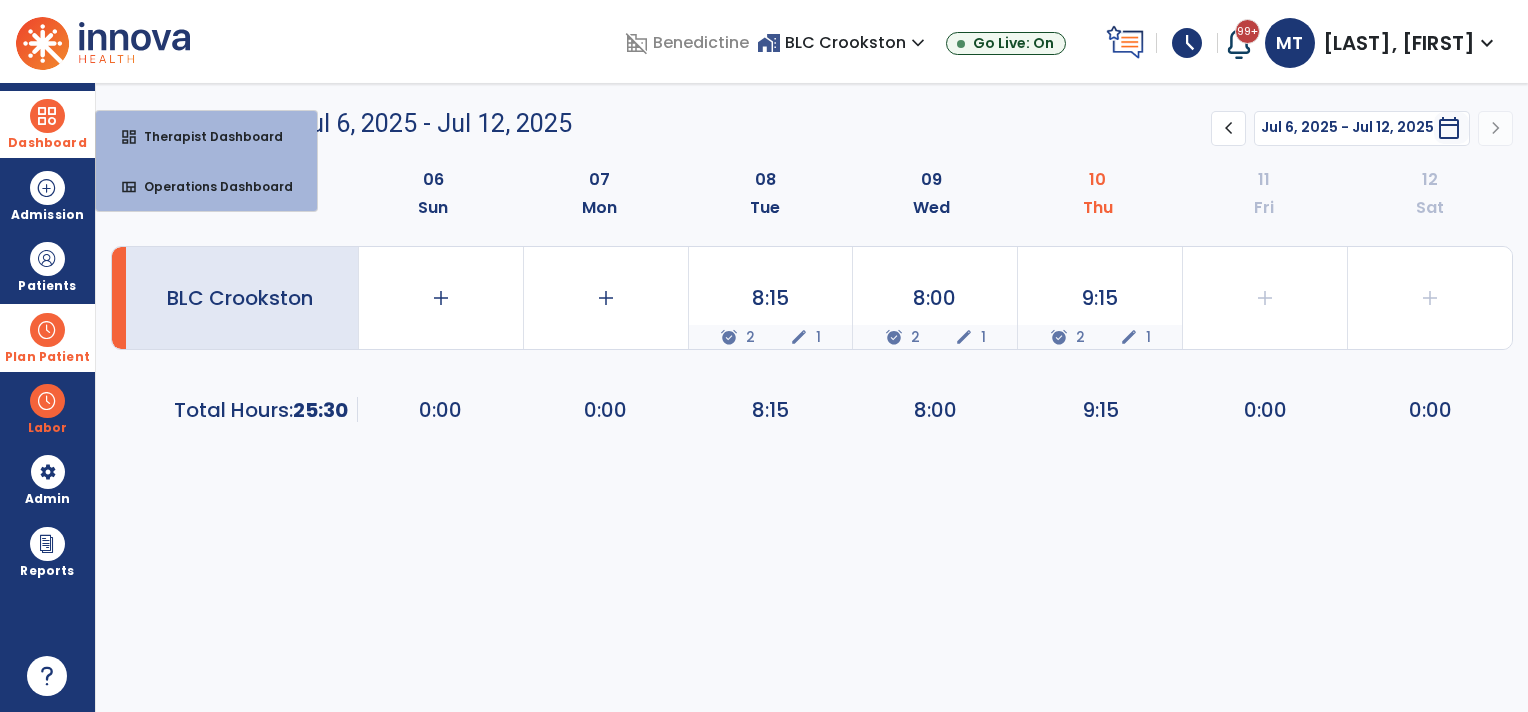 click on "dashboard  Therapist Dashboard  view_quilt  Operations Dashboard" at bounding box center [206, 161] 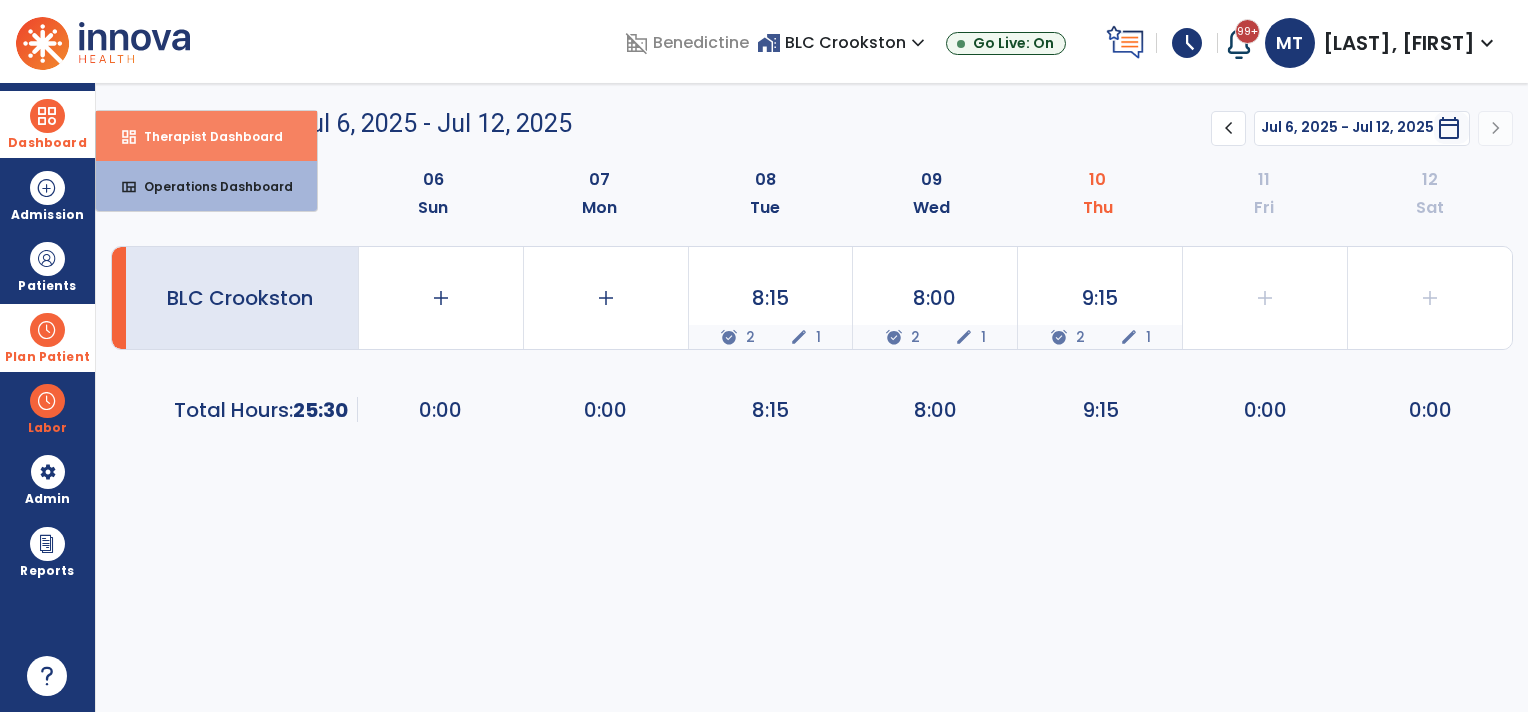 click on "Therapist Dashboard" at bounding box center (205, 136) 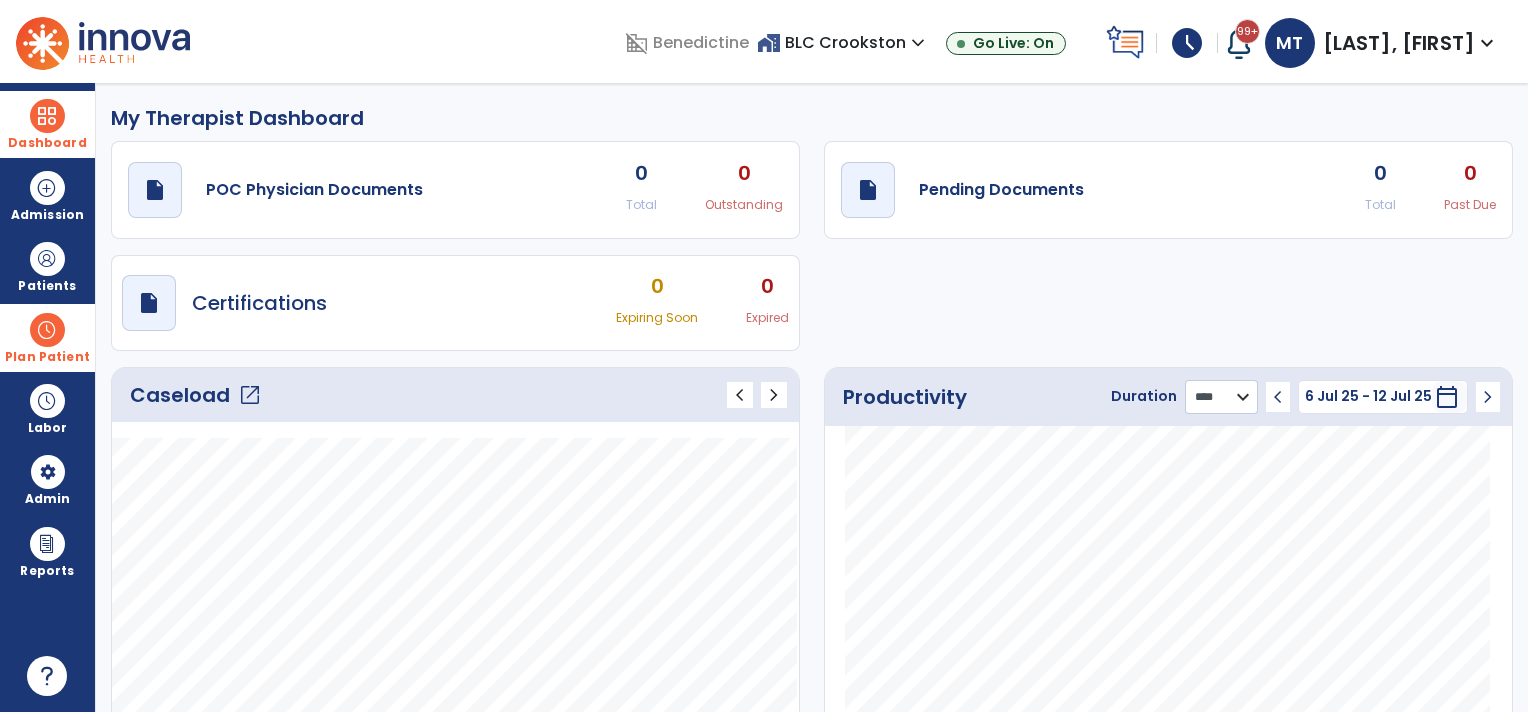 click on "******** **** ***" 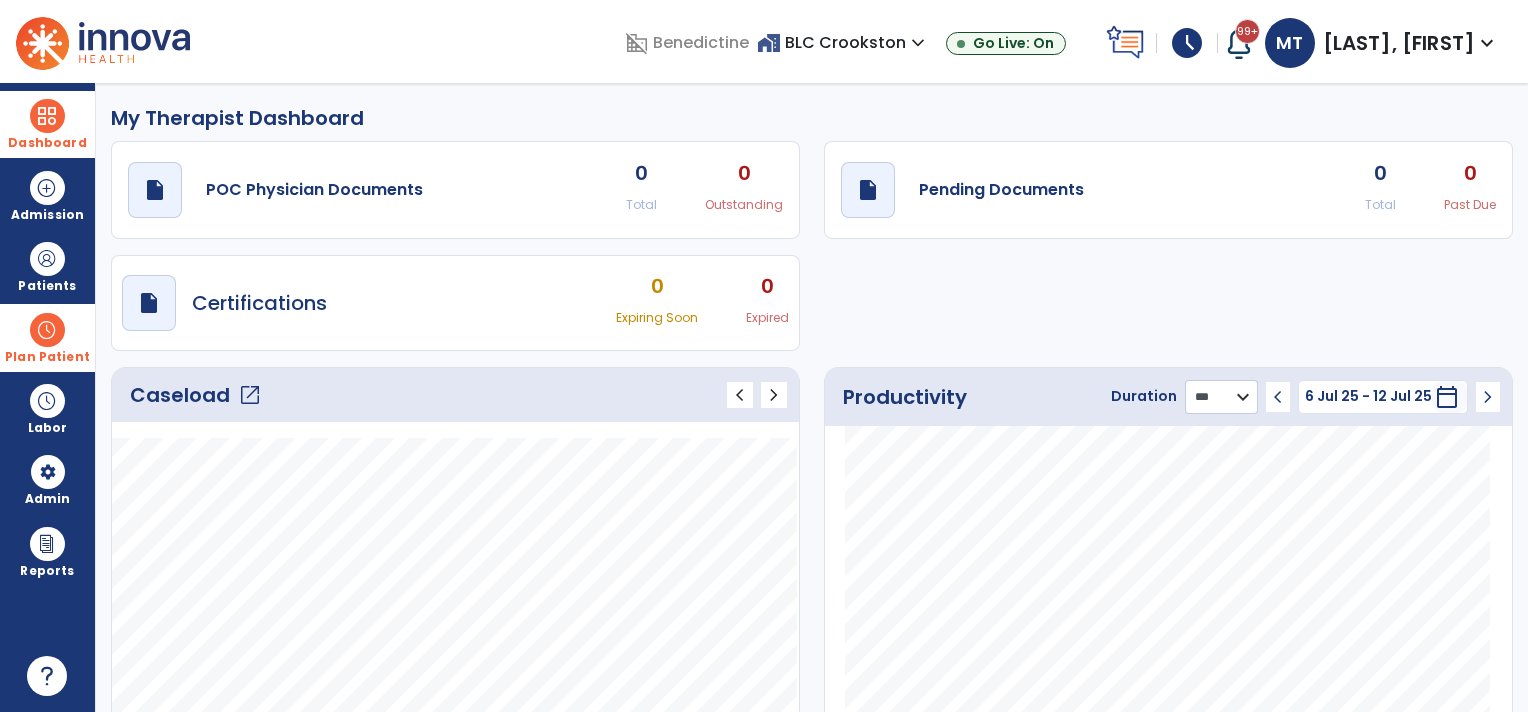 click on "******** **** ***" 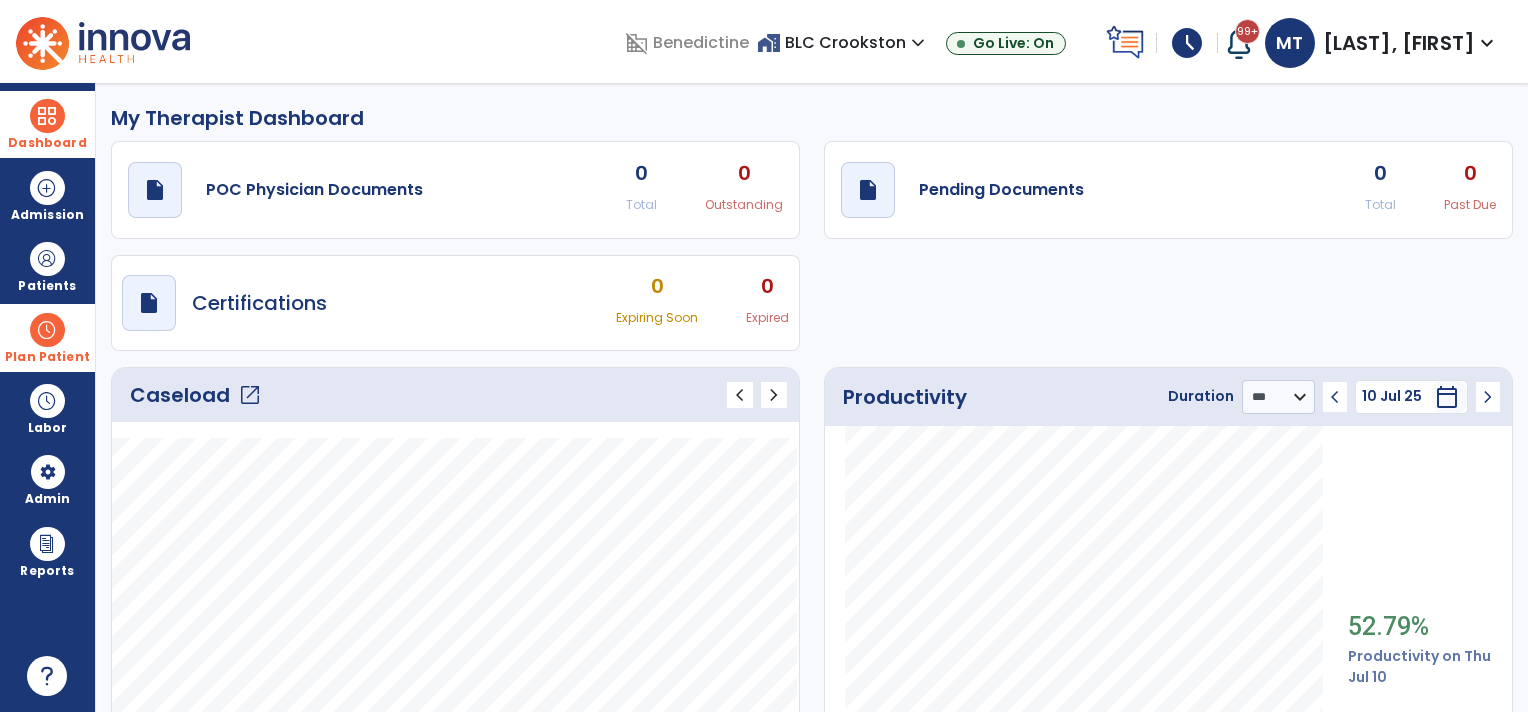 click on "chevron_left" 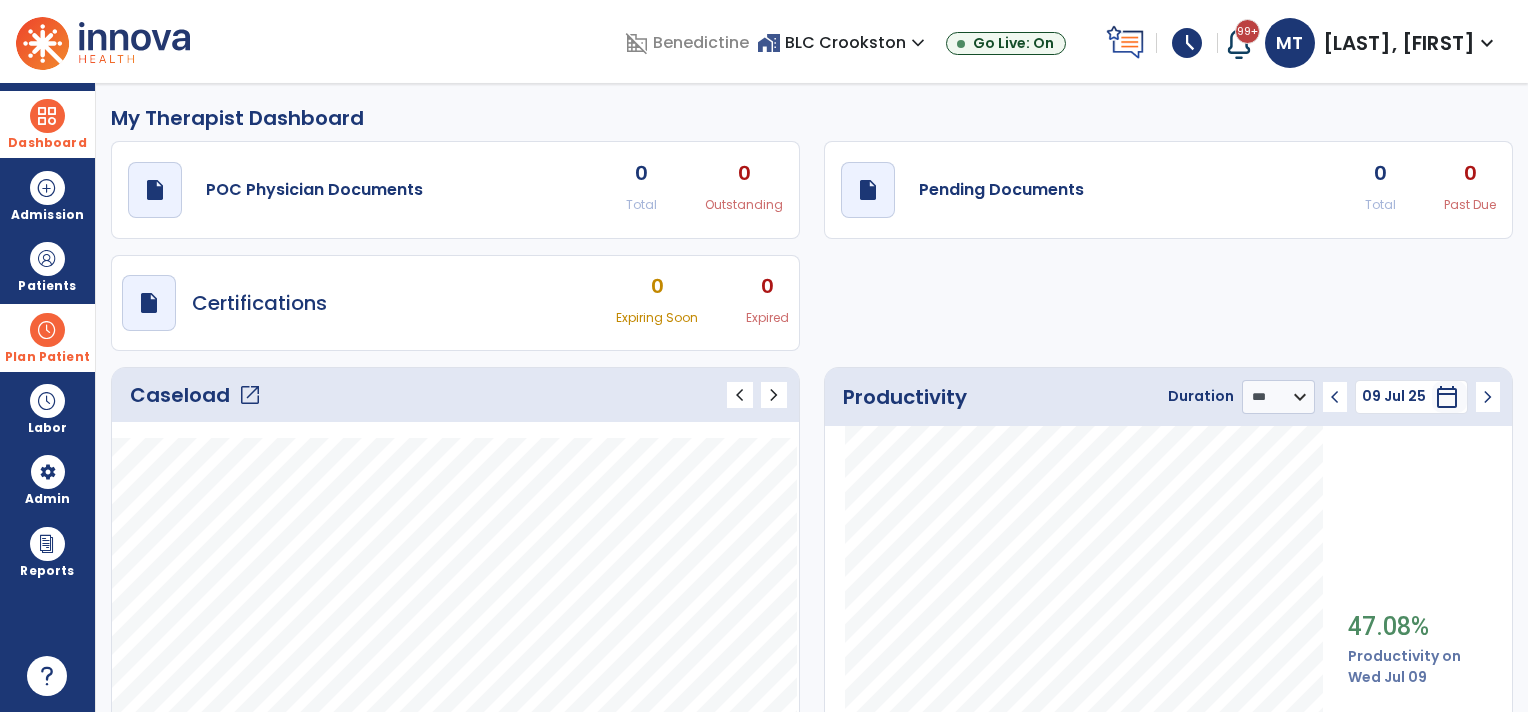 click on "chevron_left" 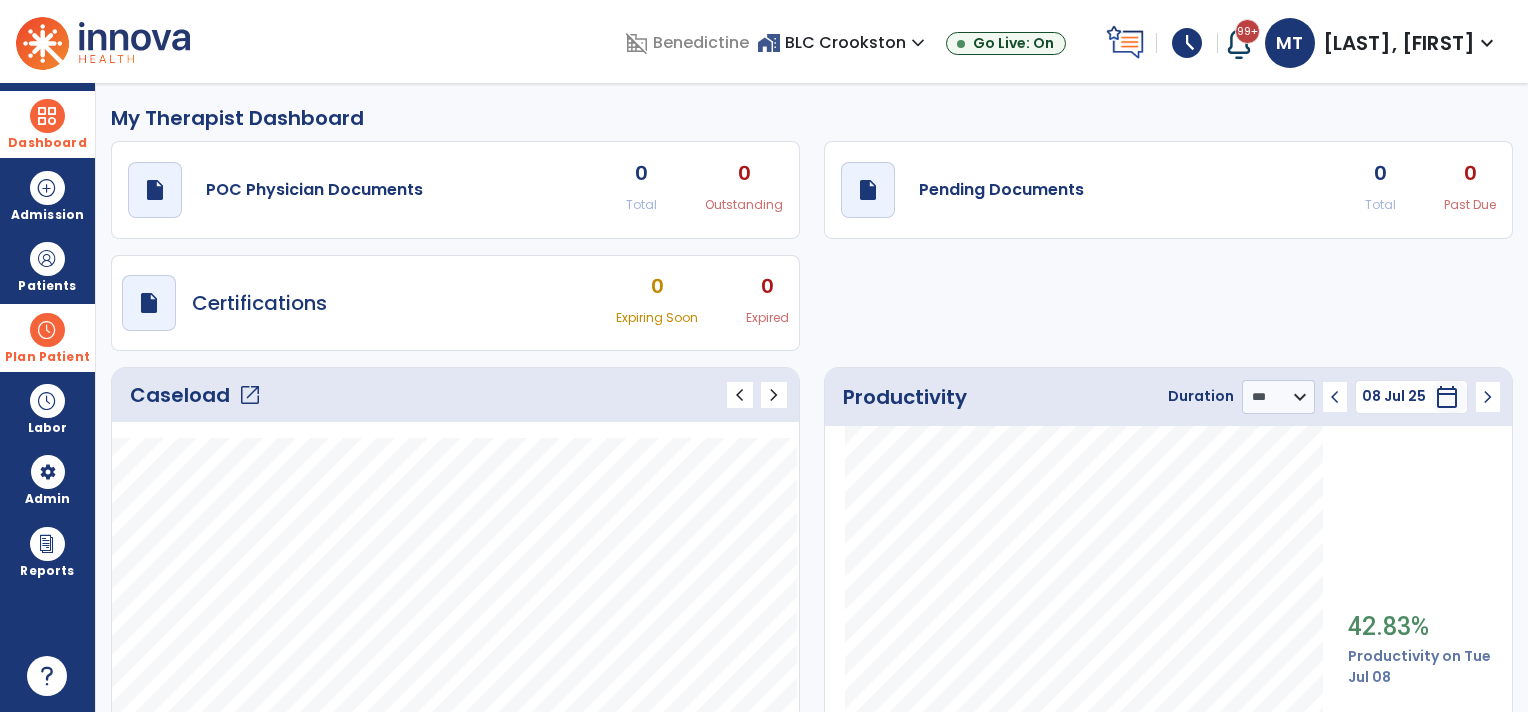 click on "chevron_left" 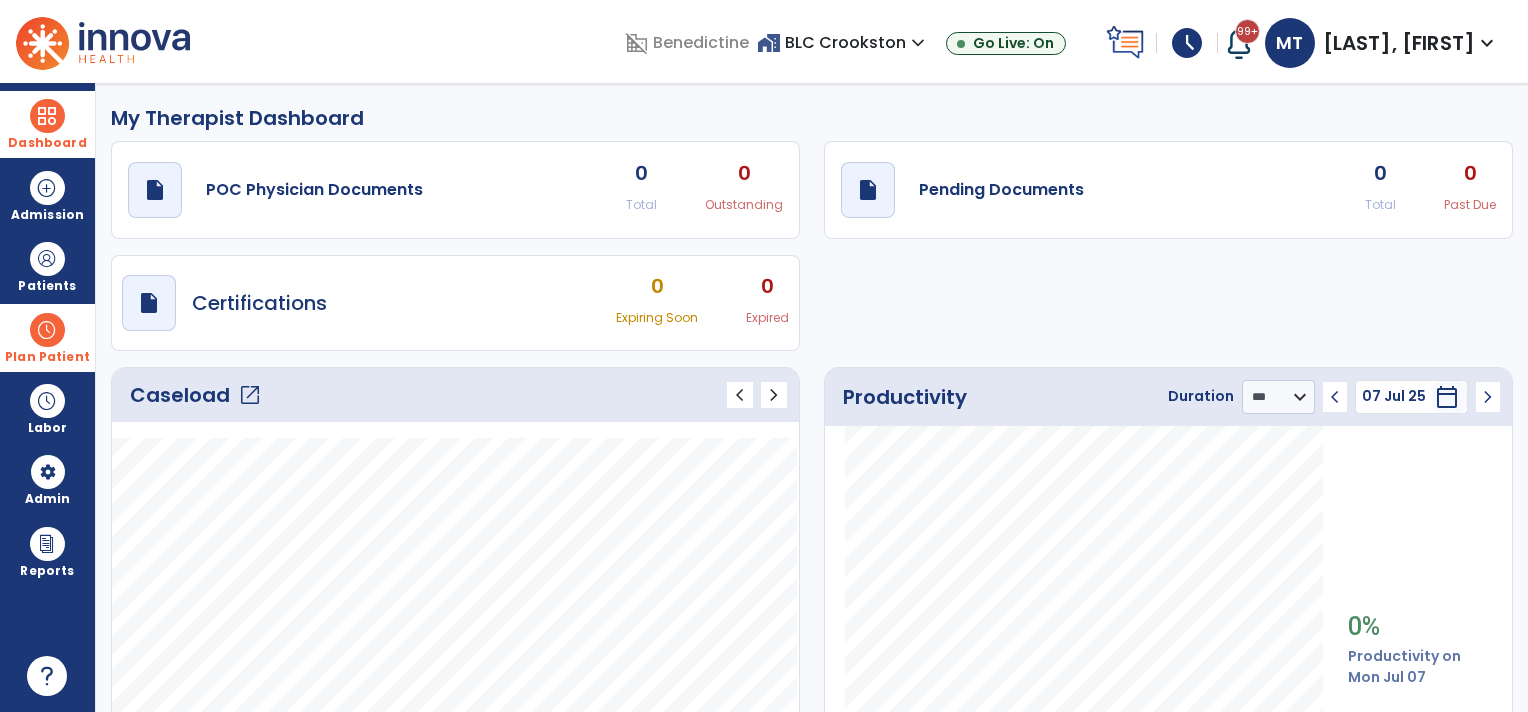 click on "chevron_left" 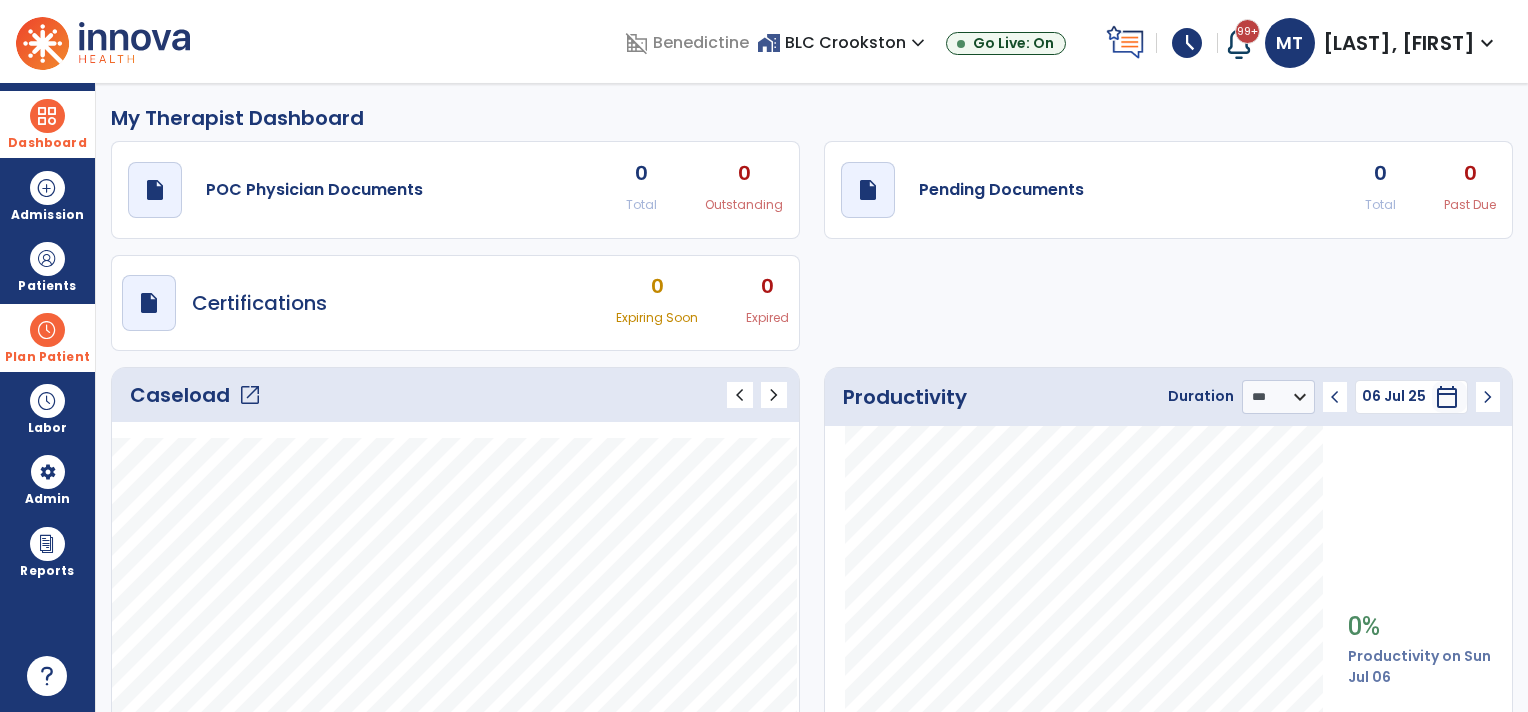 click on "chevron_left" 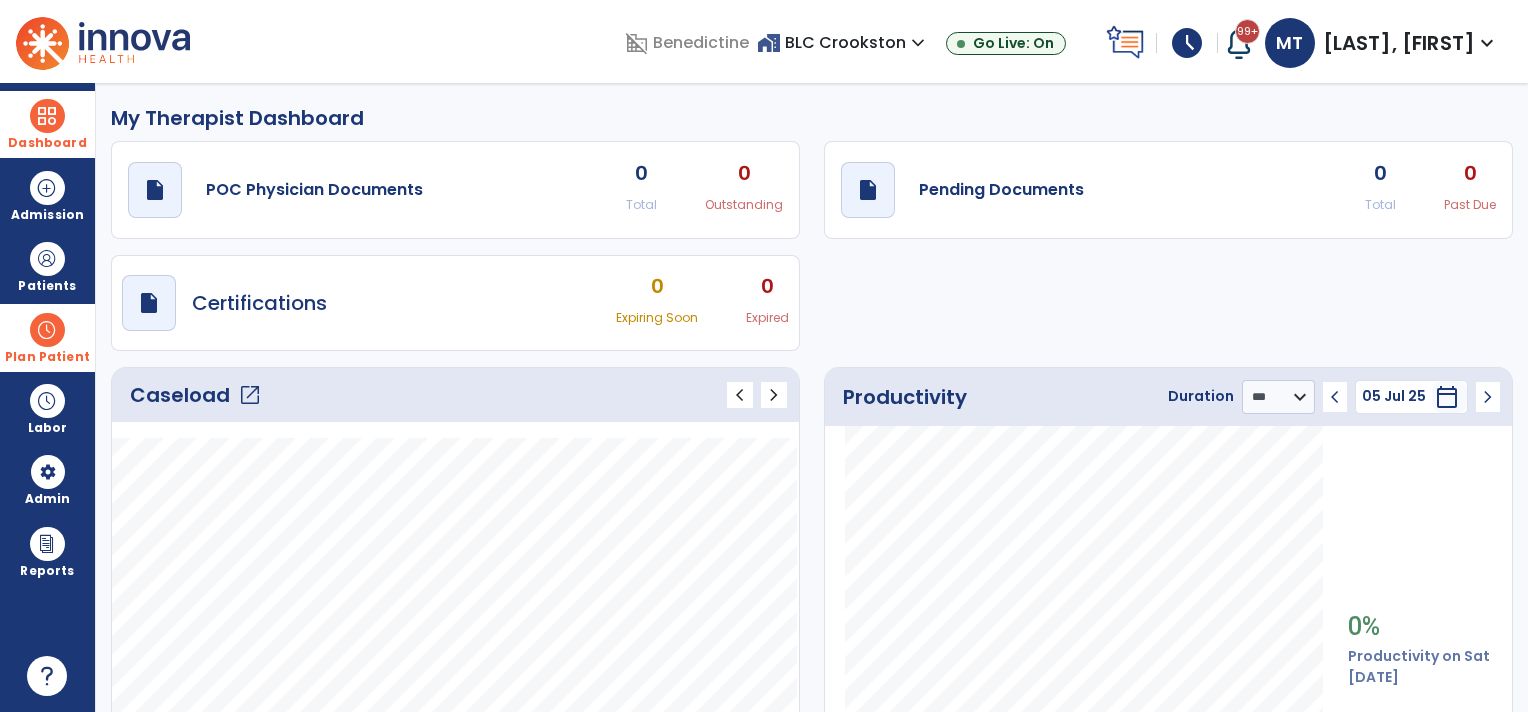 click on "chevron_left" 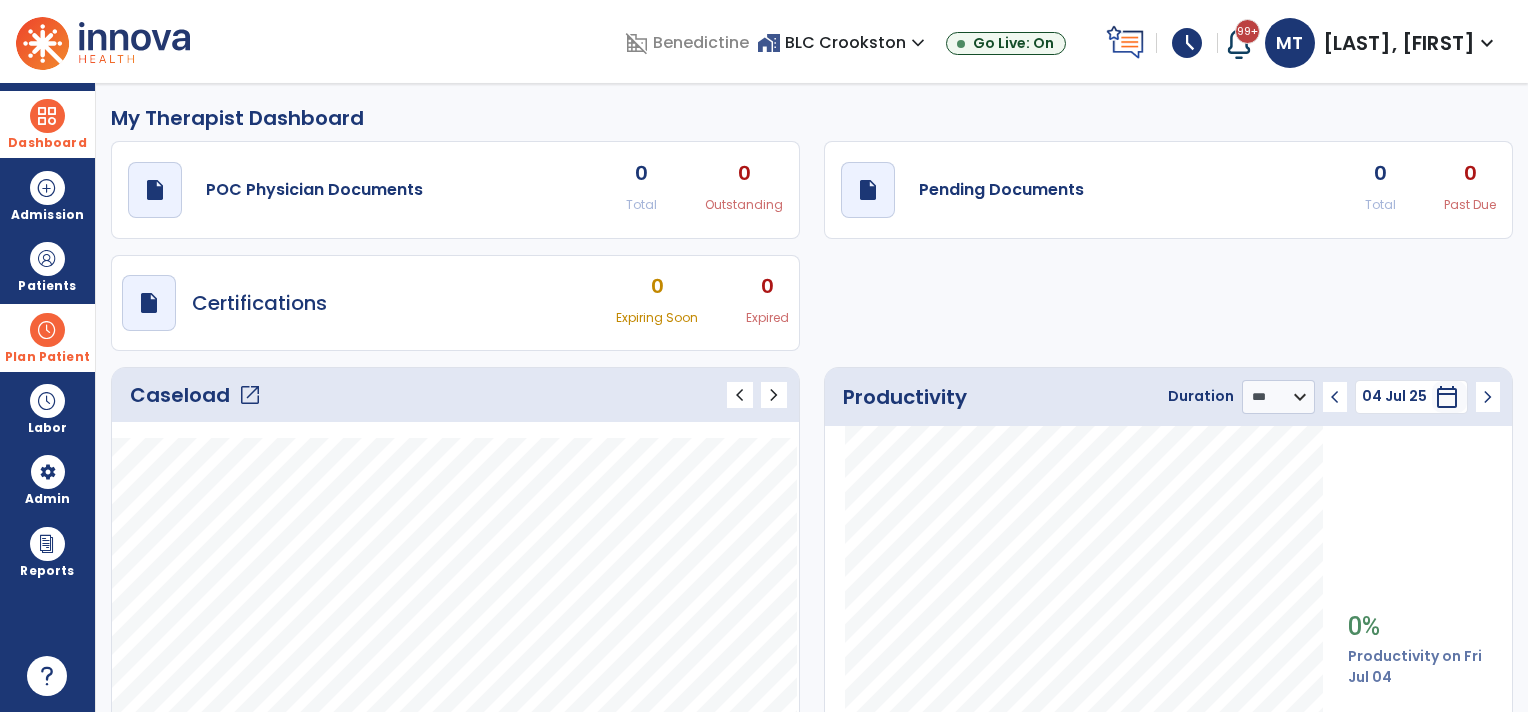 click on "chevron_left" 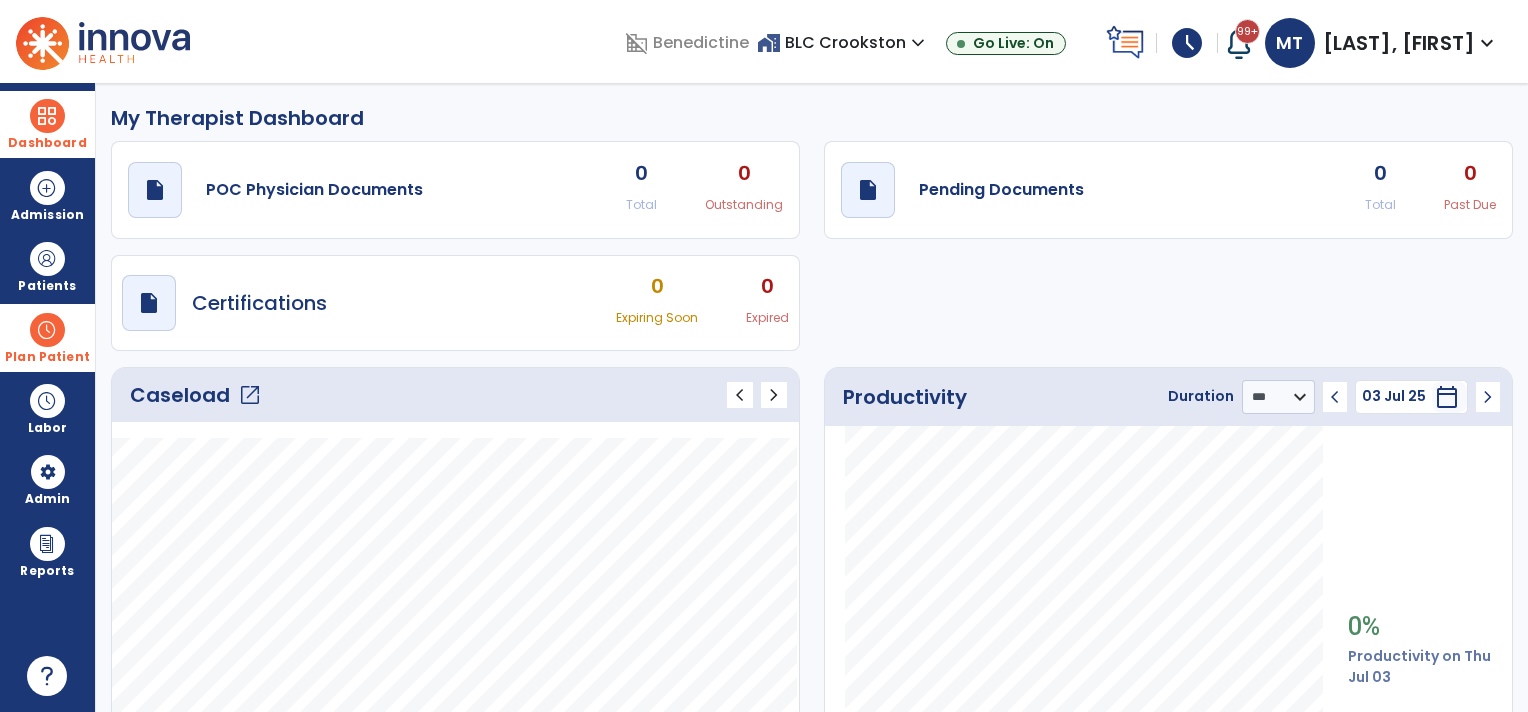 click on "chevron_left" 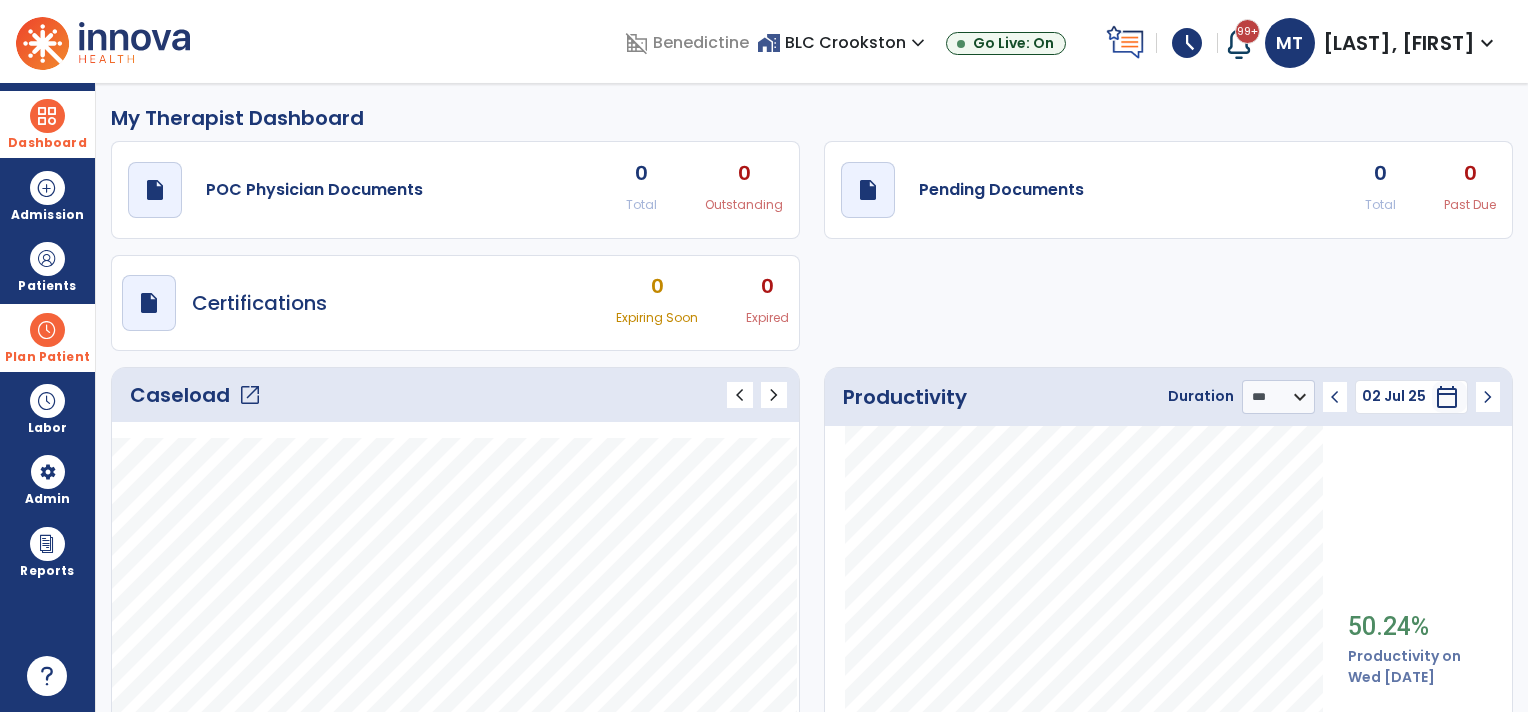 click on "chevron_left" 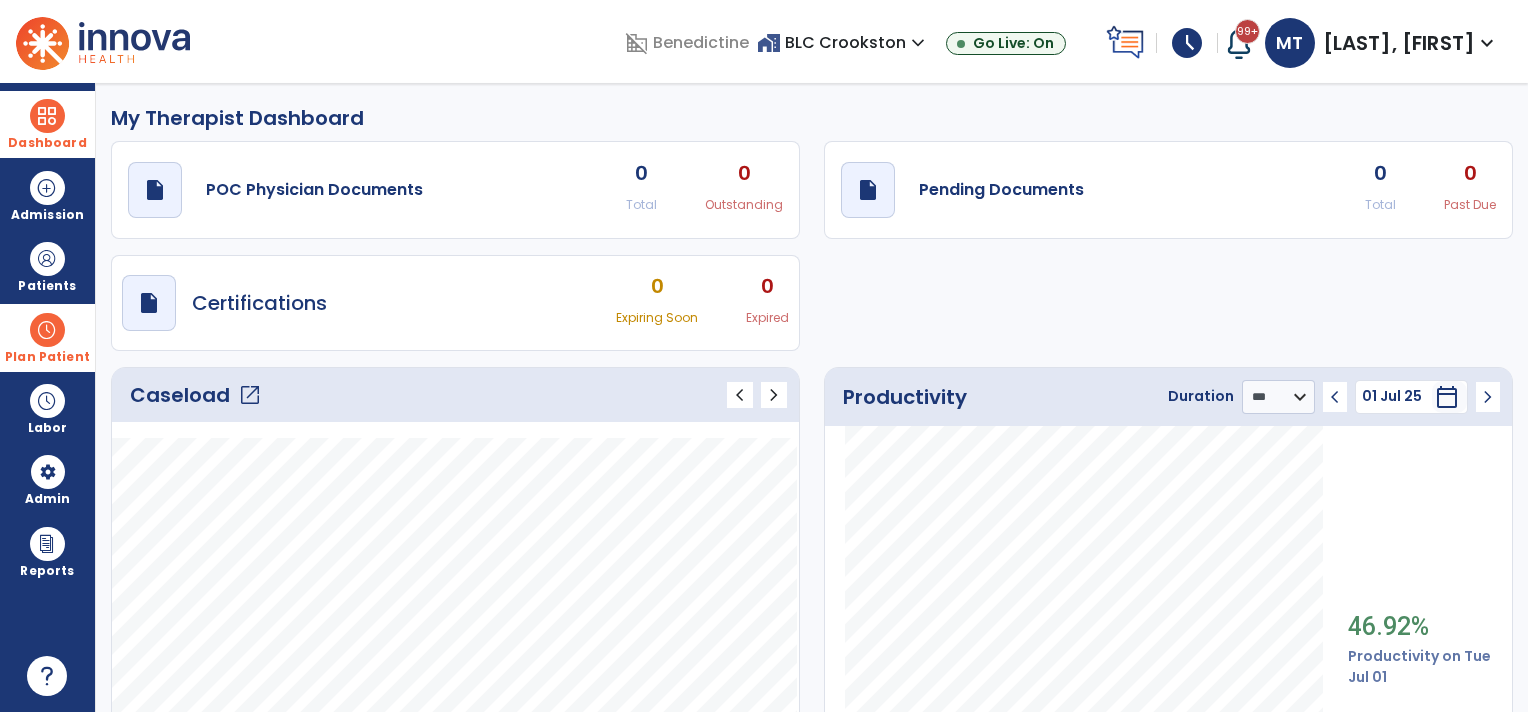 click on "chevron_left" 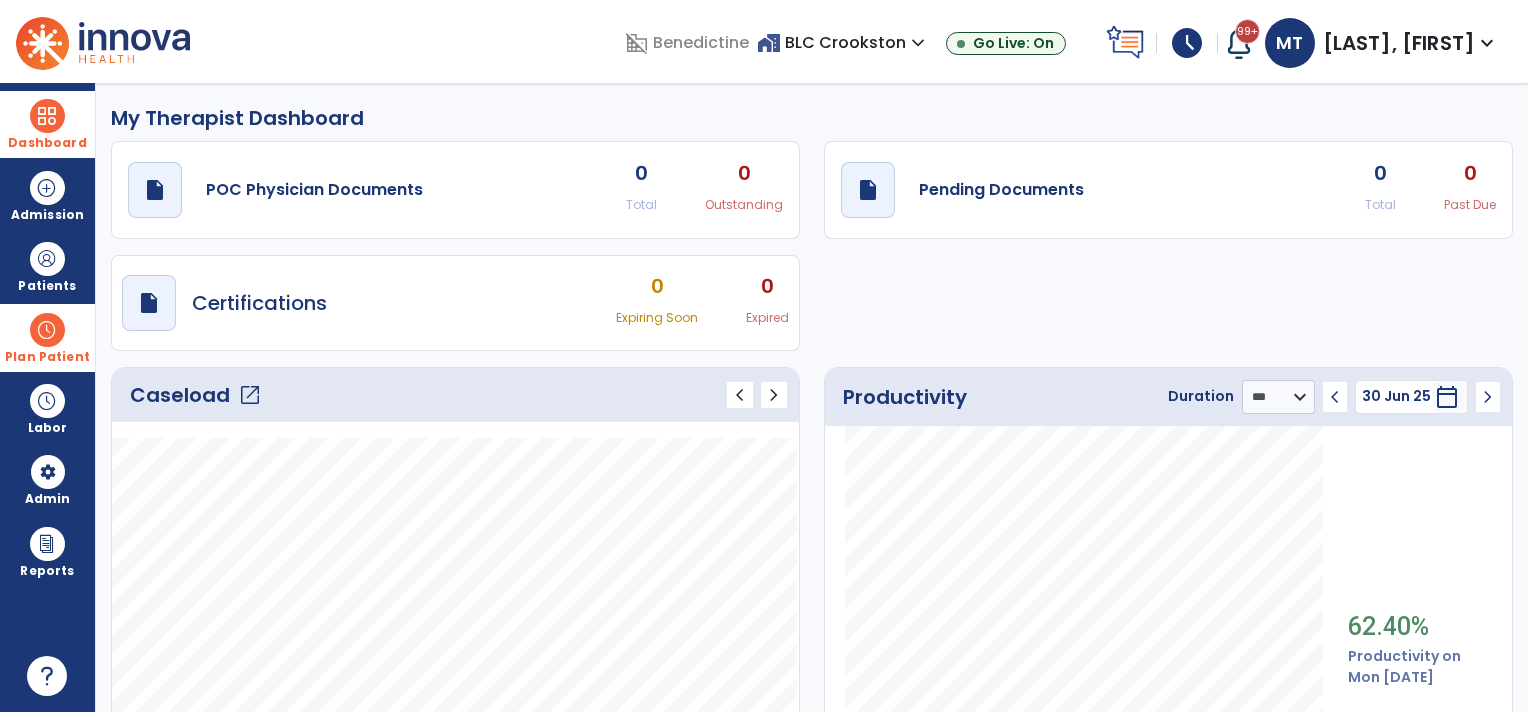 click on "chevron_left" 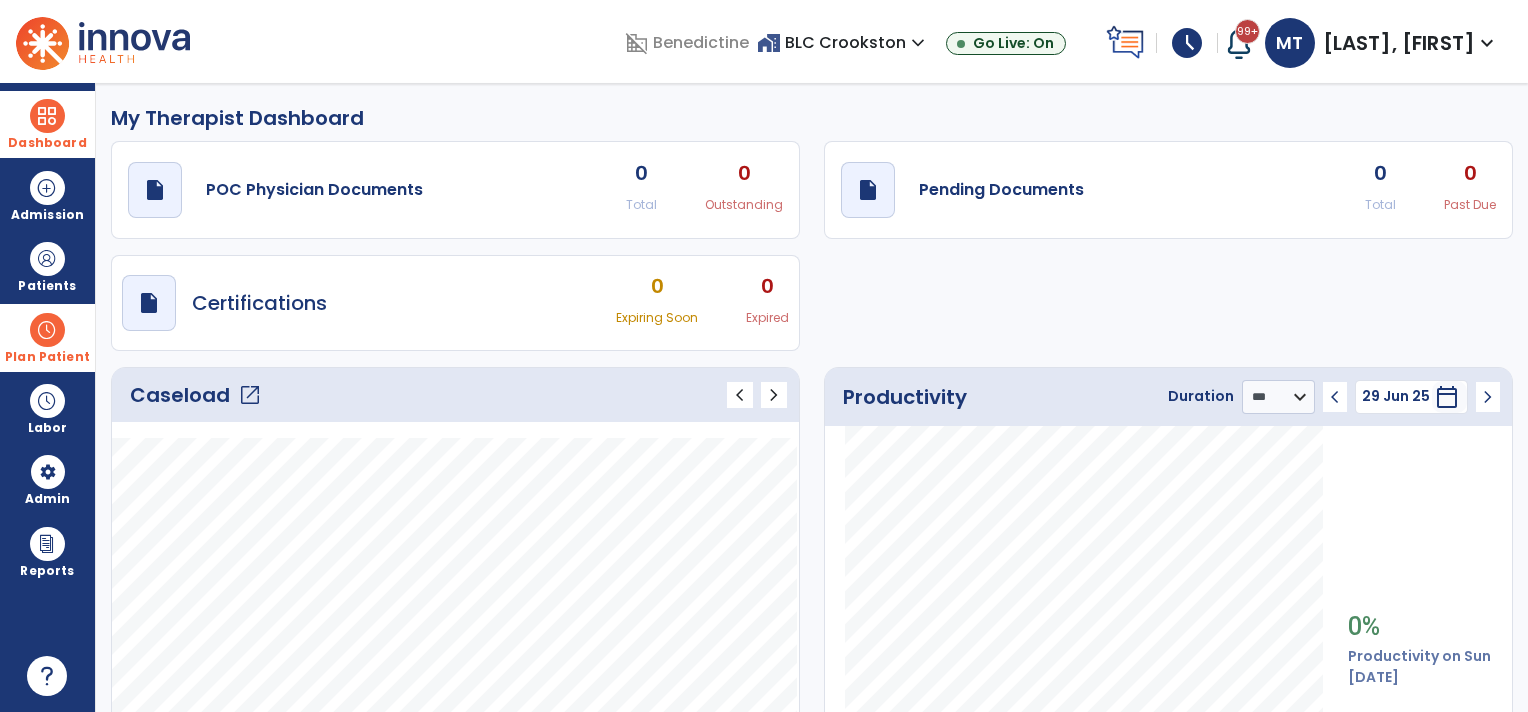 click on "chevron_right" 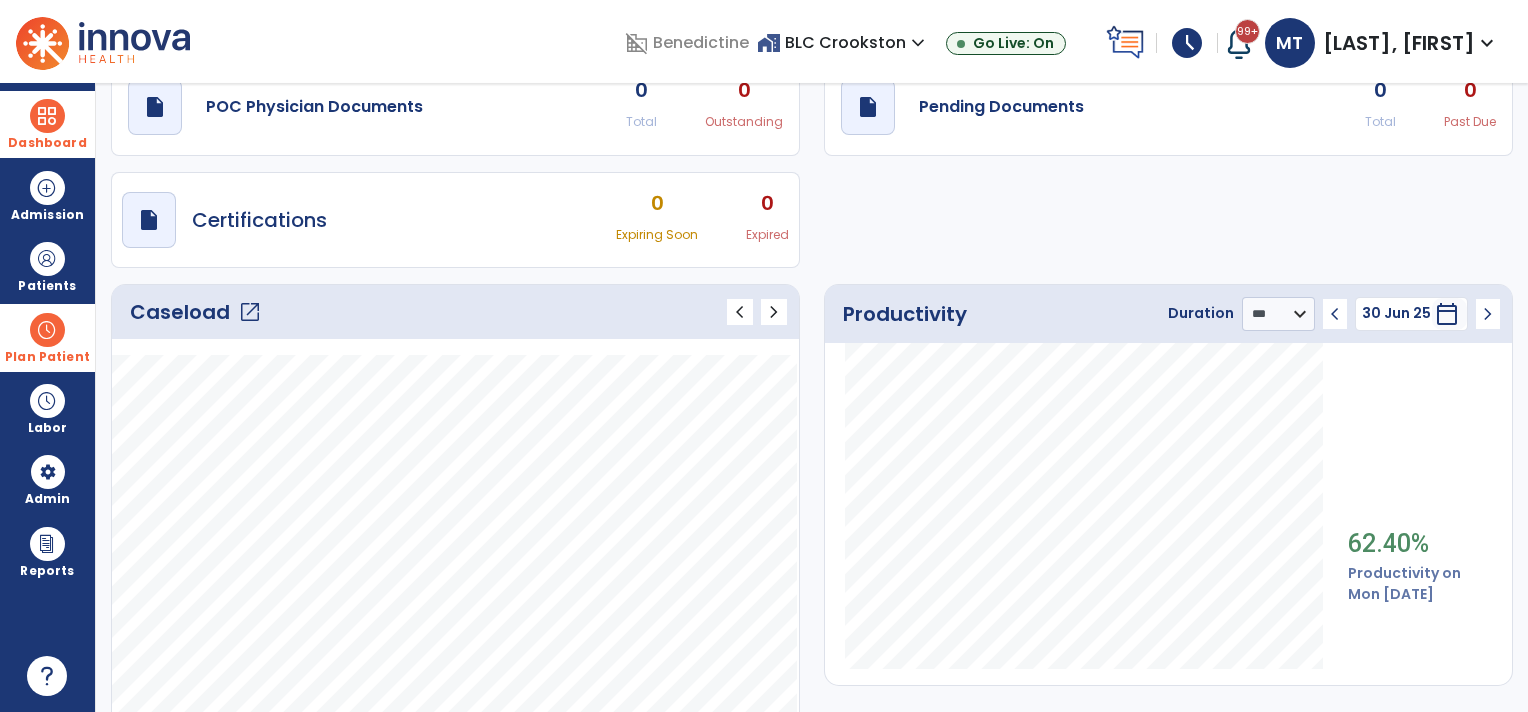 scroll, scrollTop: 84, scrollLeft: 0, axis: vertical 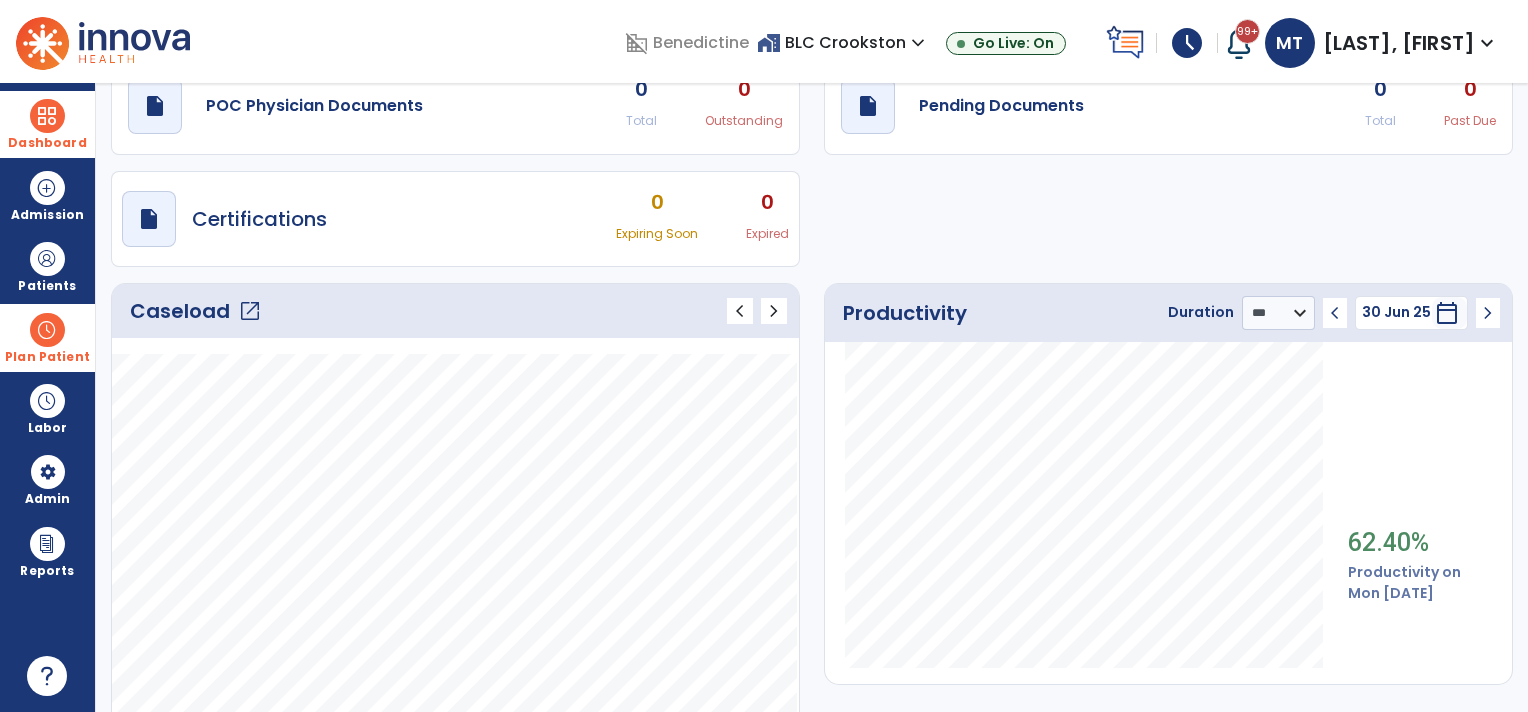 click on "chevron_left" 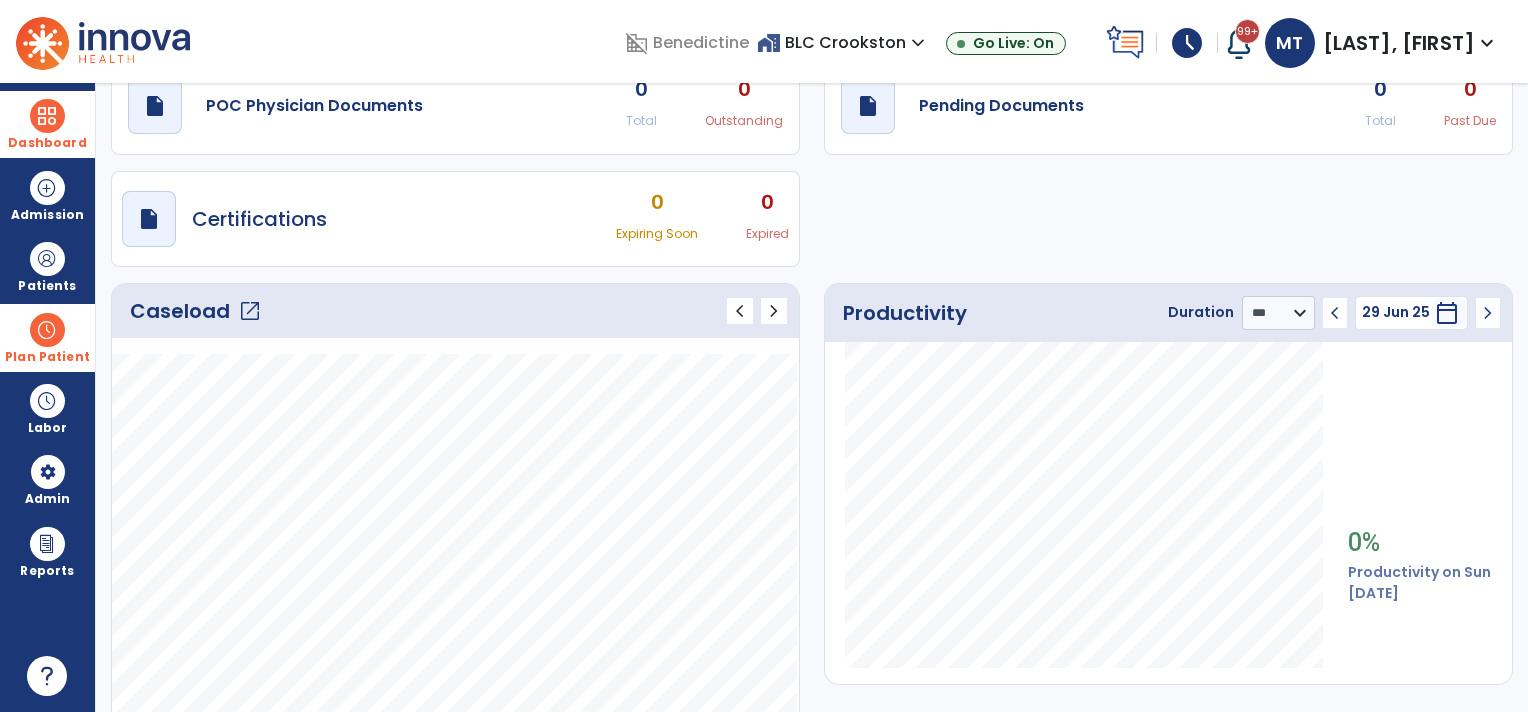 click on "chevron_left" 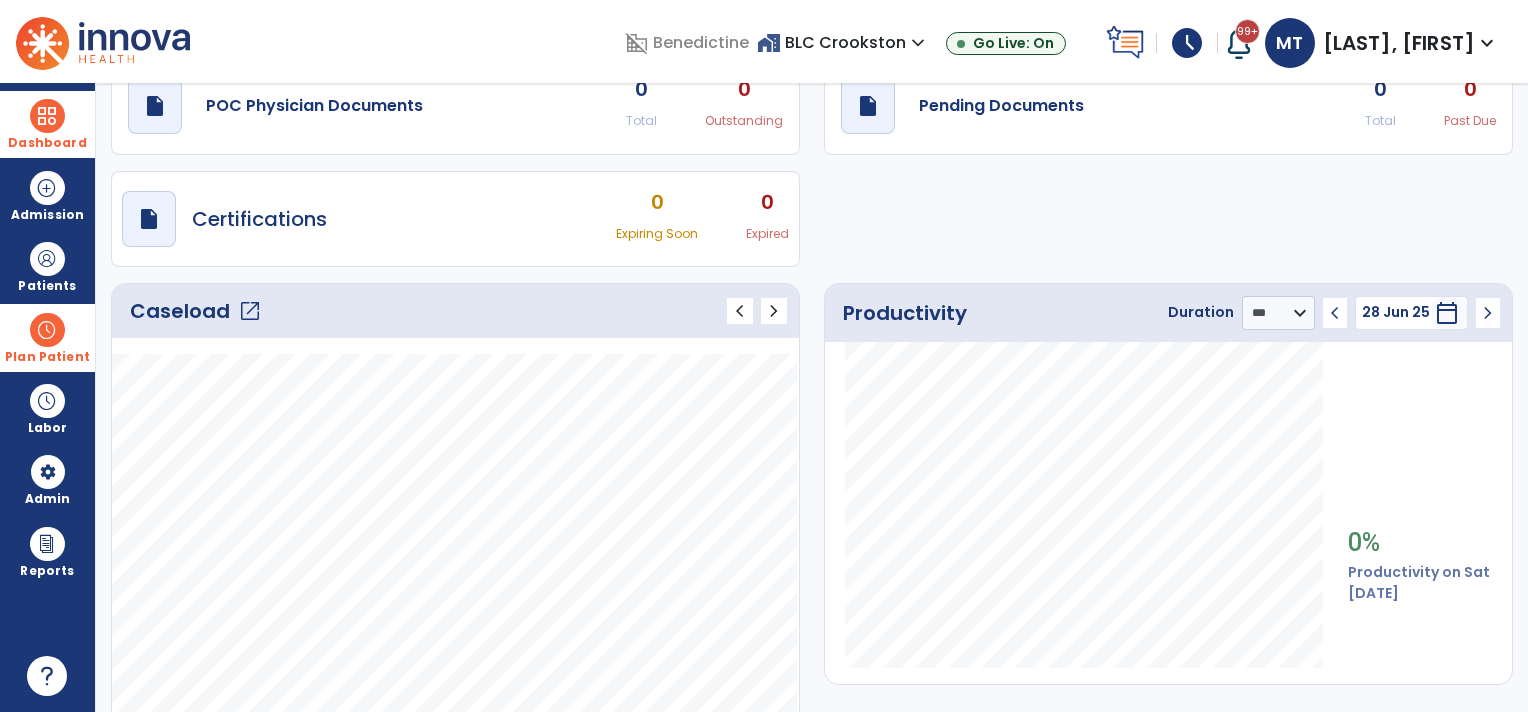 click on "chevron_left" 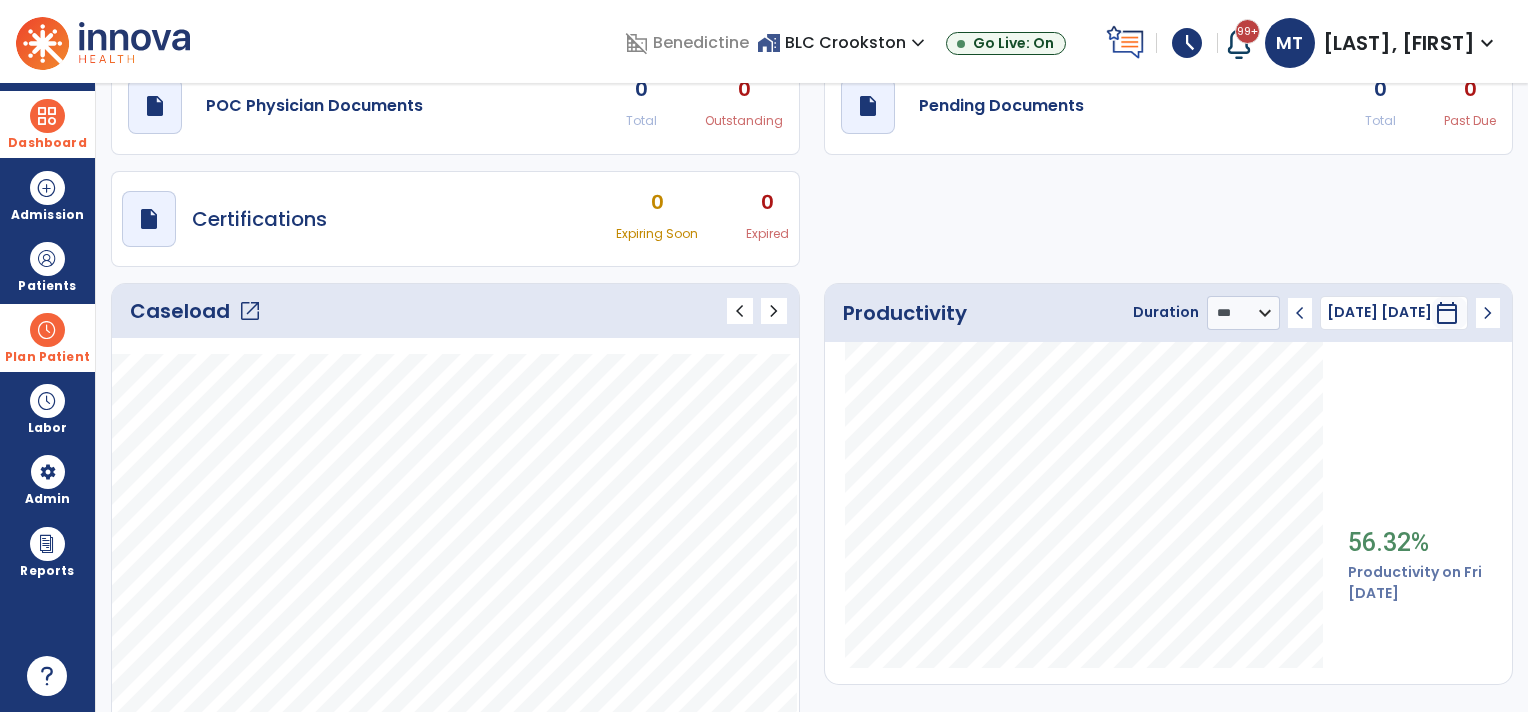 click on "chevron_left" 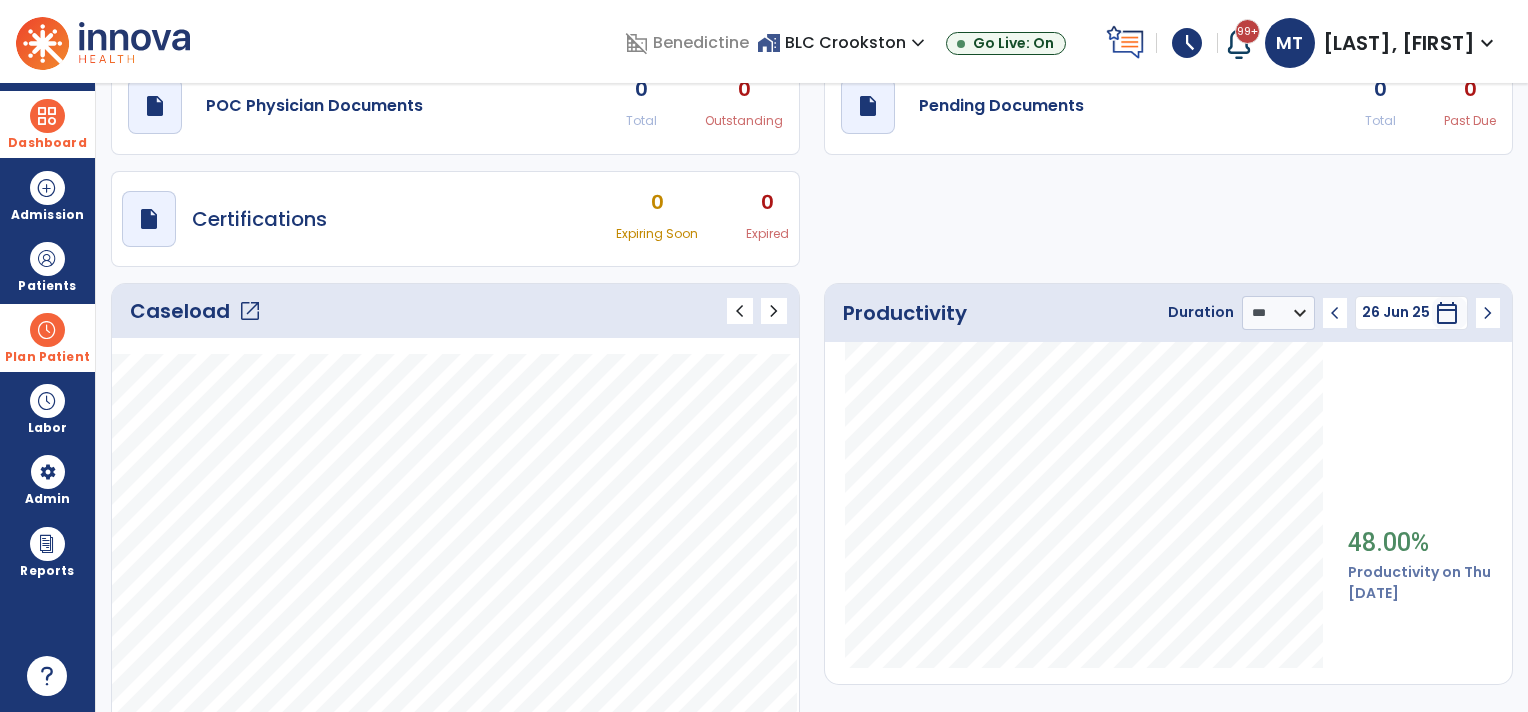 click on "chevron_left" 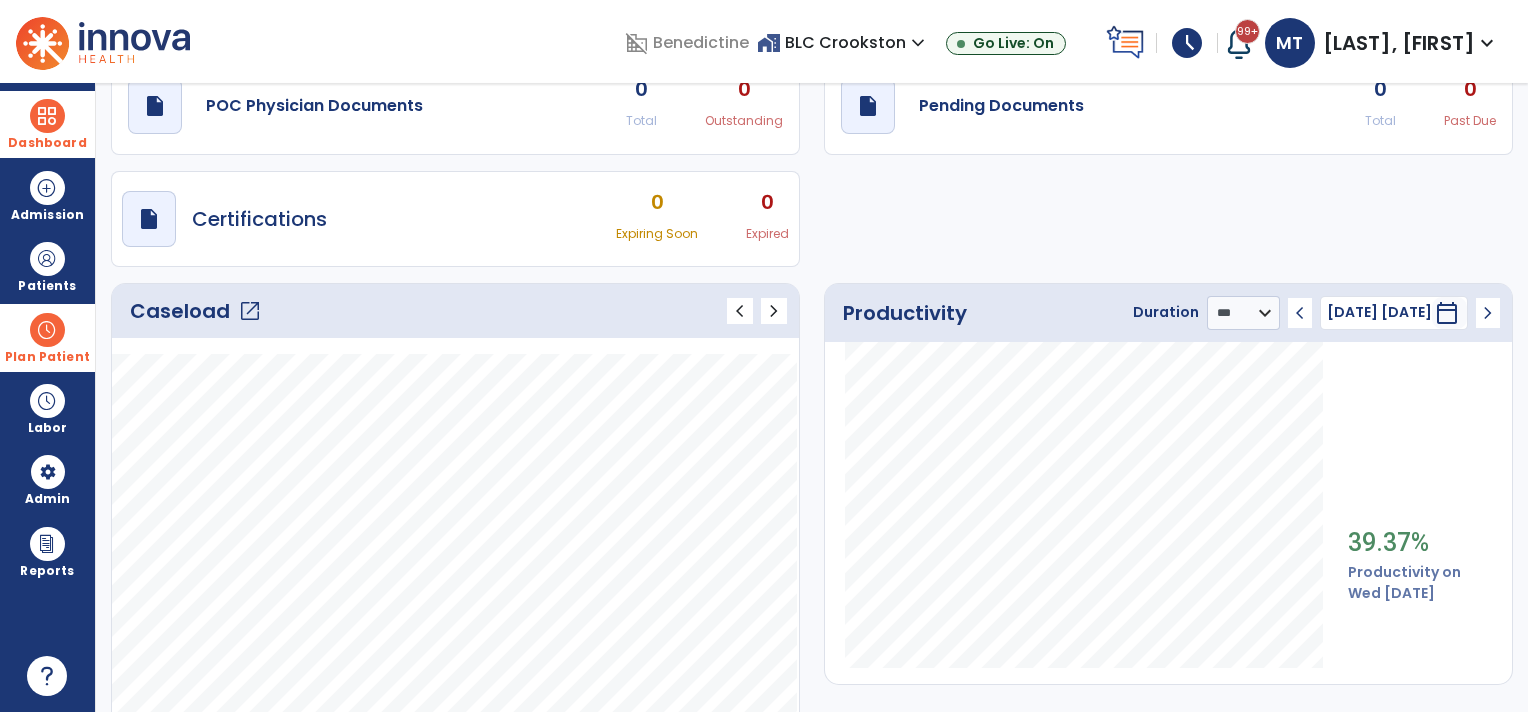 drag, startPoint x: 1320, startPoint y: 321, endPoint x: 1356, endPoint y: 239, distance: 89.55445 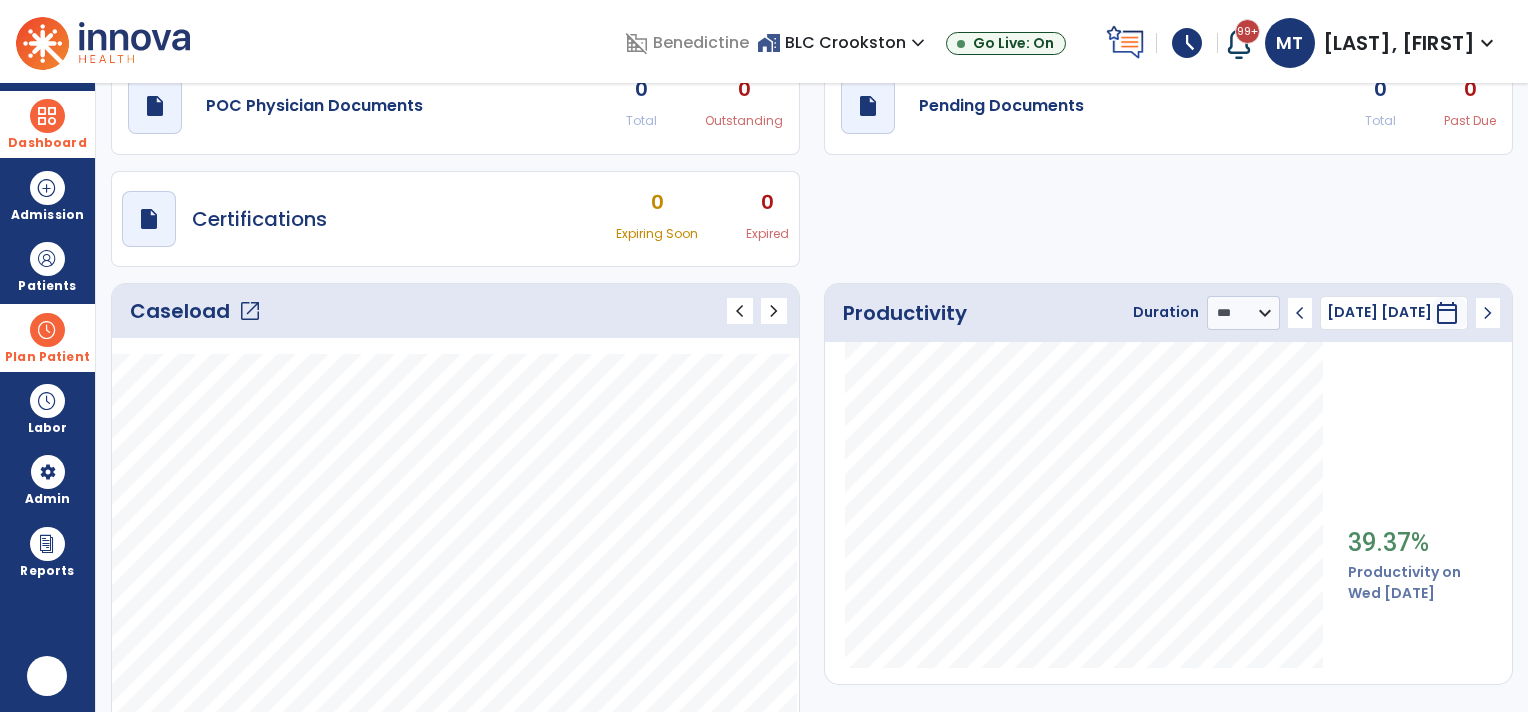 scroll, scrollTop: 0, scrollLeft: 0, axis: both 